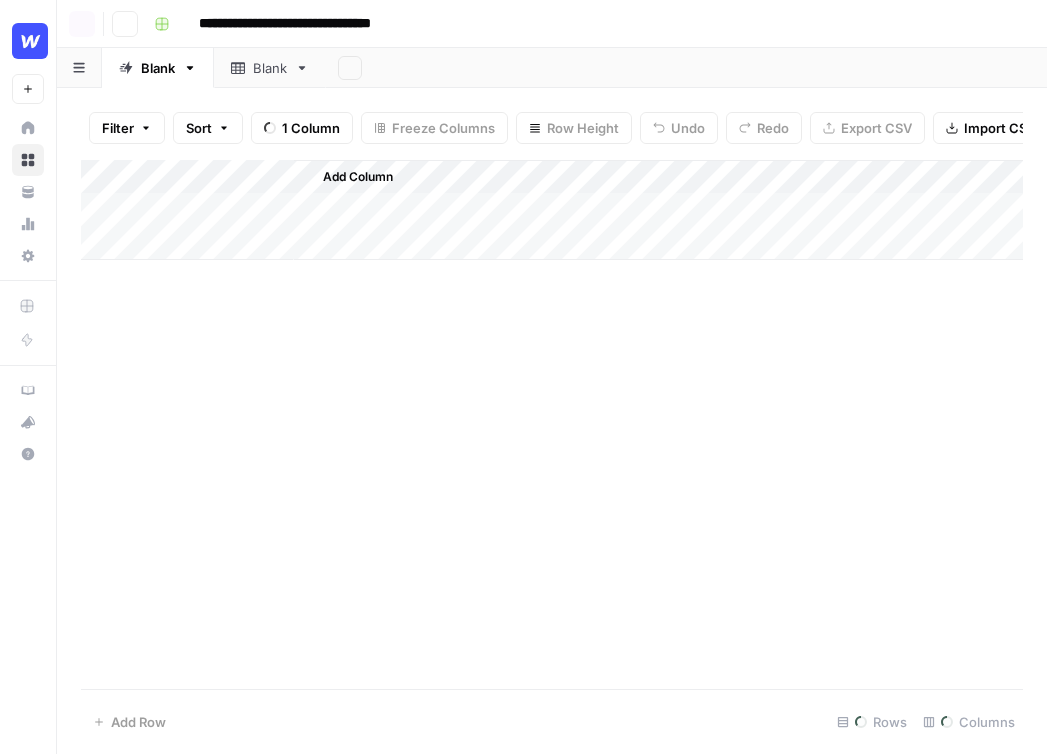scroll, scrollTop: 0, scrollLeft: 0, axis: both 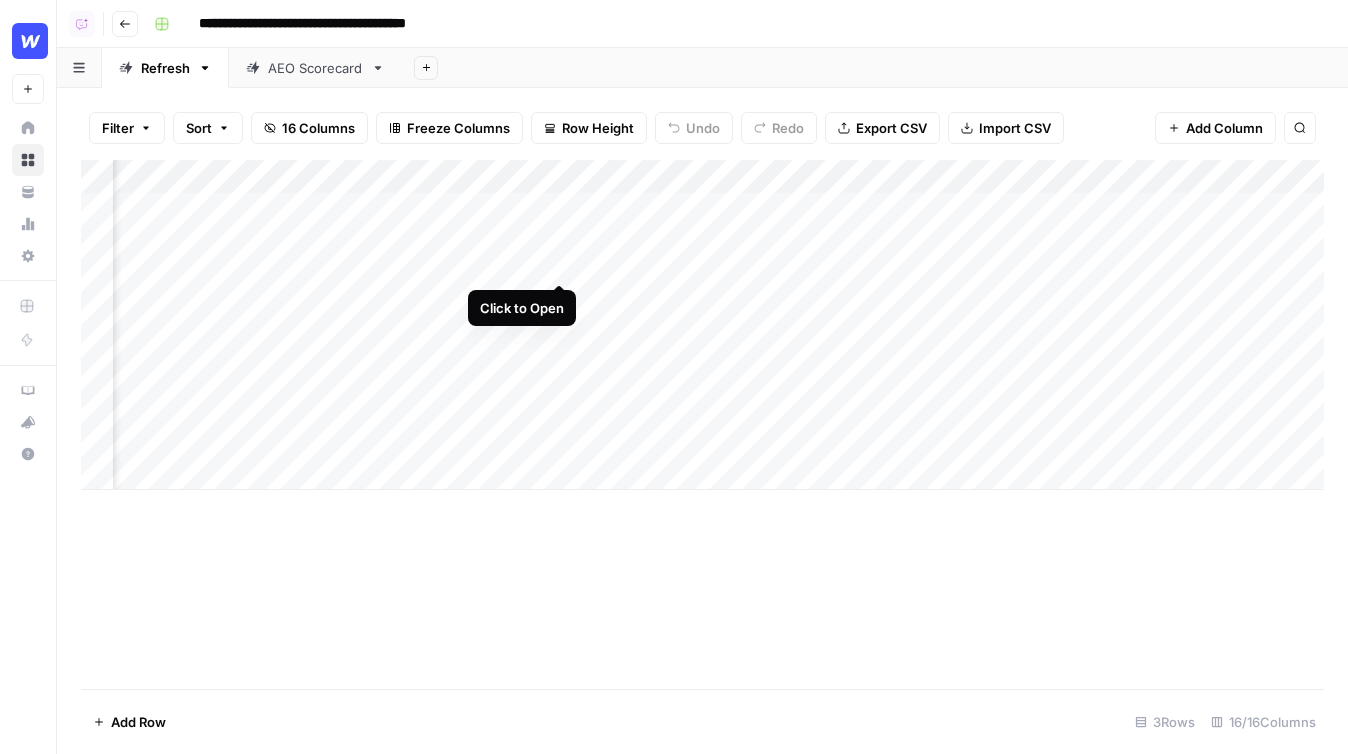 click on "Add Column" at bounding box center (702, 325) 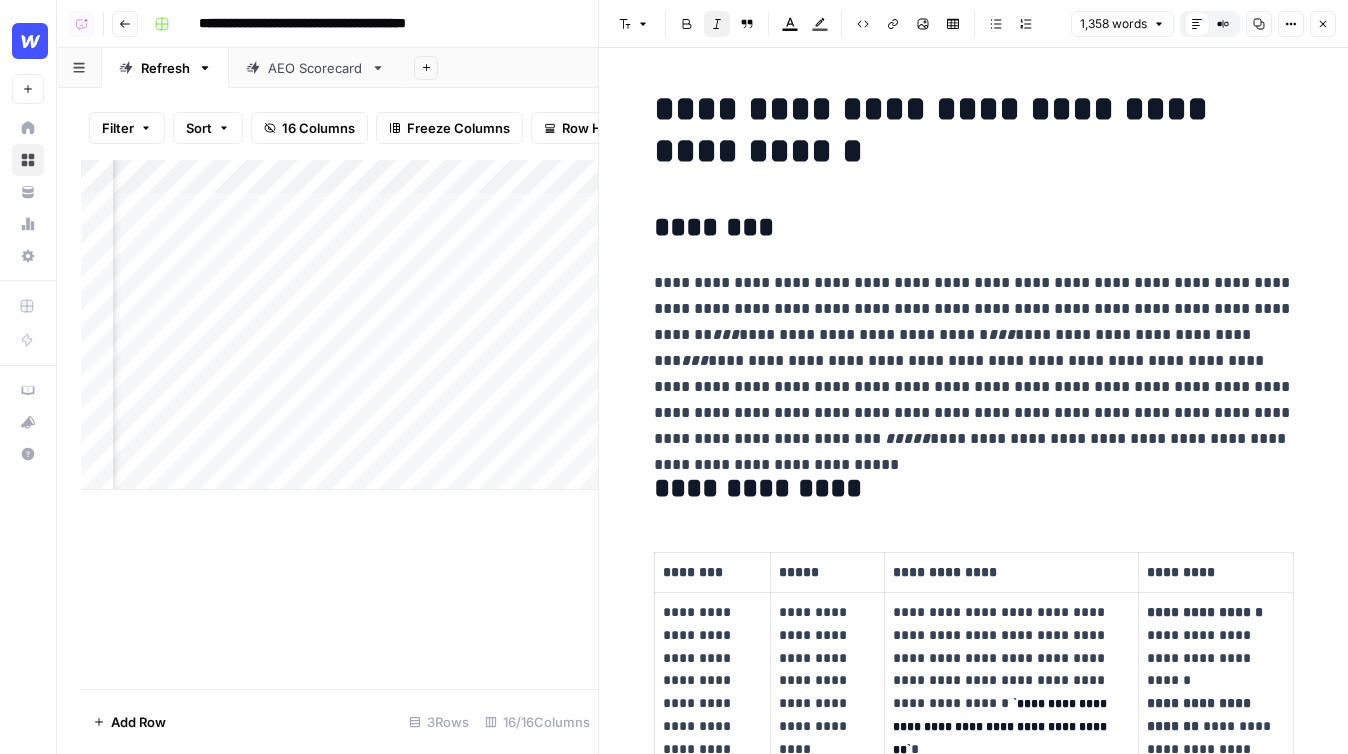 scroll, scrollTop: 0, scrollLeft: 1281, axis: horizontal 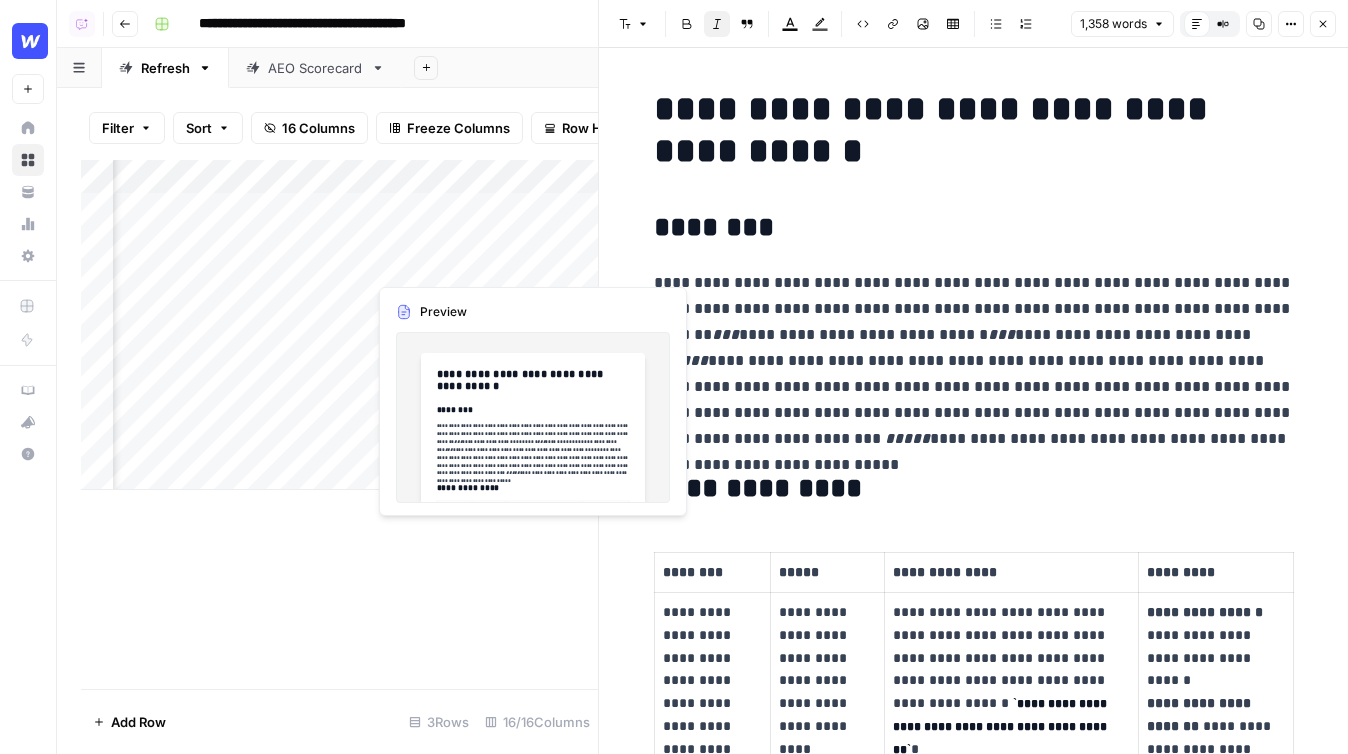 click on "Add Column" at bounding box center [339, 325] 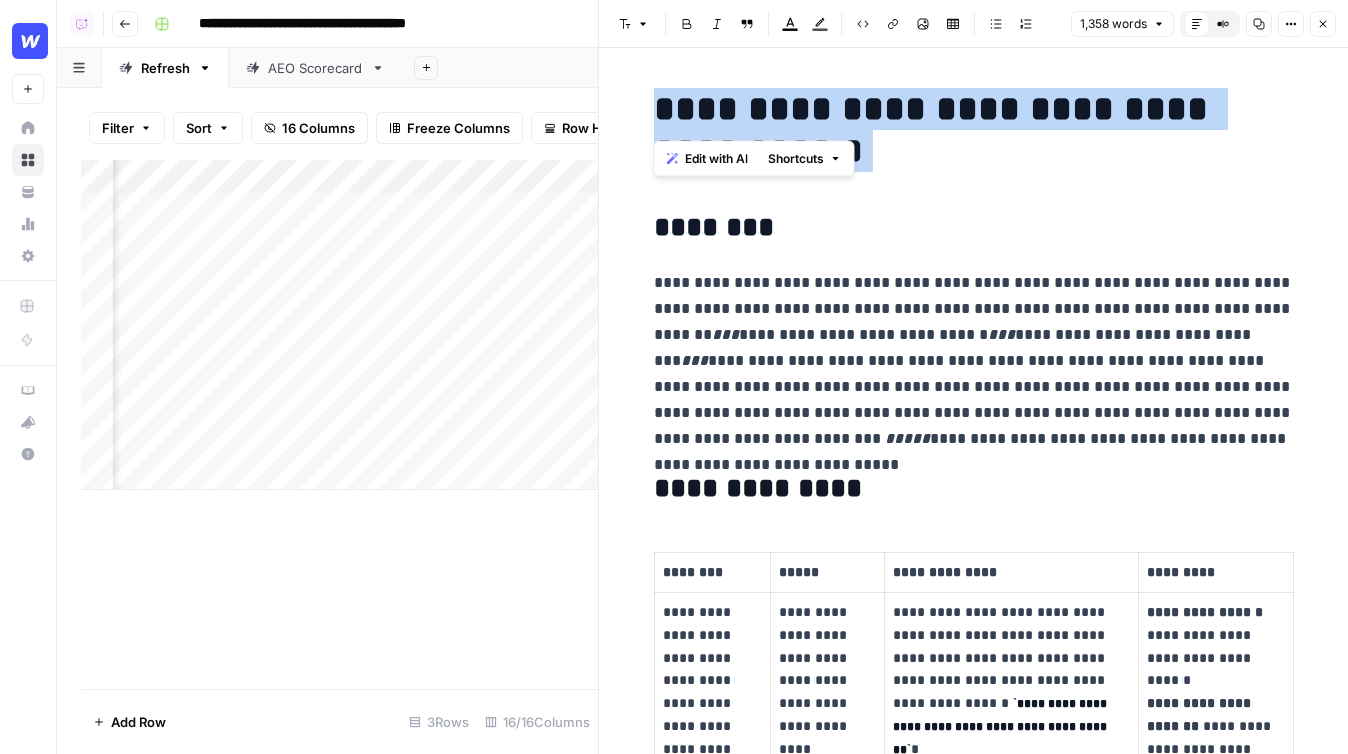 drag, startPoint x: 657, startPoint y: 103, endPoint x: 871, endPoint y: 185, distance: 229.17242 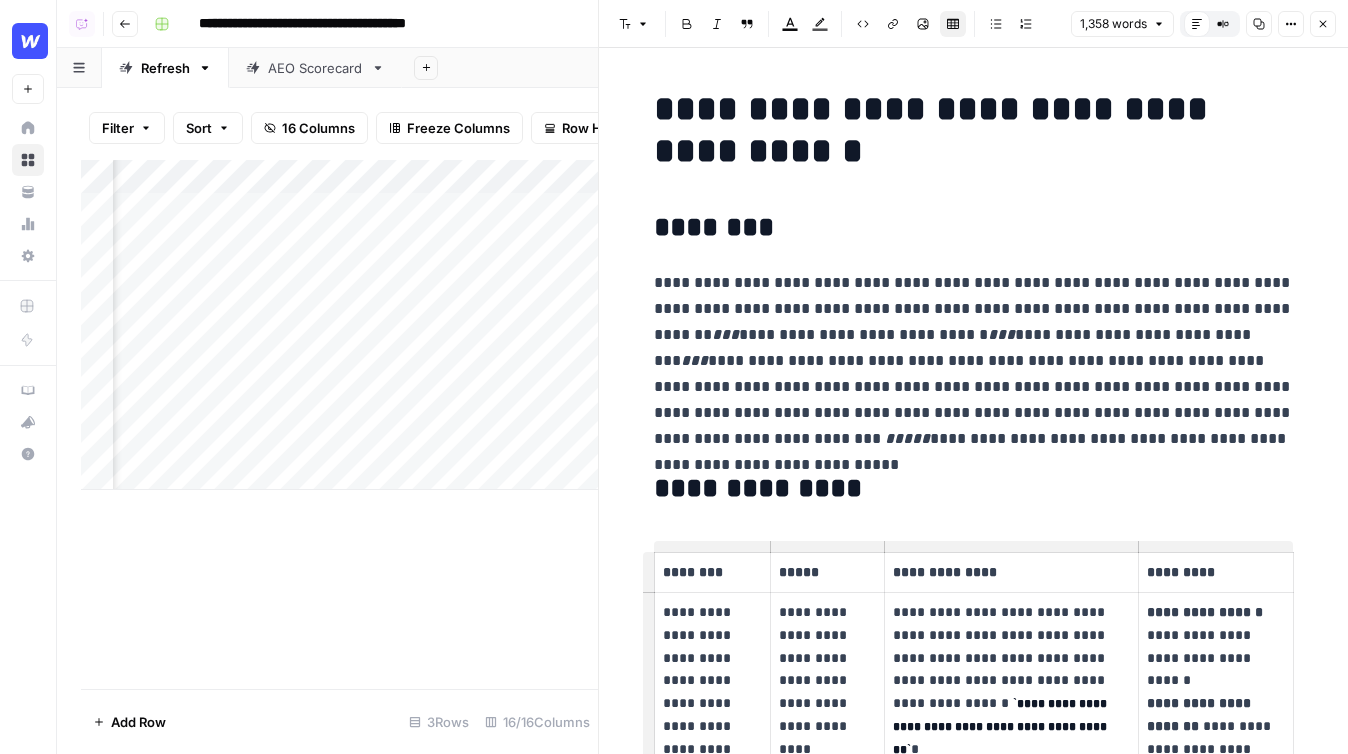 click on "**********" at bounding box center (974, 3759) 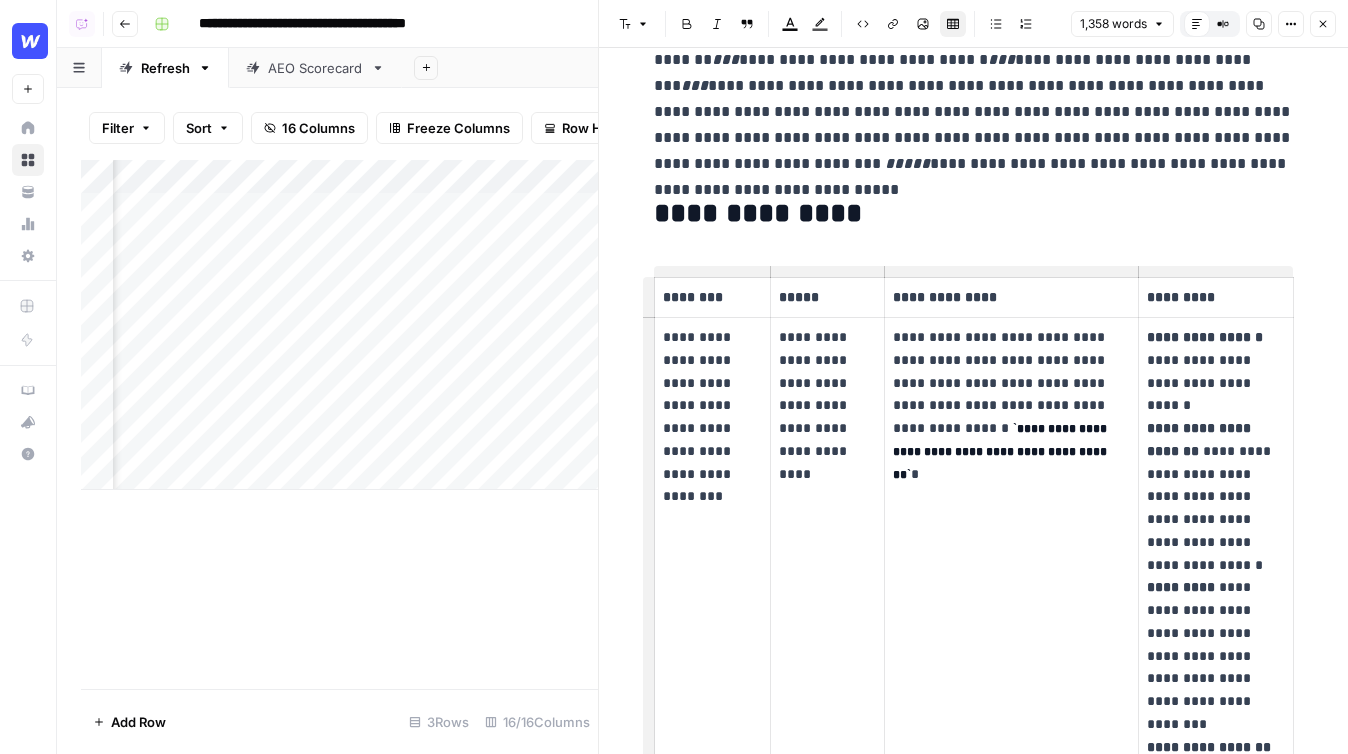 scroll, scrollTop: 368, scrollLeft: 0, axis: vertical 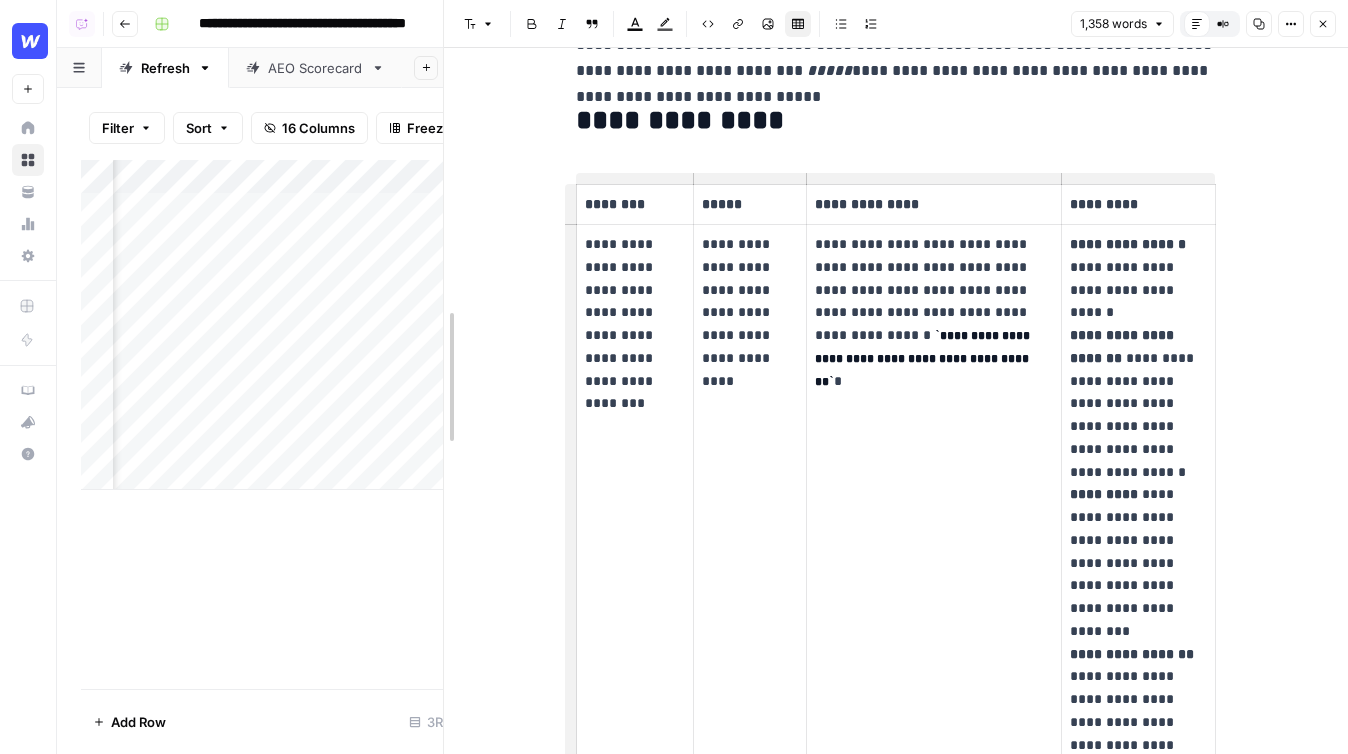 drag, startPoint x: 602, startPoint y: 430, endPoint x: 349, endPoint y: 428, distance: 253.0079 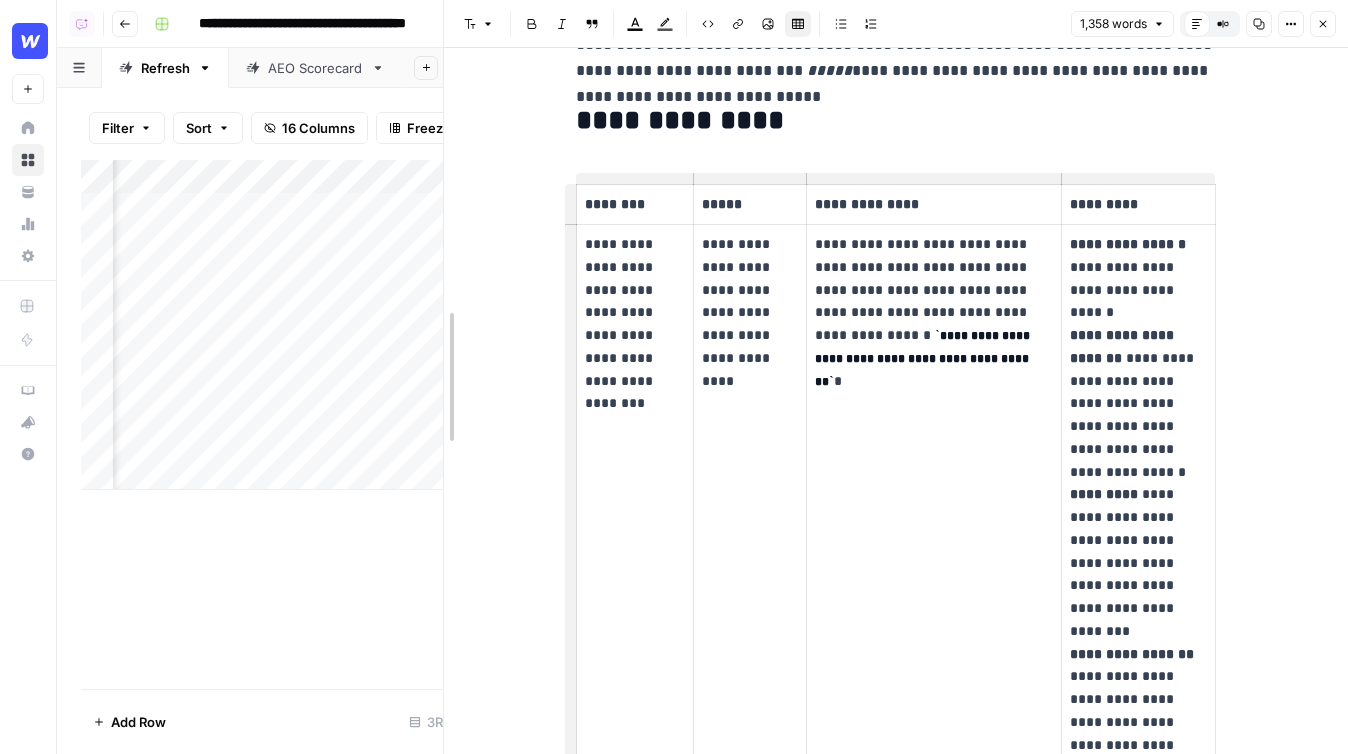 click on "**********" at bounding box center (674, 377) 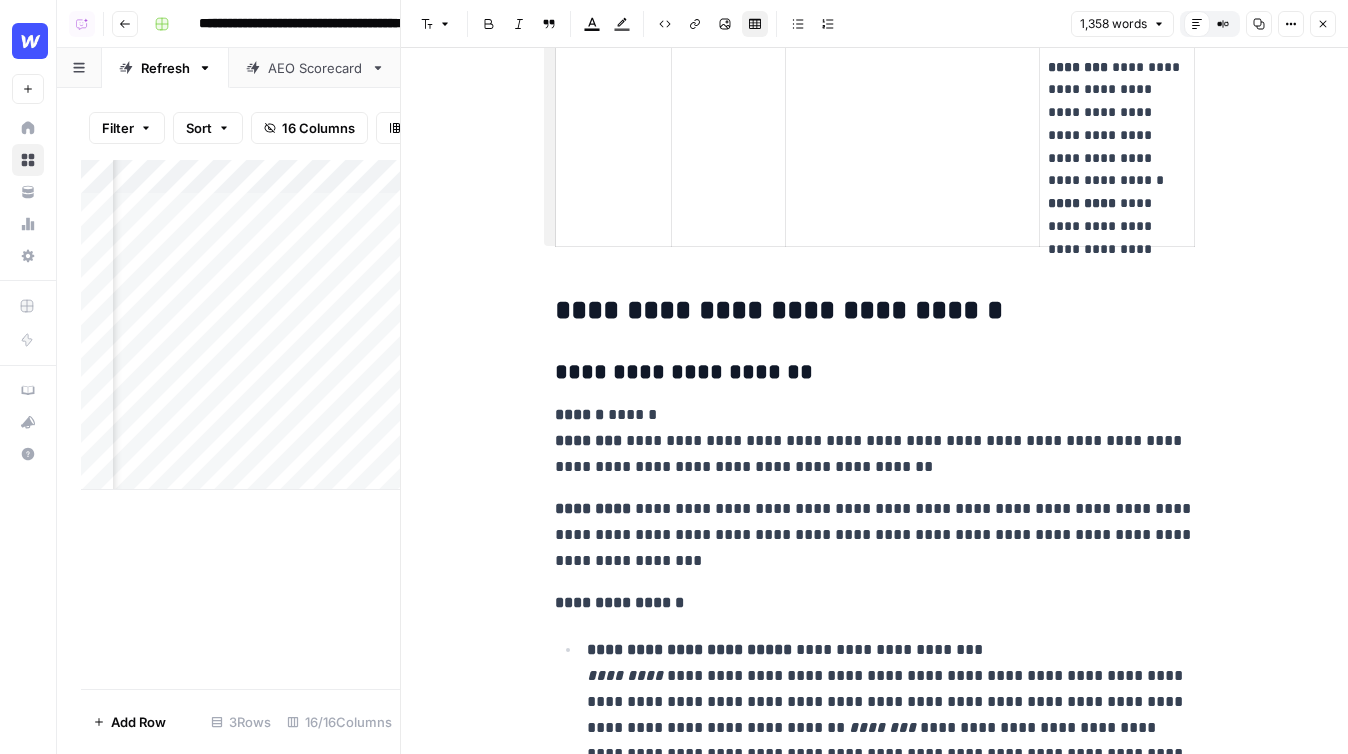 scroll, scrollTop: 3057, scrollLeft: 0, axis: vertical 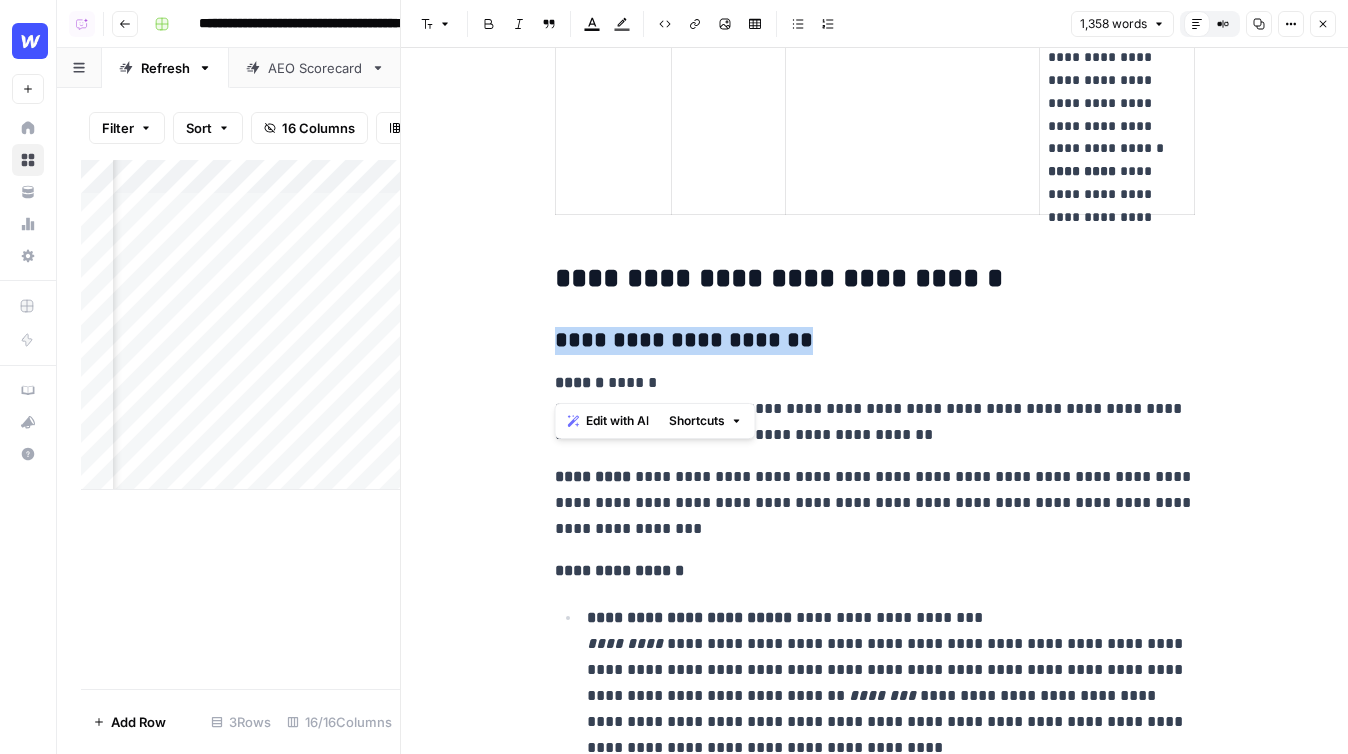 drag, startPoint x: 856, startPoint y: 358, endPoint x: 529, endPoint y: 347, distance: 327.18497 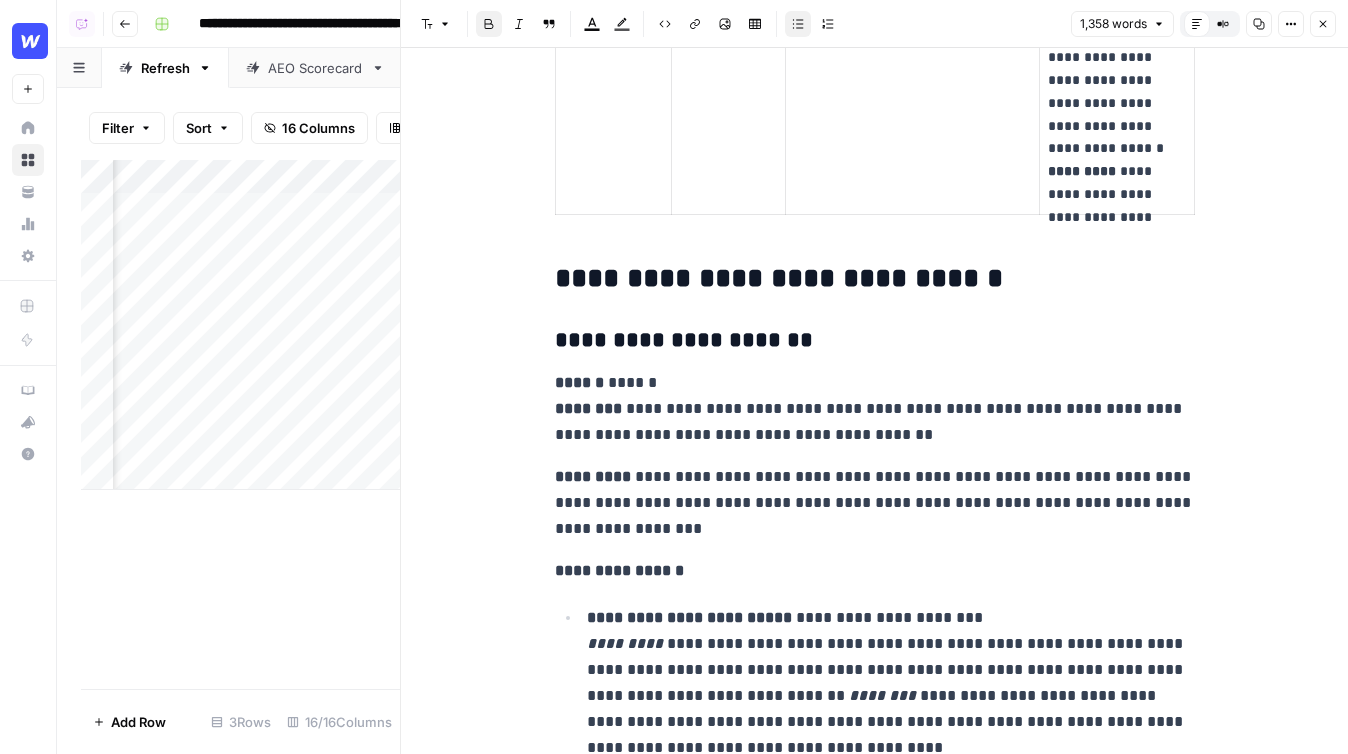 click on "**********" at bounding box center [875, 702] 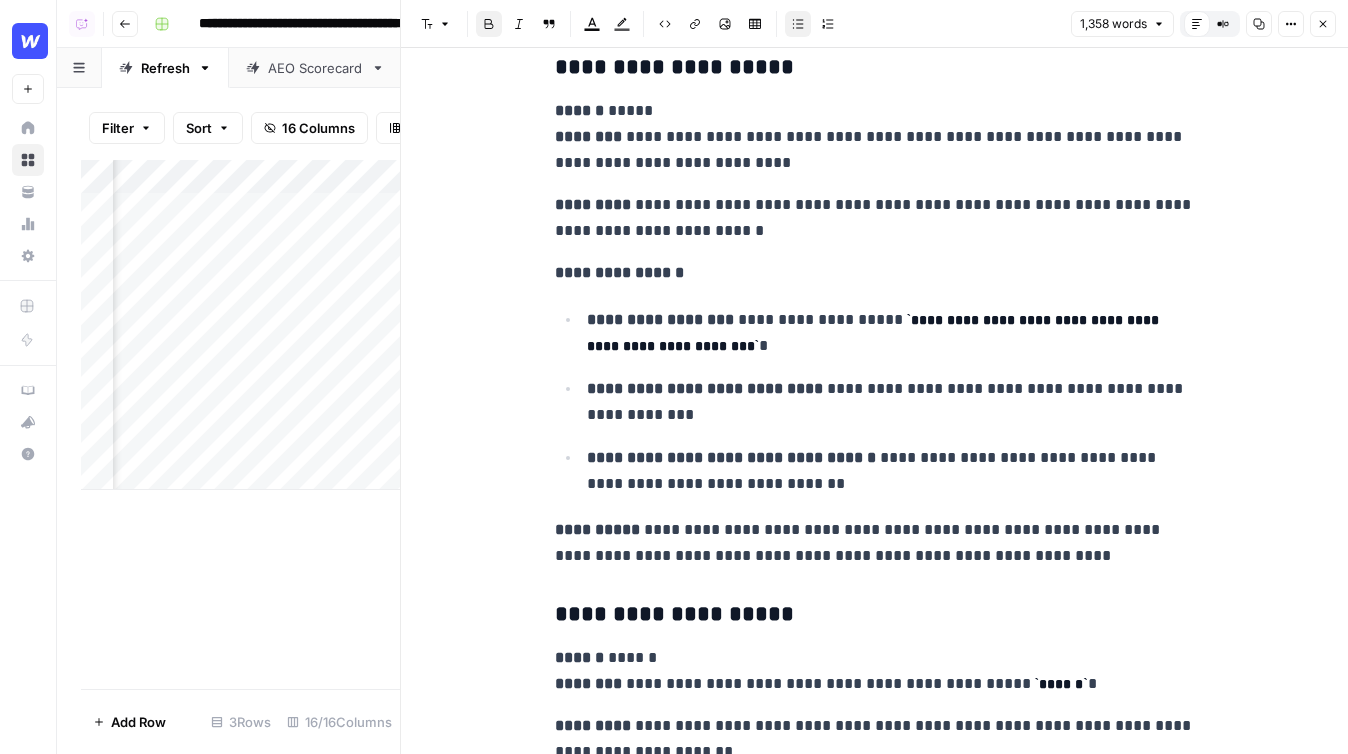 scroll, scrollTop: 6160, scrollLeft: 0, axis: vertical 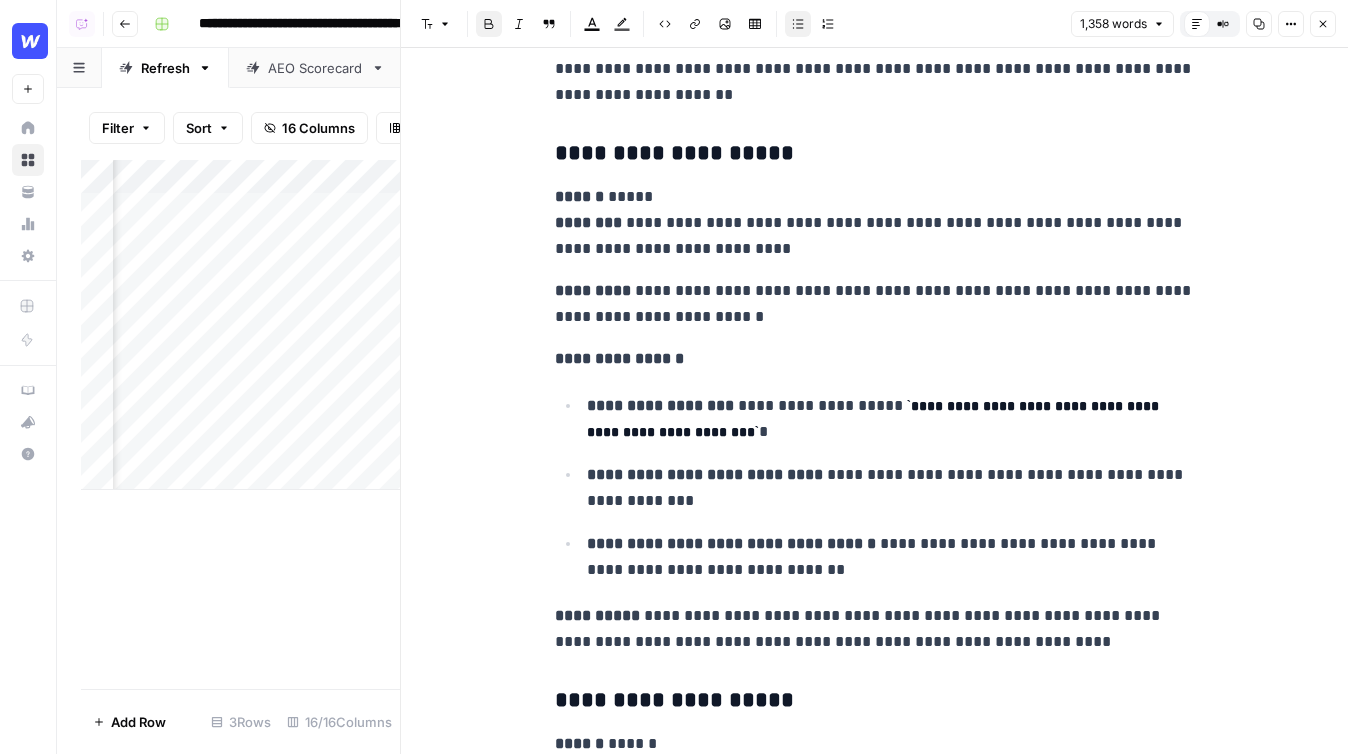 click 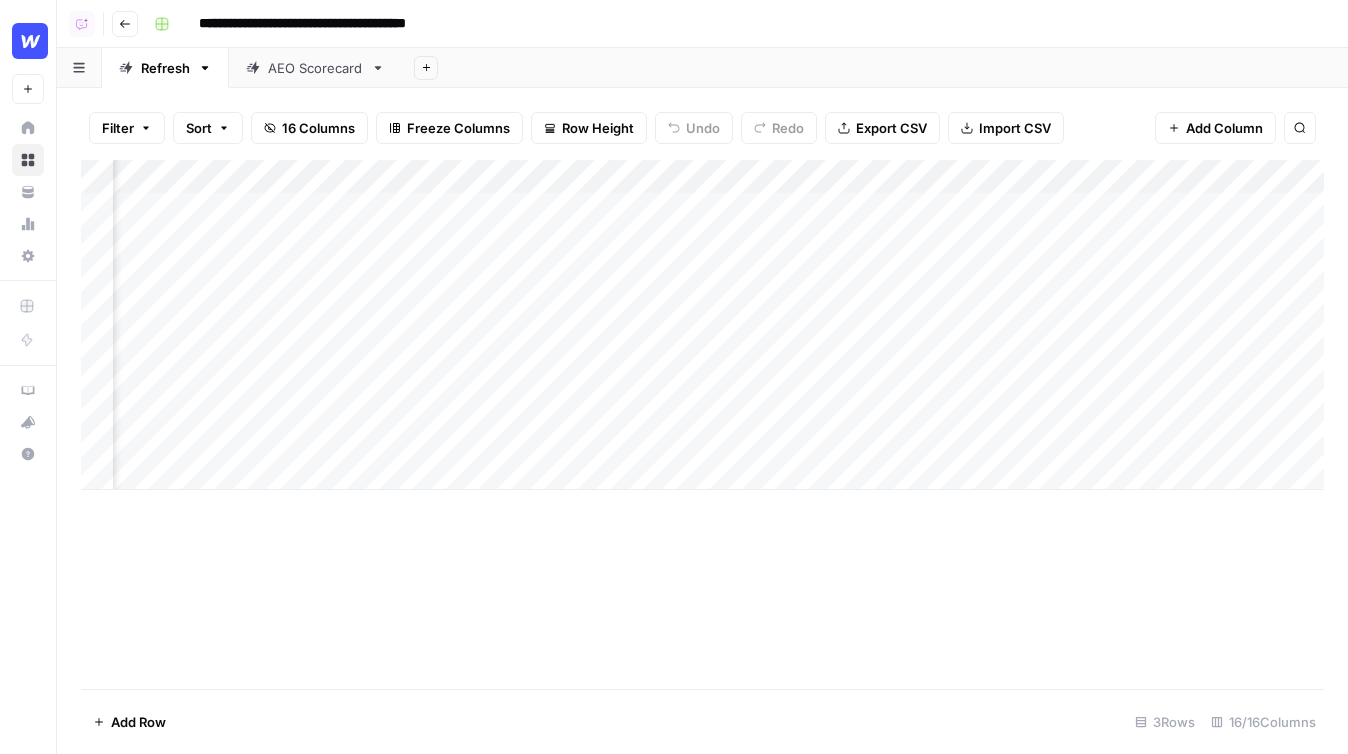 scroll, scrollTop: 0, scrollLeft: 1507, axis: horizontal 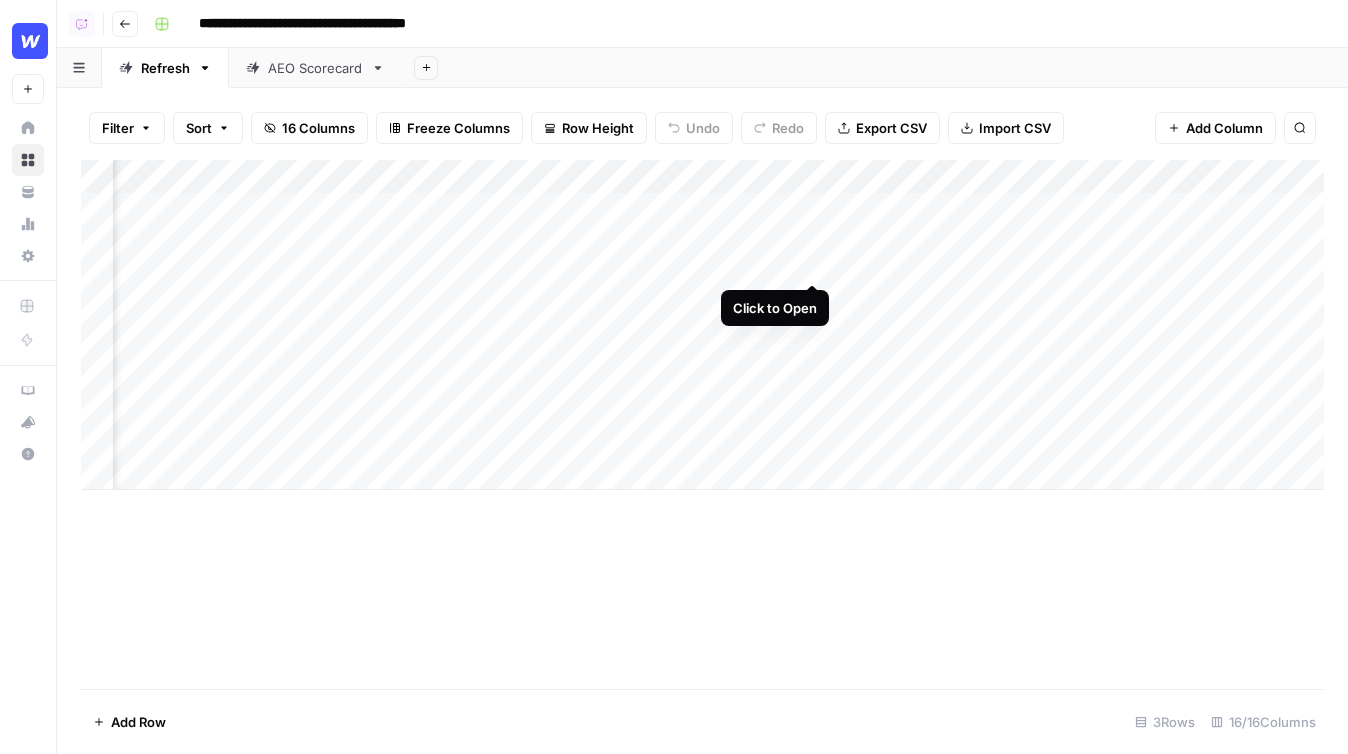 click on "Add Column" at bounding box center (702, 325) 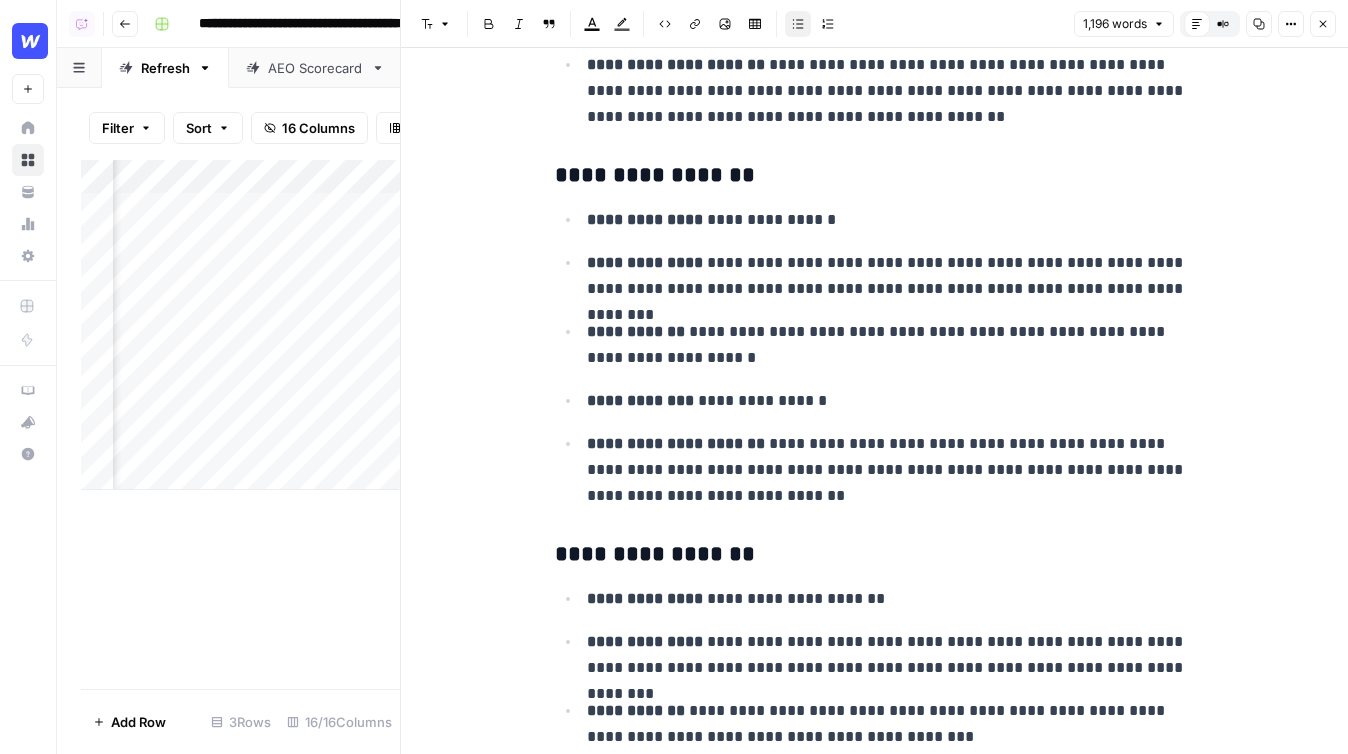 scroll, scrollTop: 3635, scrollLeft: 0, axis: vertical 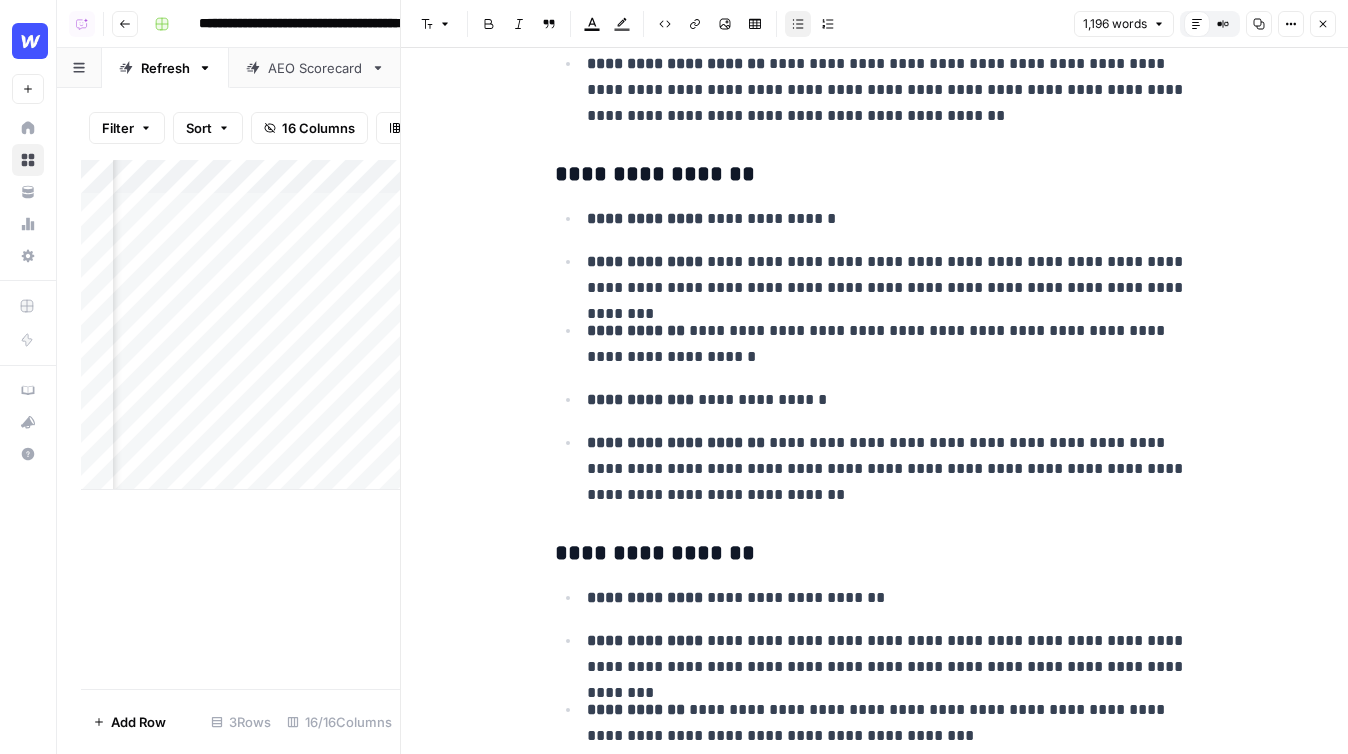 click 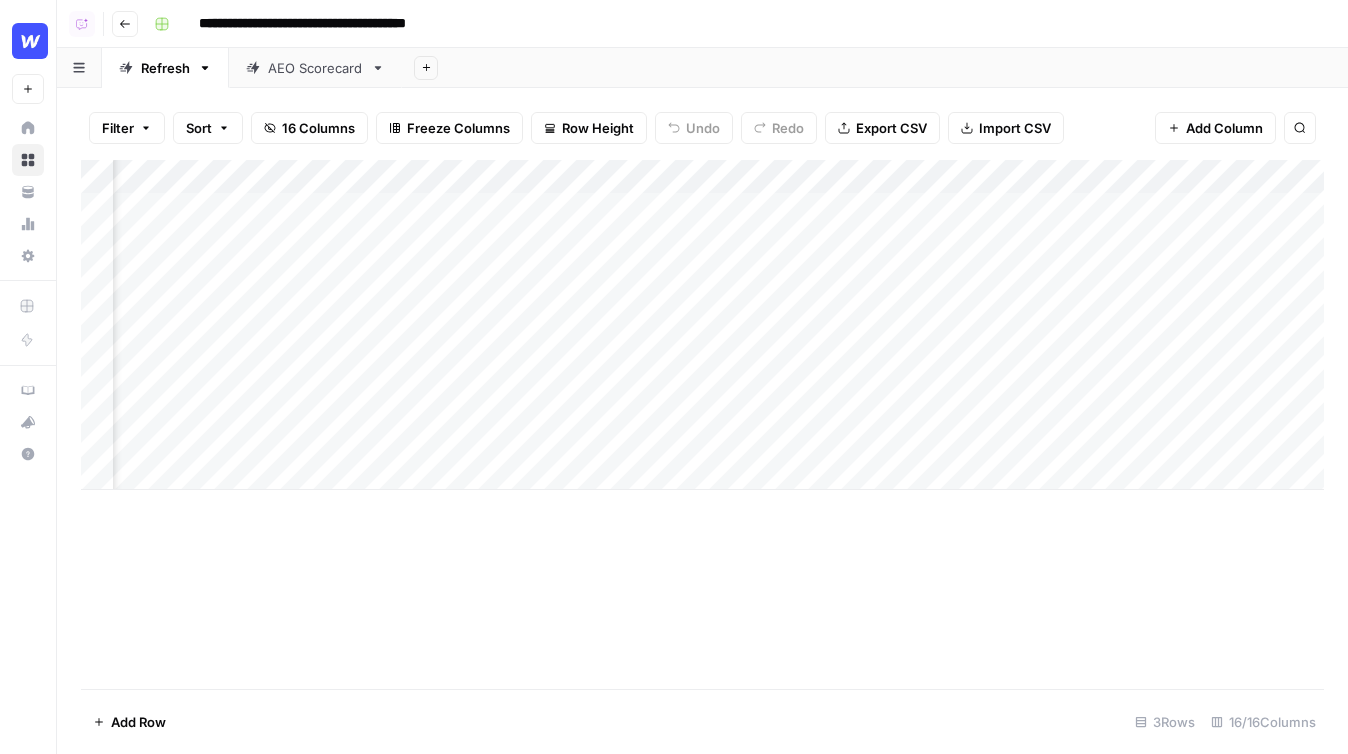 scroll, scrollTop: 0, scrollLeft: 1893, axis: horizontal 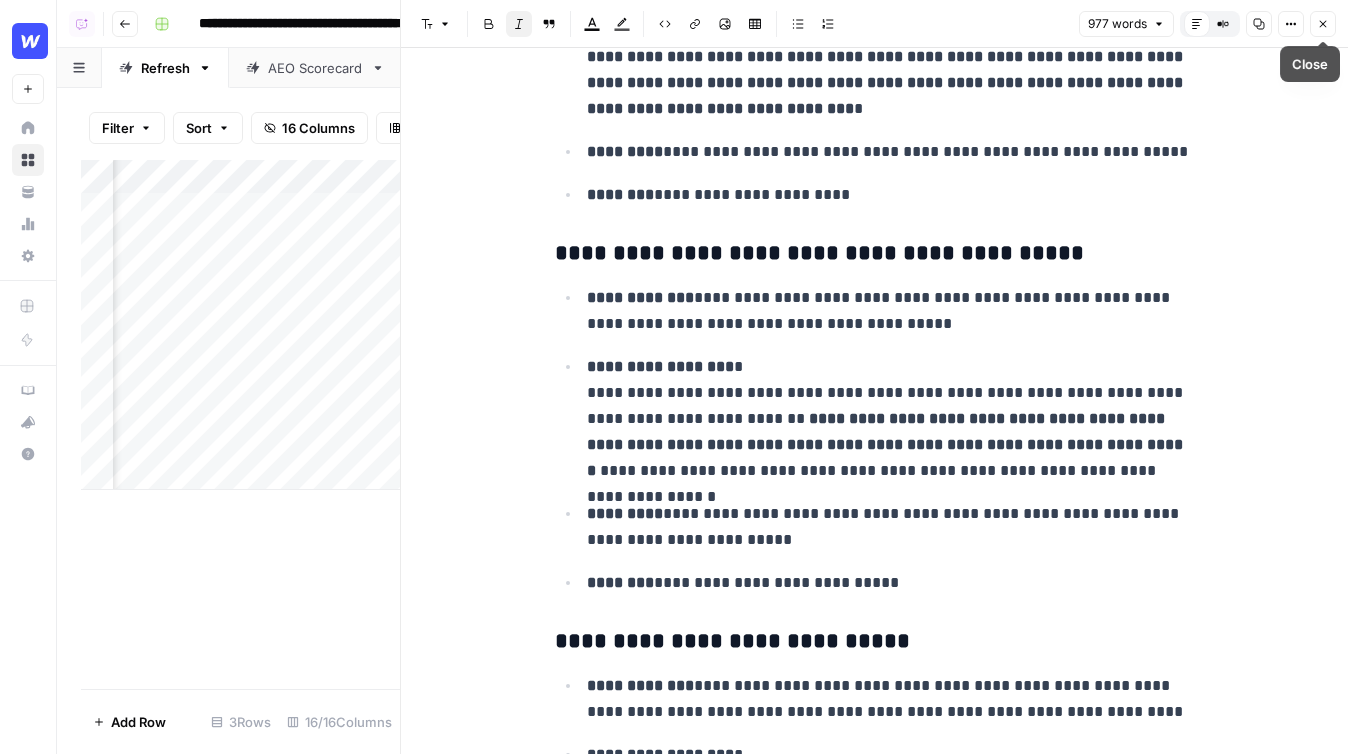 click on "Close" at bounding box center [1323, 24] 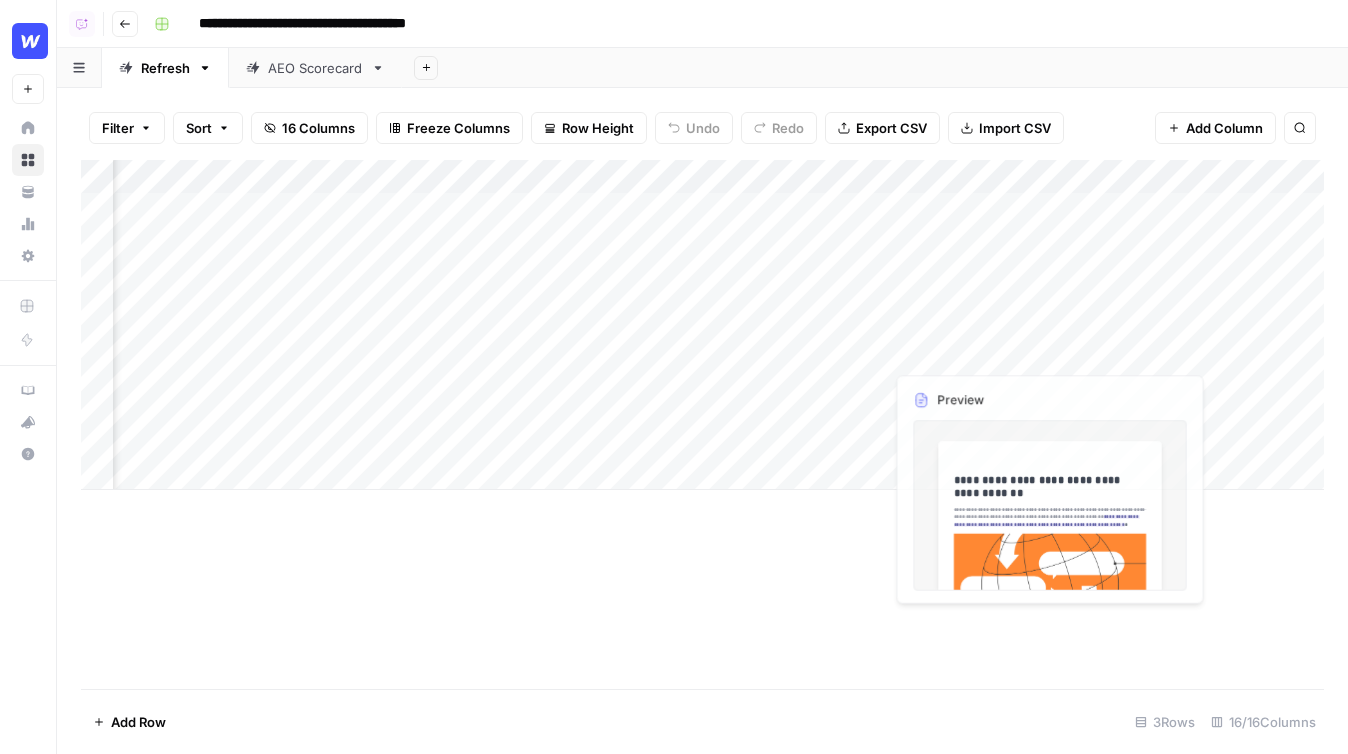 scroll, scrollTop: 0, scrollLeft: 2455, axis: horizontal 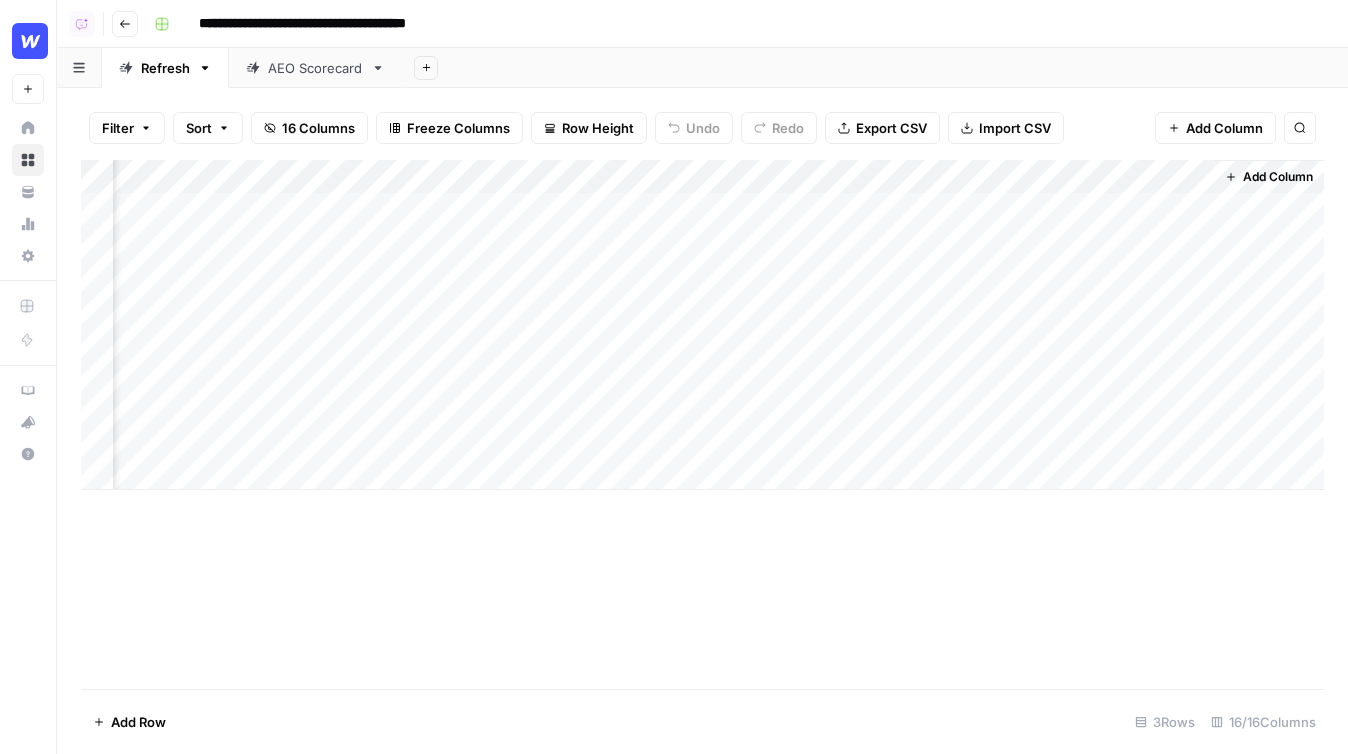click on "Add Column" at bounding box center (1224, 128) 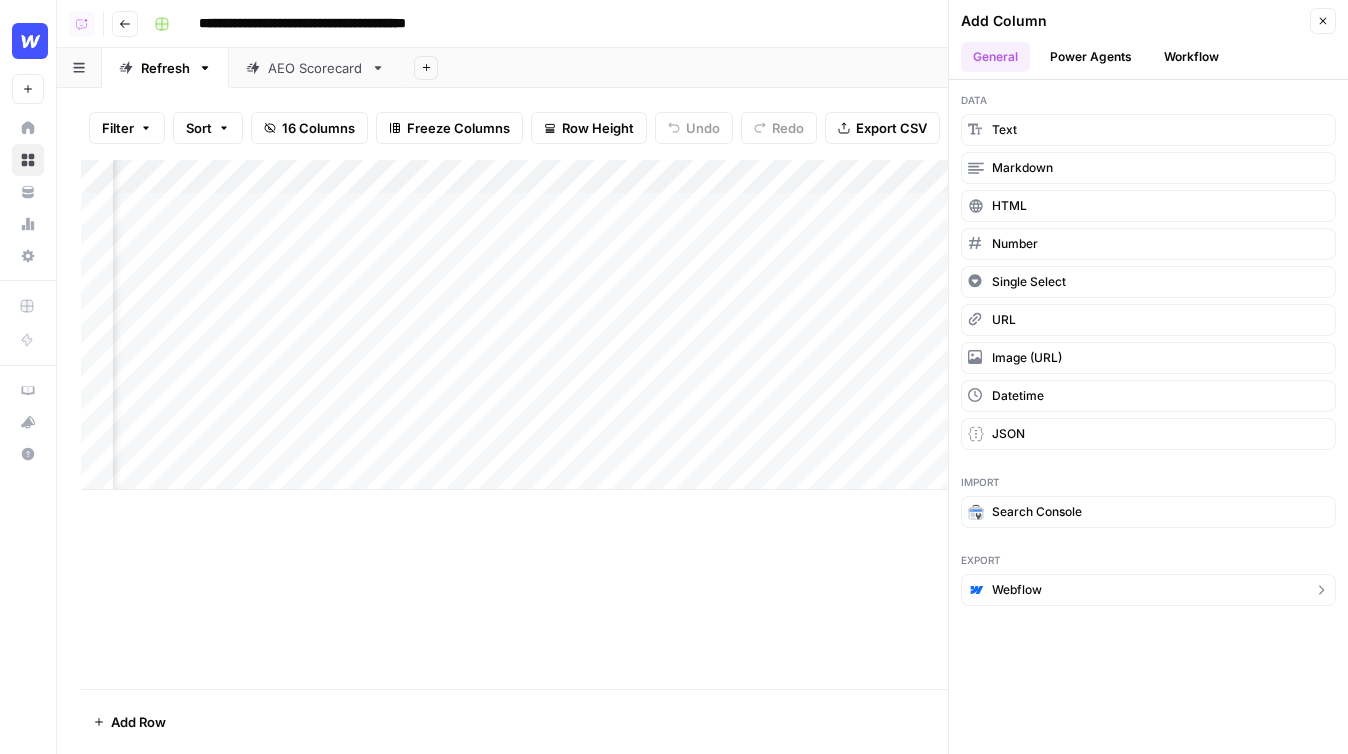 click on "Webflow" at bounding box center (1148, 590) 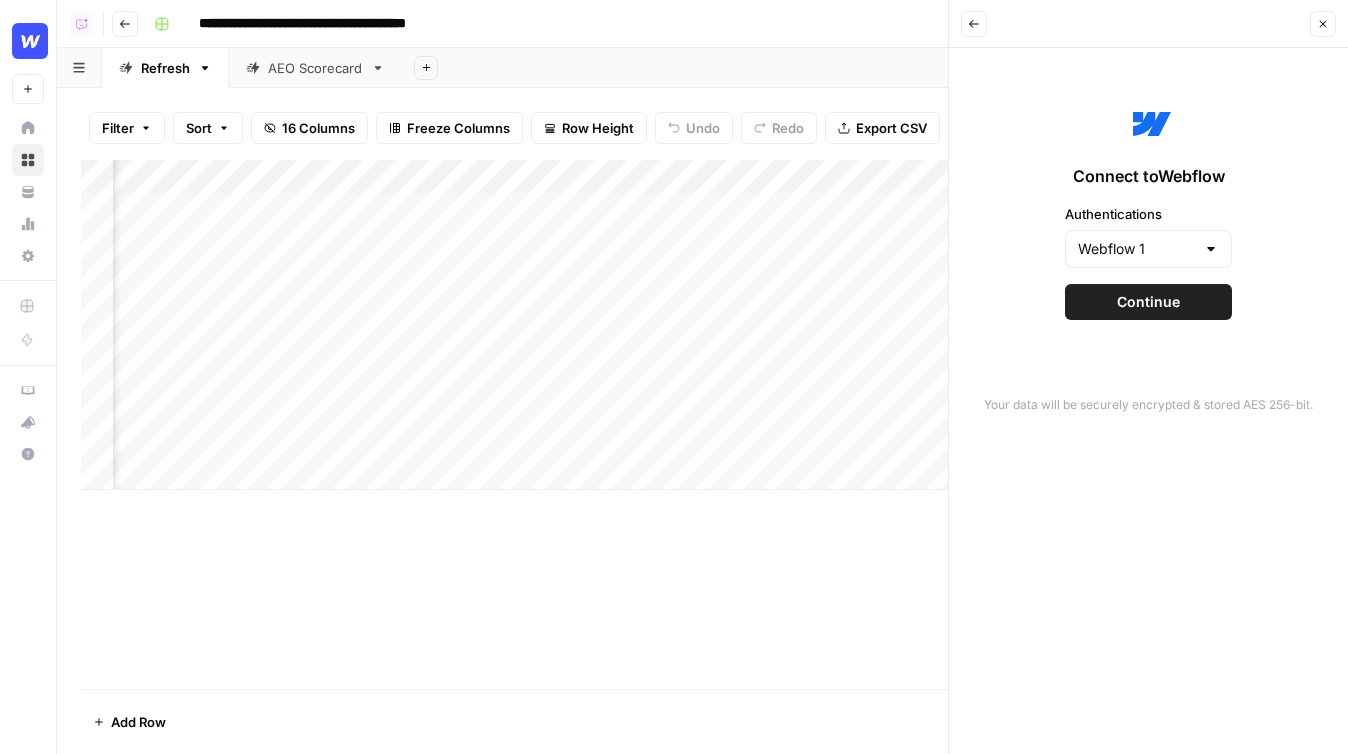 click on "Continue" at bounding box center [1148, 302] 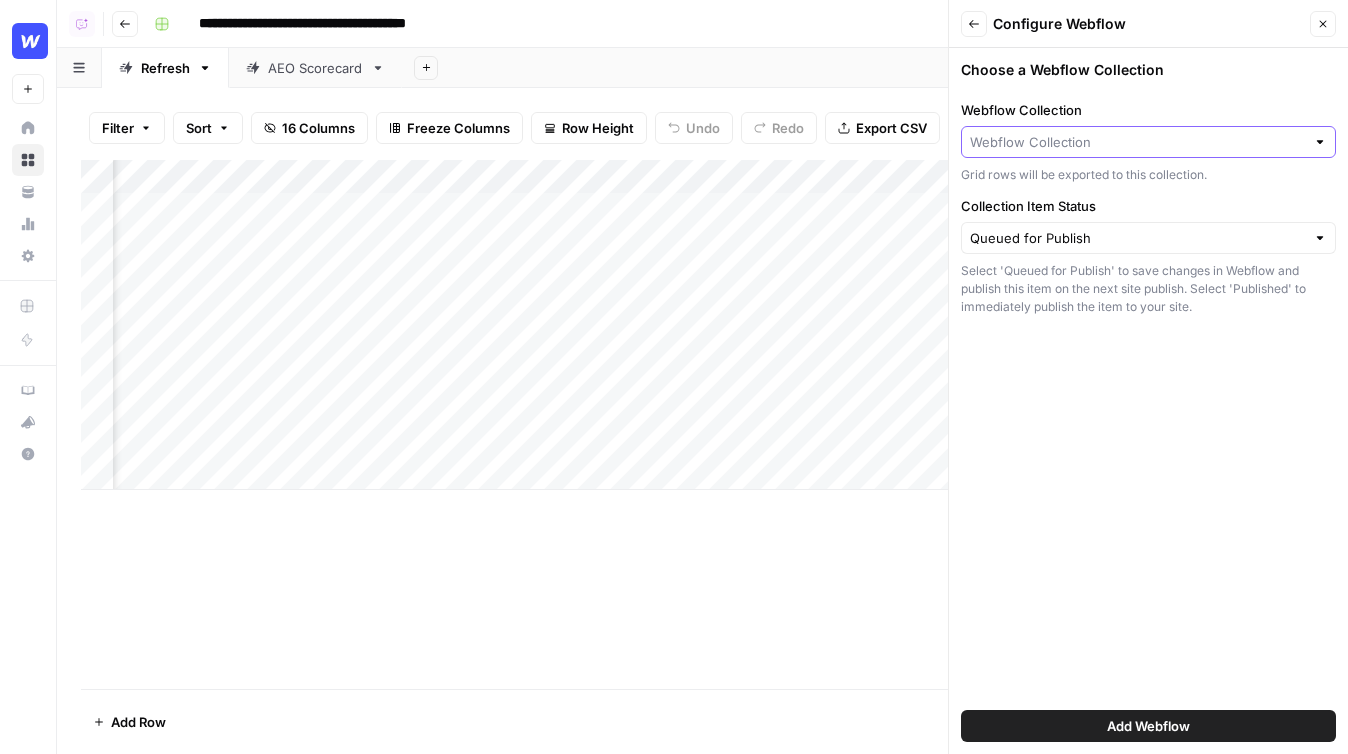 click on "Webflow Collection" at bounding box center (1137, 142) 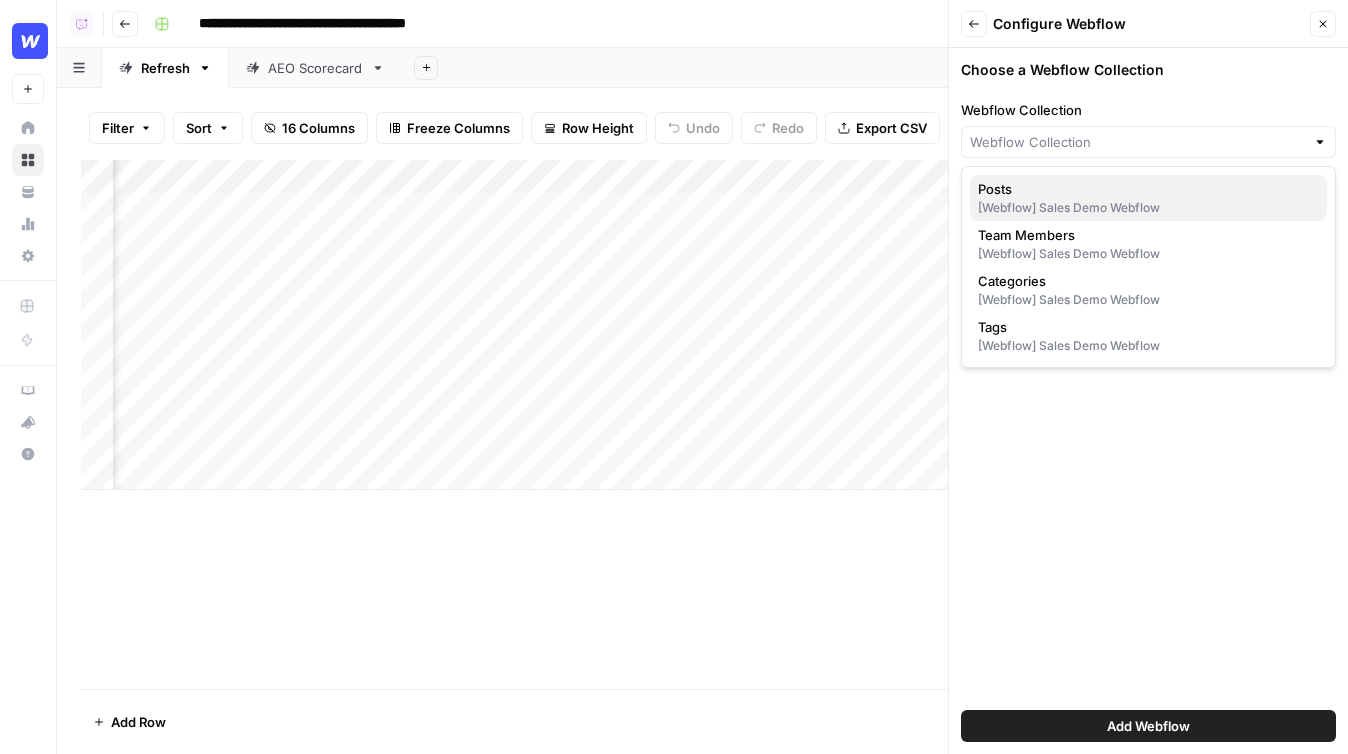 click on "Posts" at bounding box center (1144, 189) 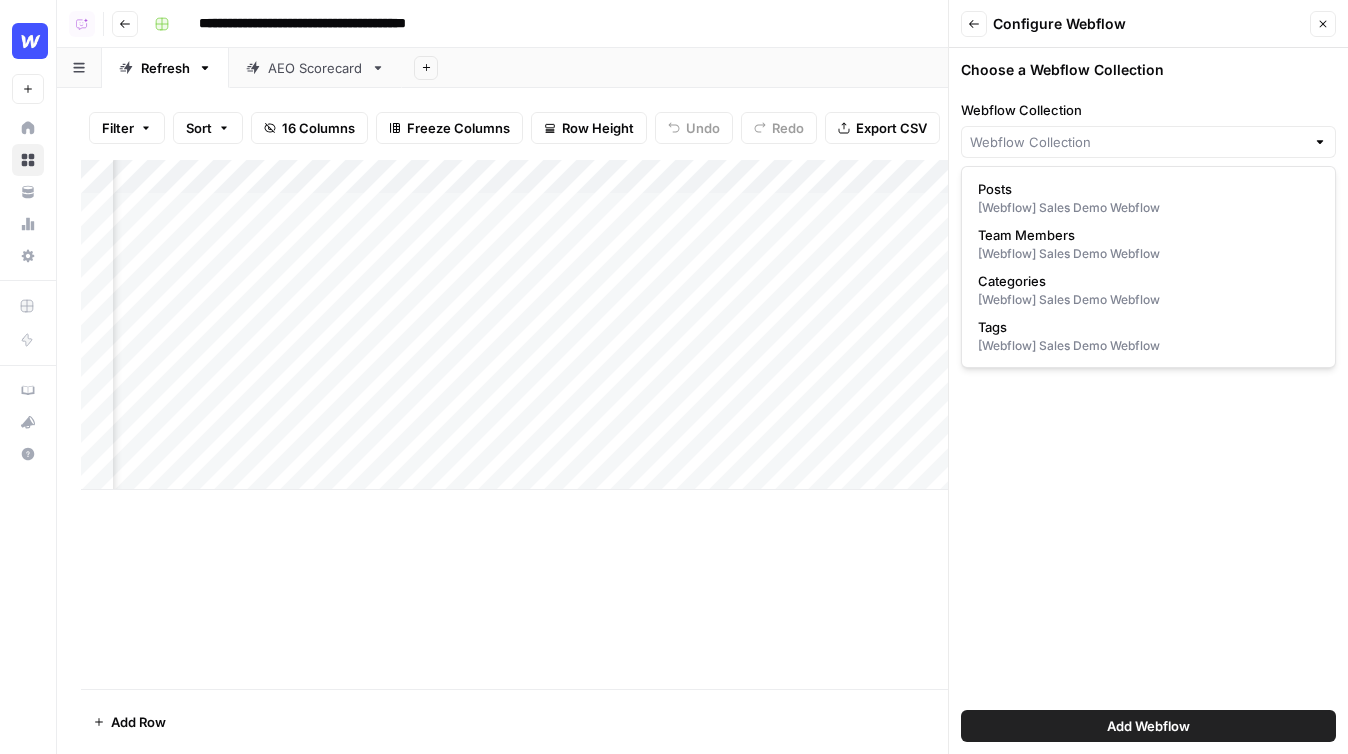 type on "Posts" 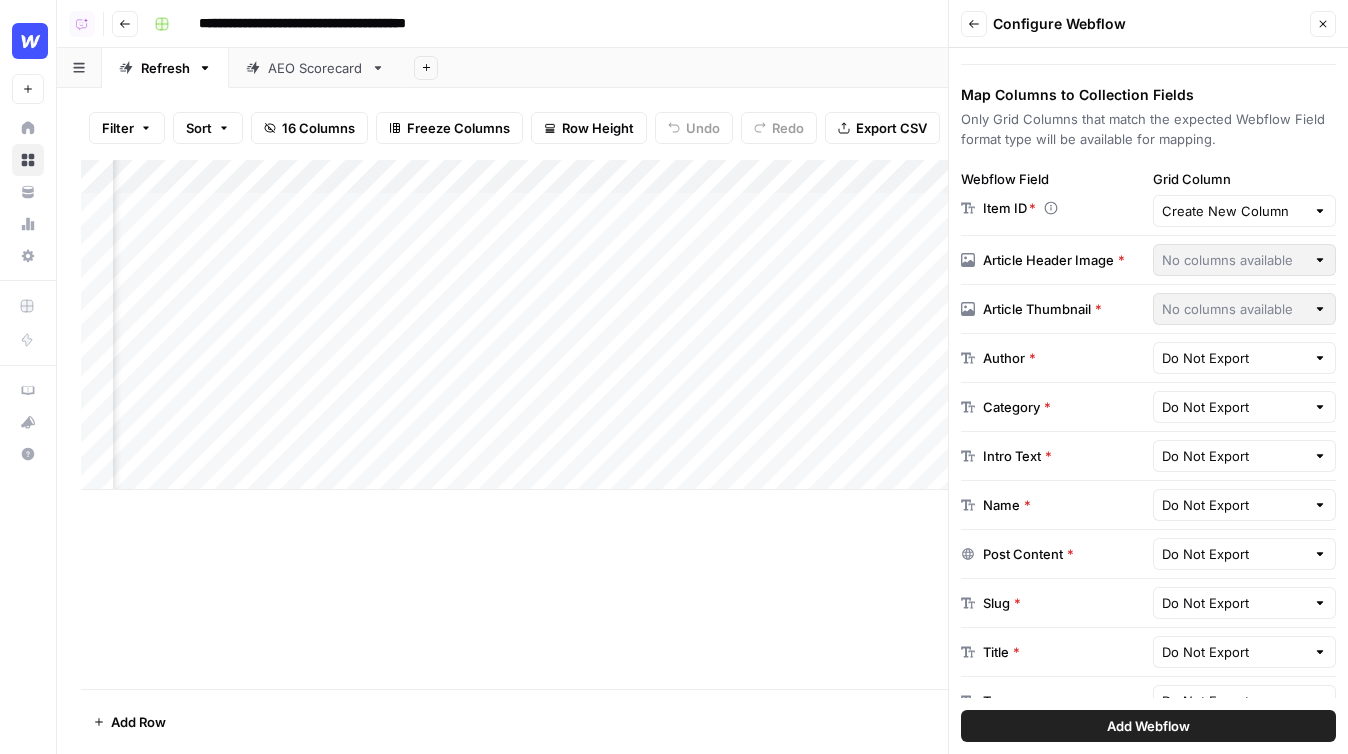 scroll, scrollTop: 274, scrollLeft: 0, axis: vertical 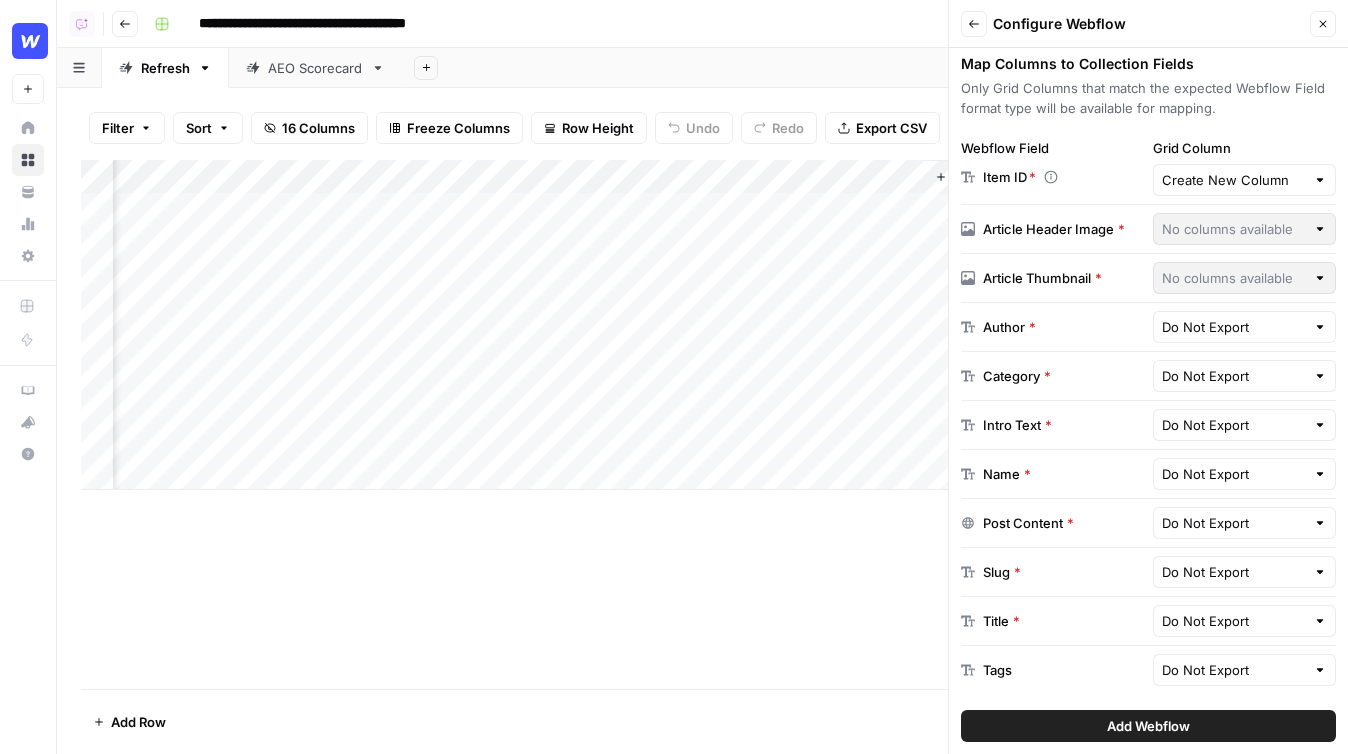 click on "Close" at bounding box center (1323, 24) 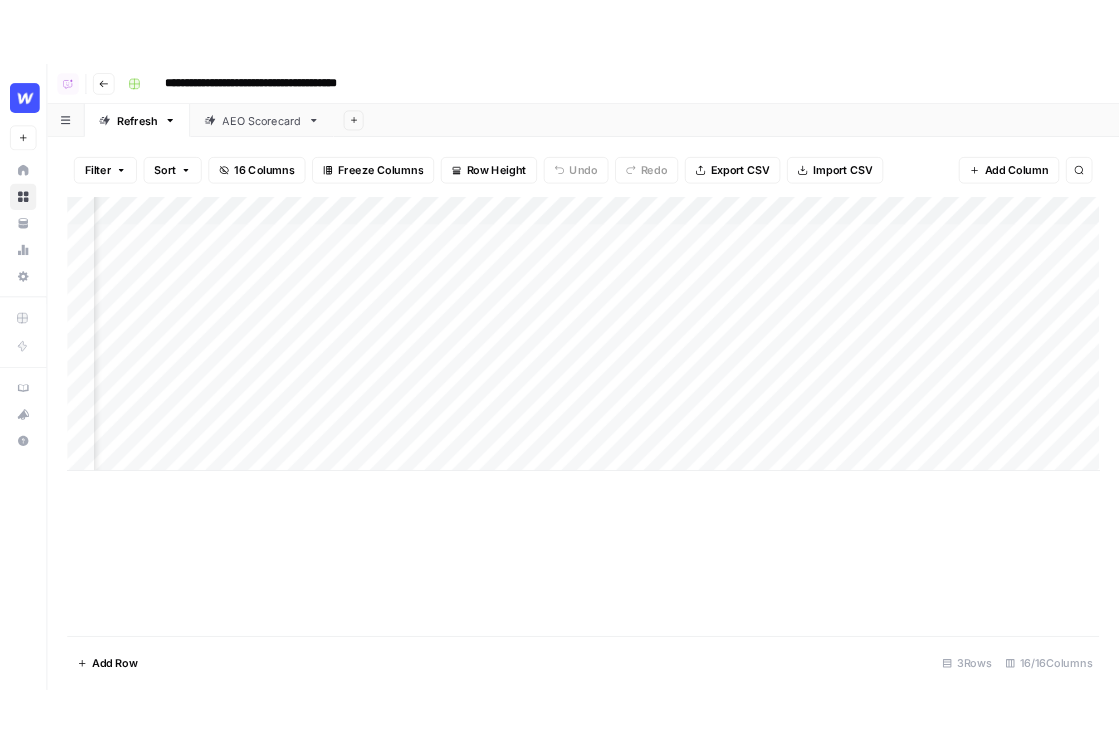scroll, scrollTop: 0, scrollLeft: 0, axis: both 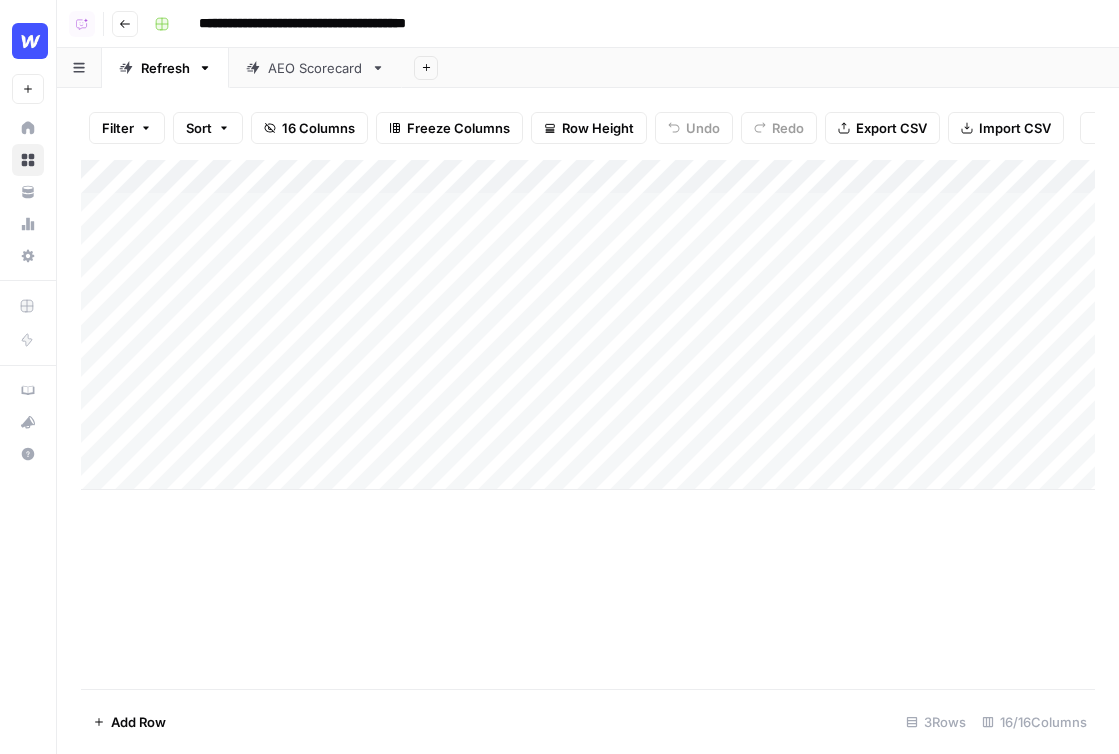 click on "**********" at bounding box center (588, 24) 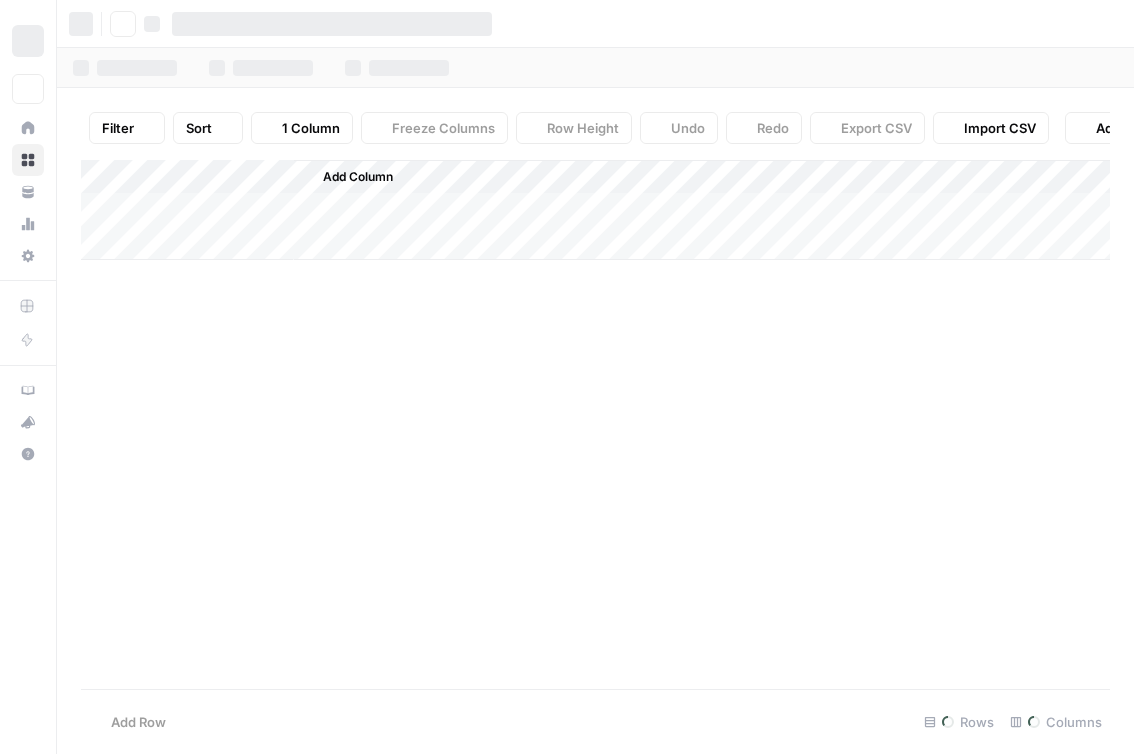 scroll, scrollTop: 0, scrollLeft: 0, axis: both 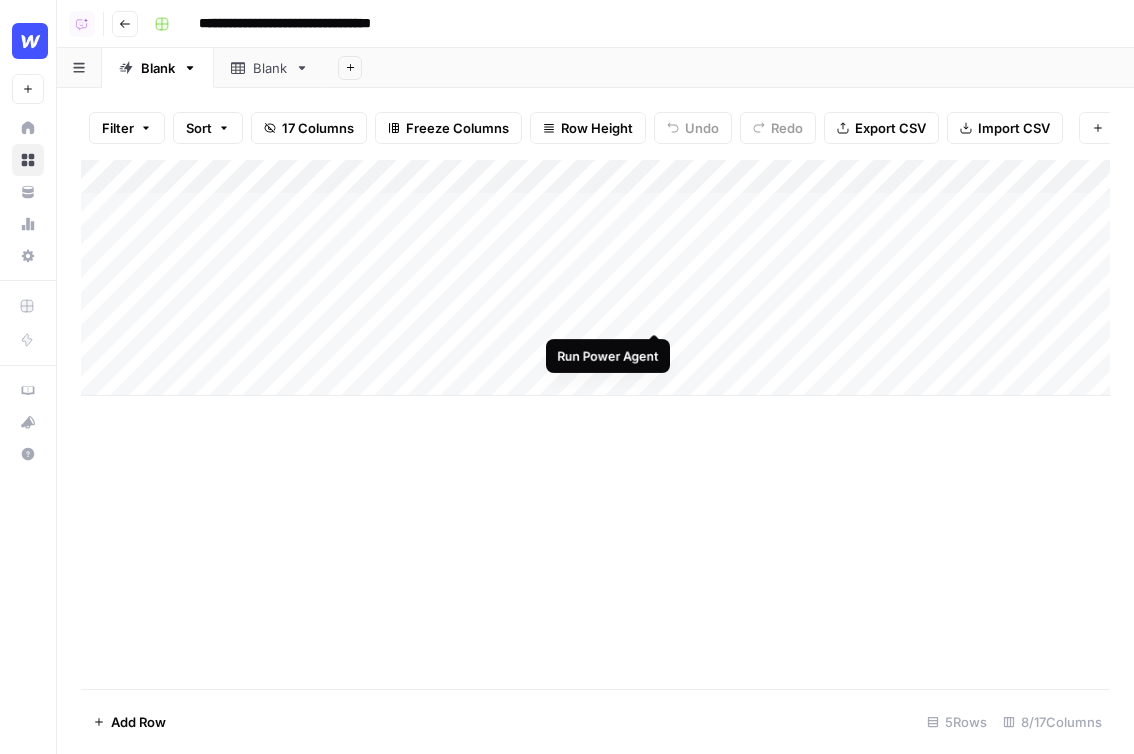 click on "Add Column" at bounding box center [595, 278] 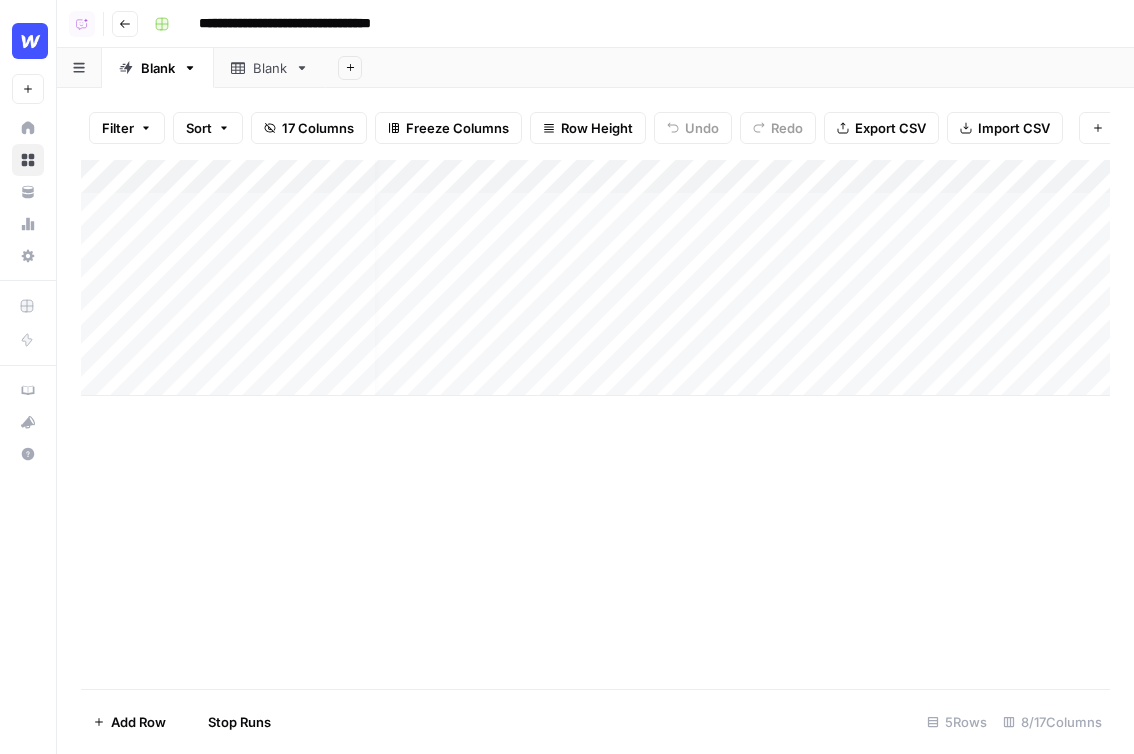 scroll, scrollTop: 0, scrollLeft: 0, axis: both 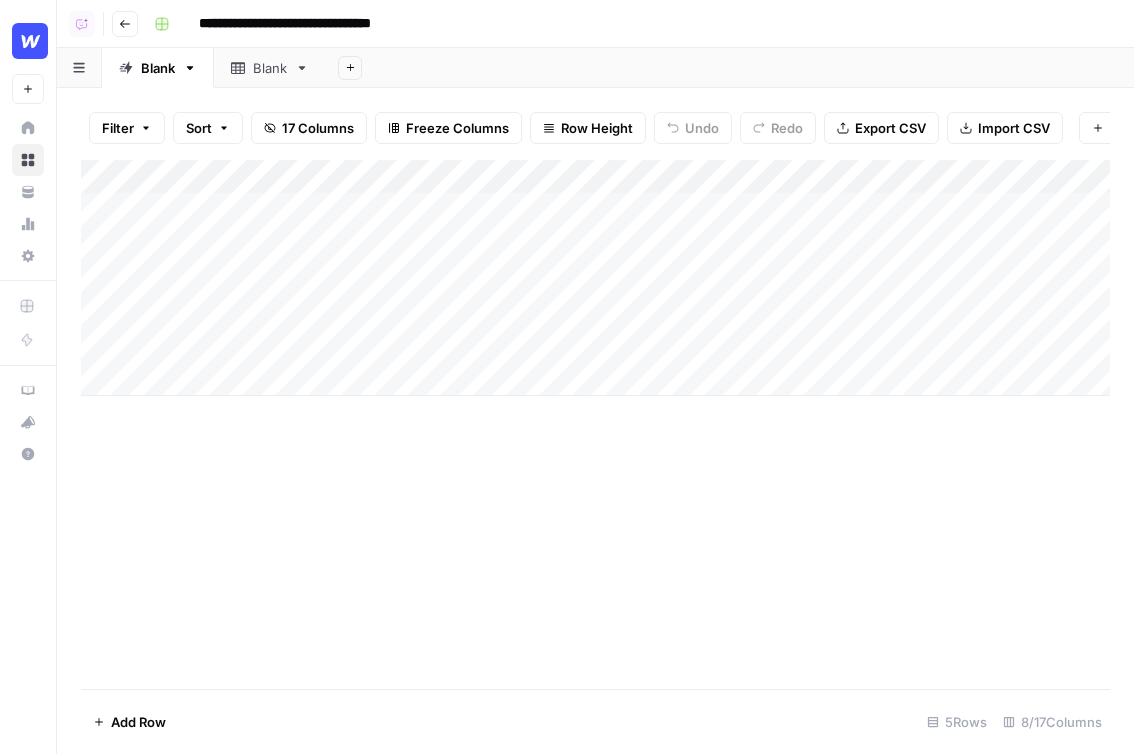 click on "Add Column" at bounding box center [595, 278] 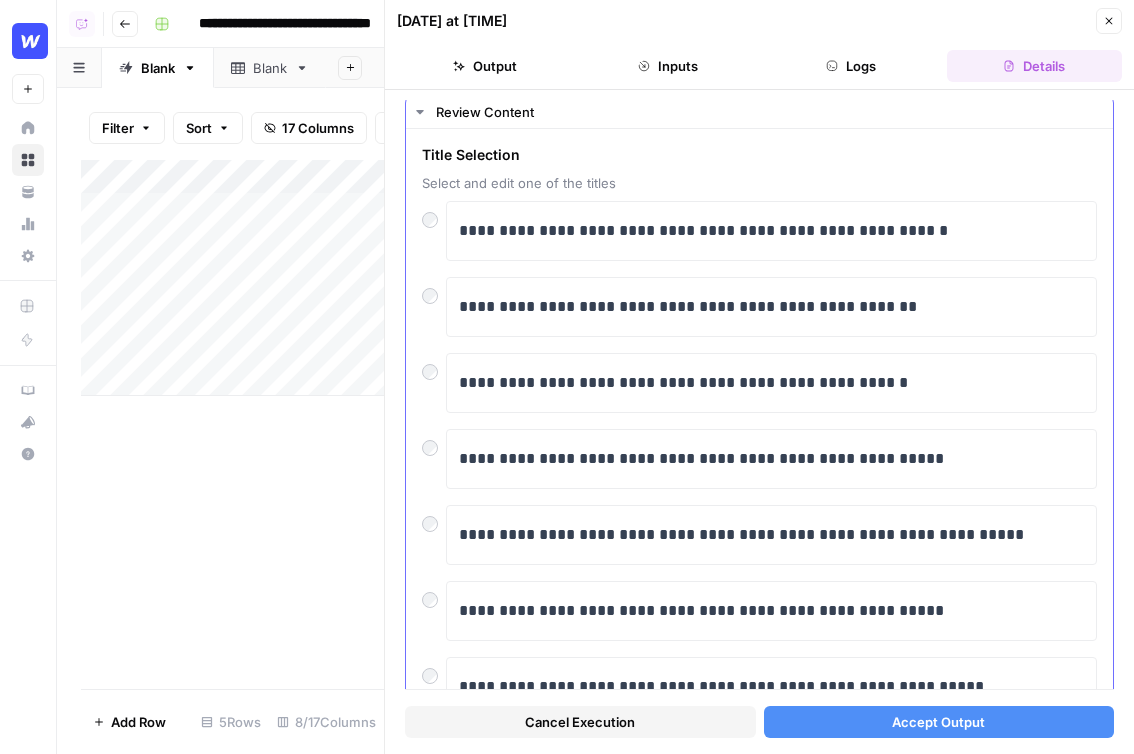 scroll, scrollTop: 0, scrollLeft: 0, axis: both 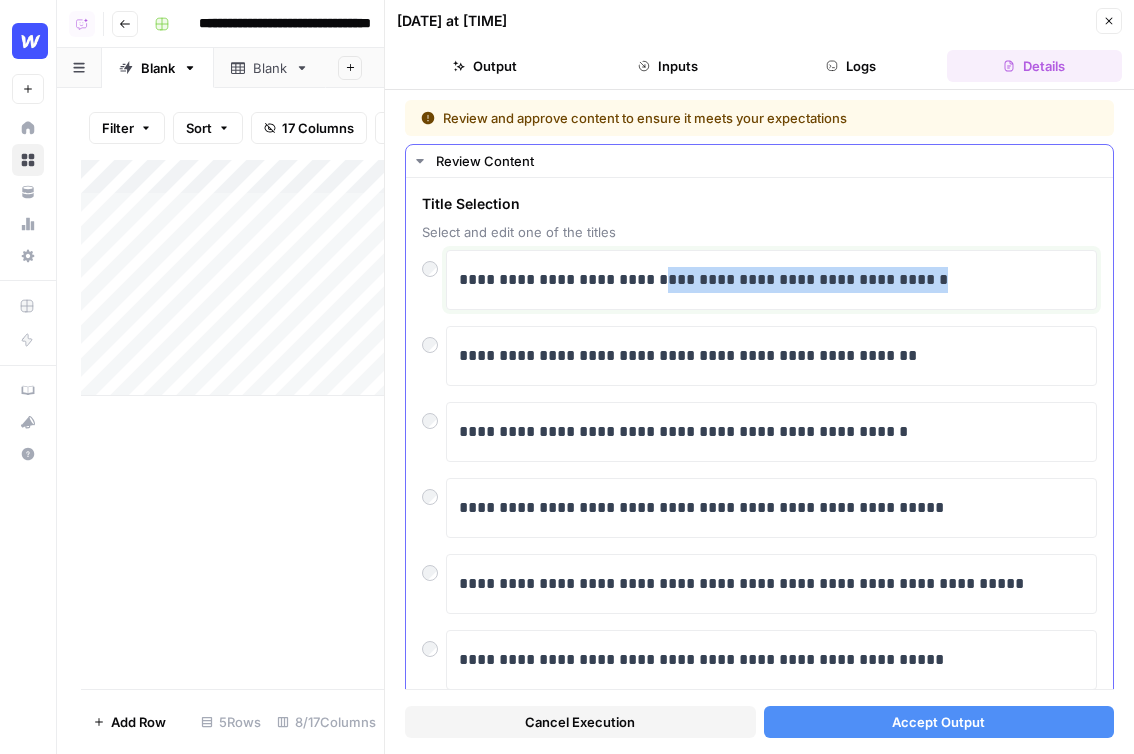 drag, startPoint x: 980, startPoint y: 282, endPoint x: 615, endPoint y: 279, distance: 365.01233 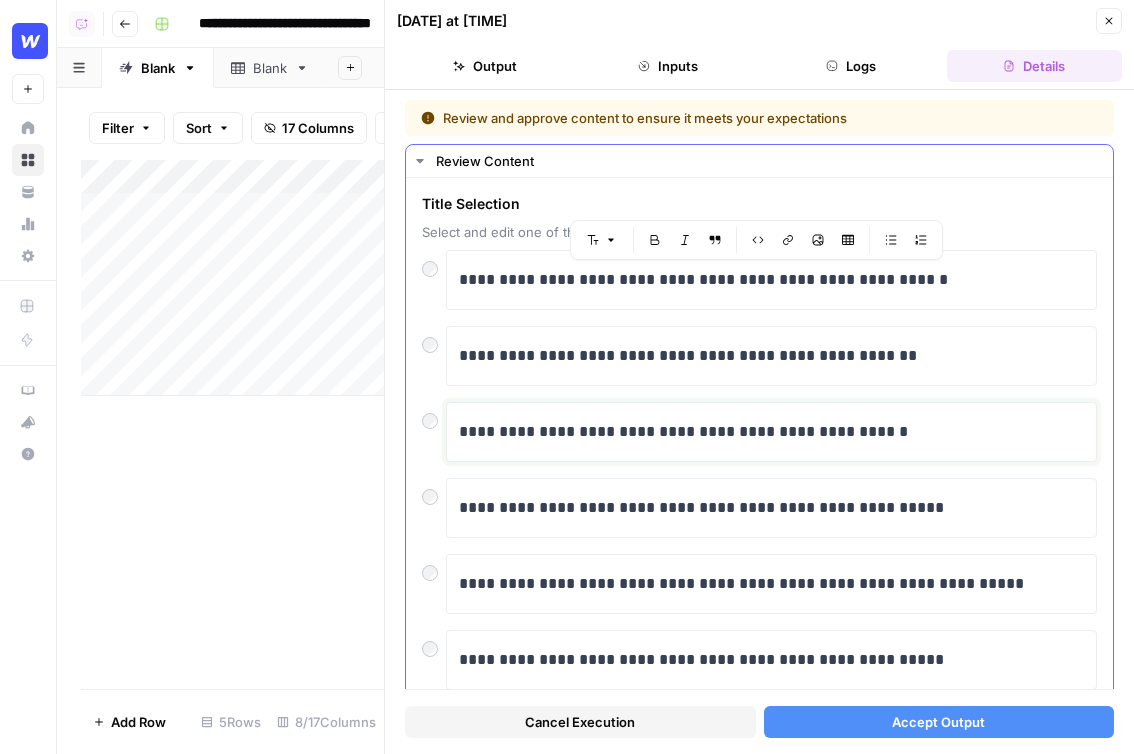 click on "**********" at bounding box center (771, 432) 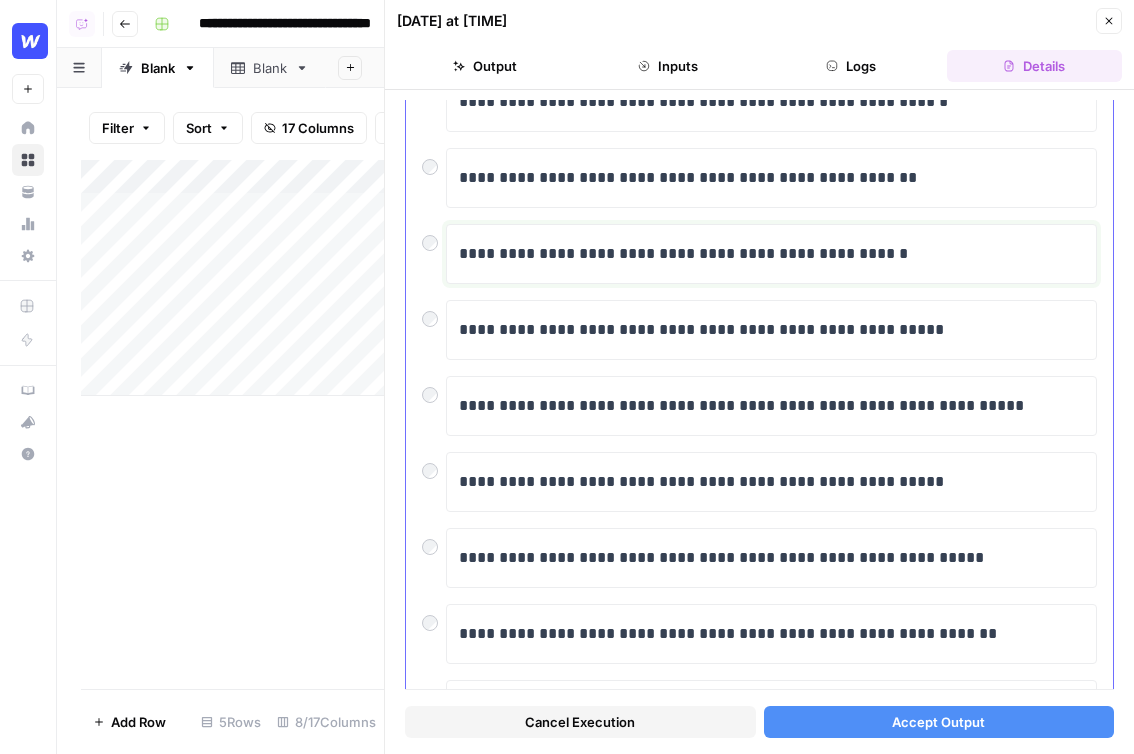scroll, scrollTop: 0, scrollLeft: 0, axis: both 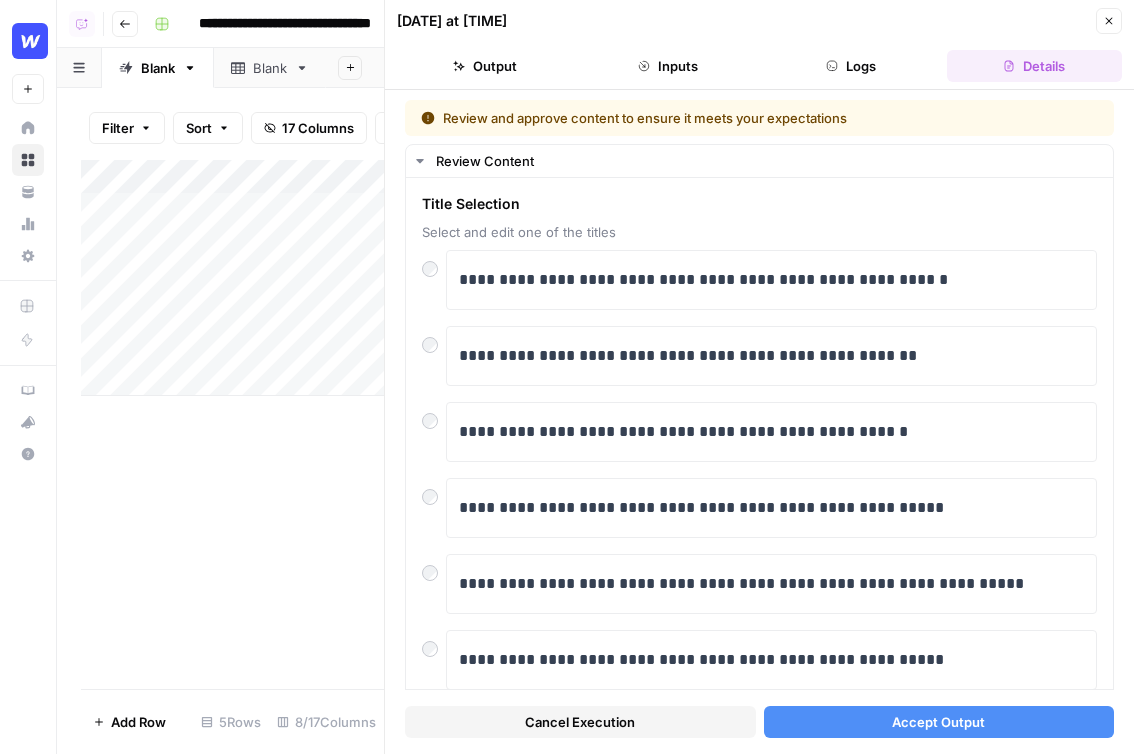 click 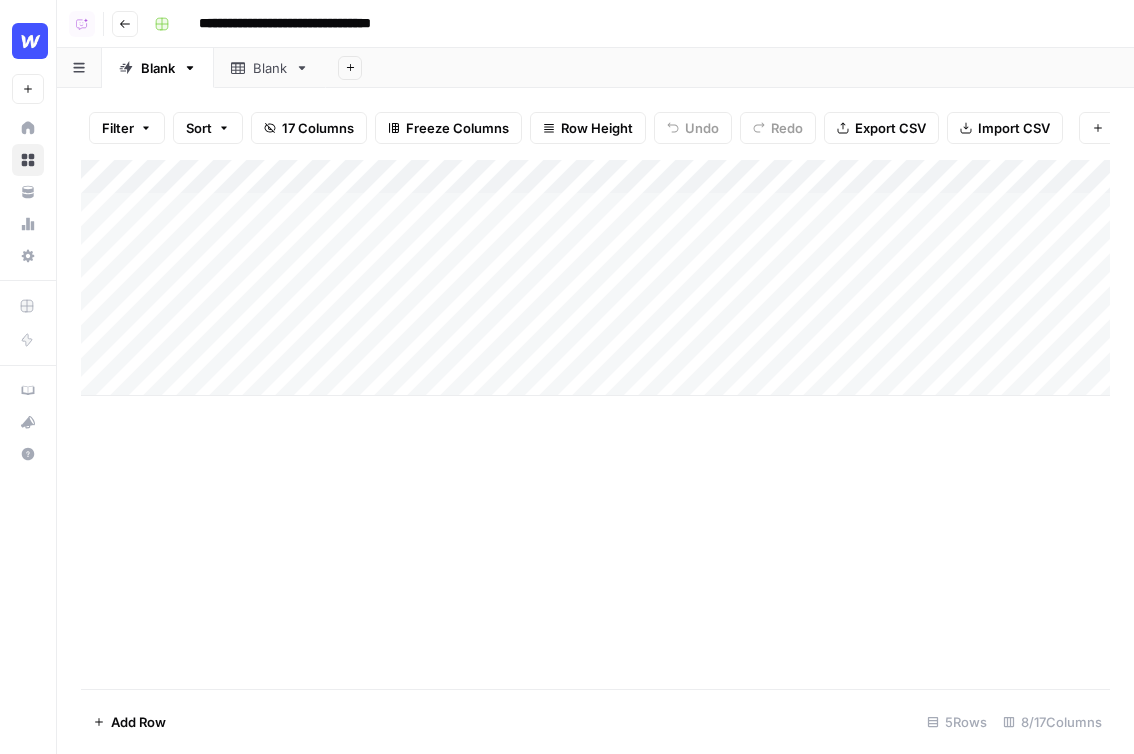 click on "Go back" at bounding box center (125, 24) 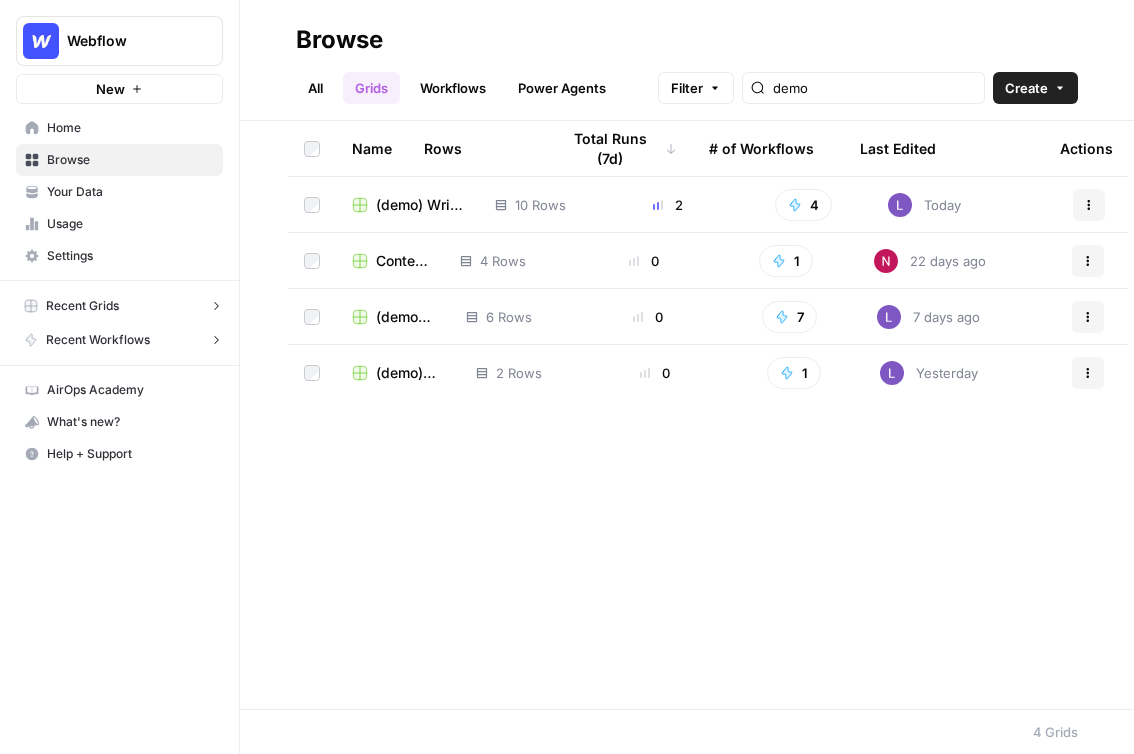click on "Your Data" at bounding box center (130, 192) 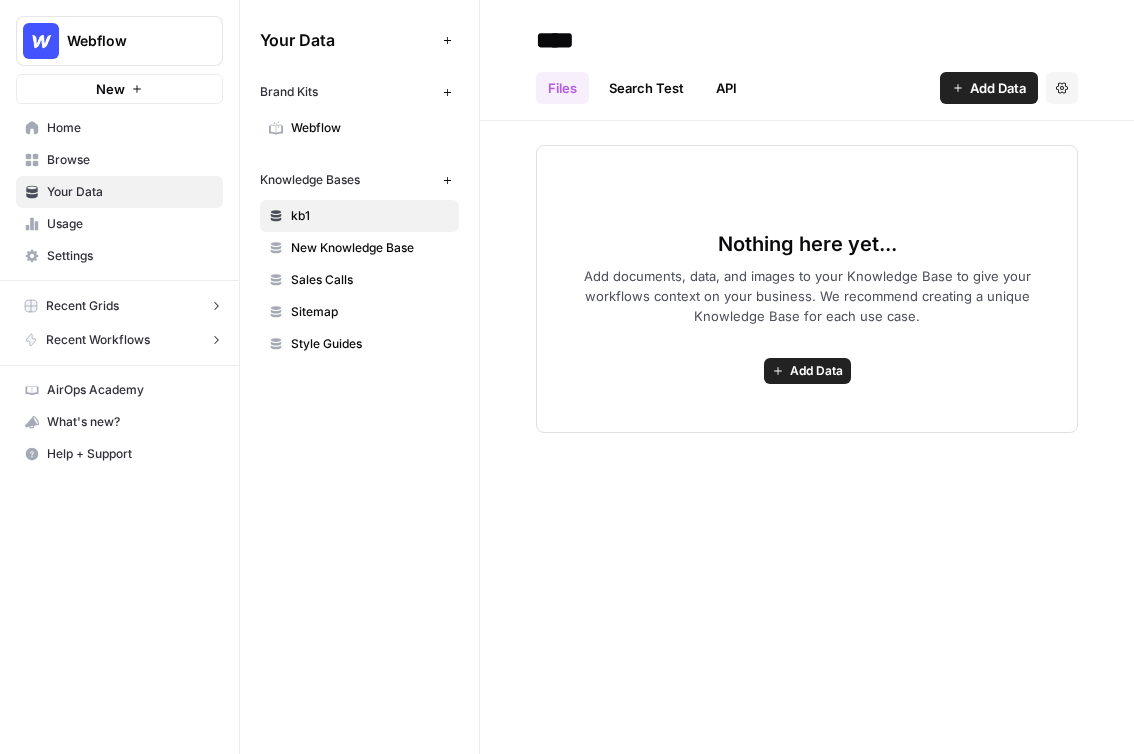 click on "Browse" at bounding box center [130, 160] 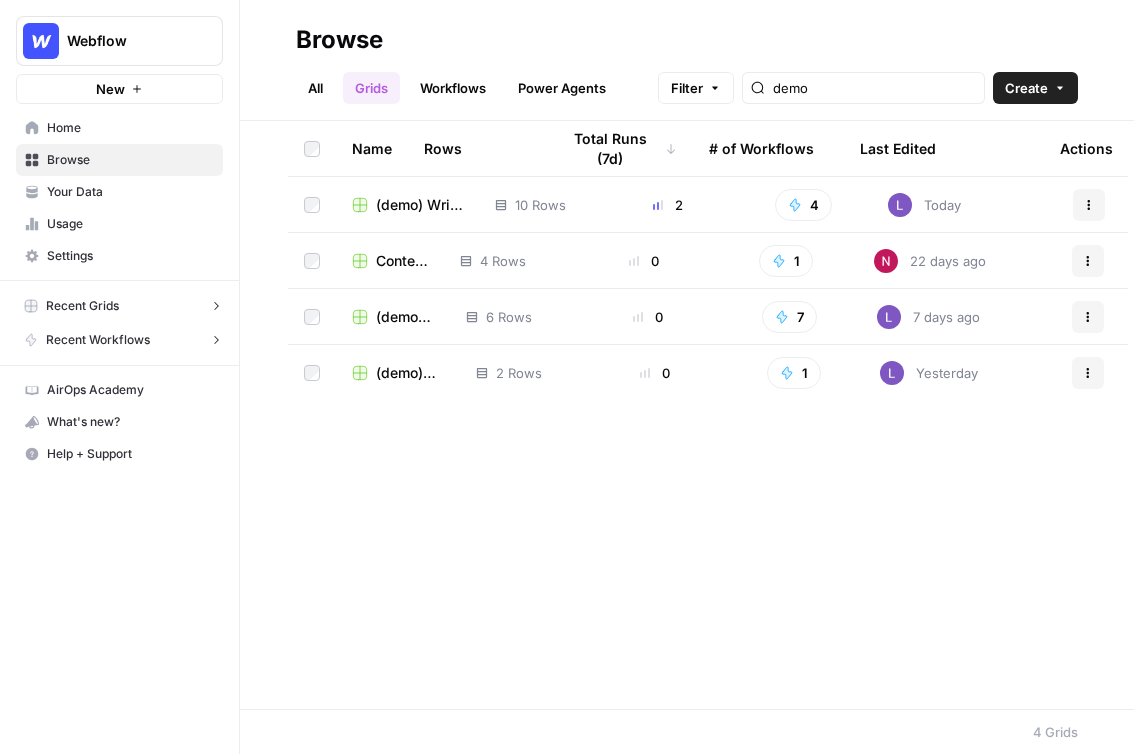 click on "Grids" at bounding box center (371, 88) 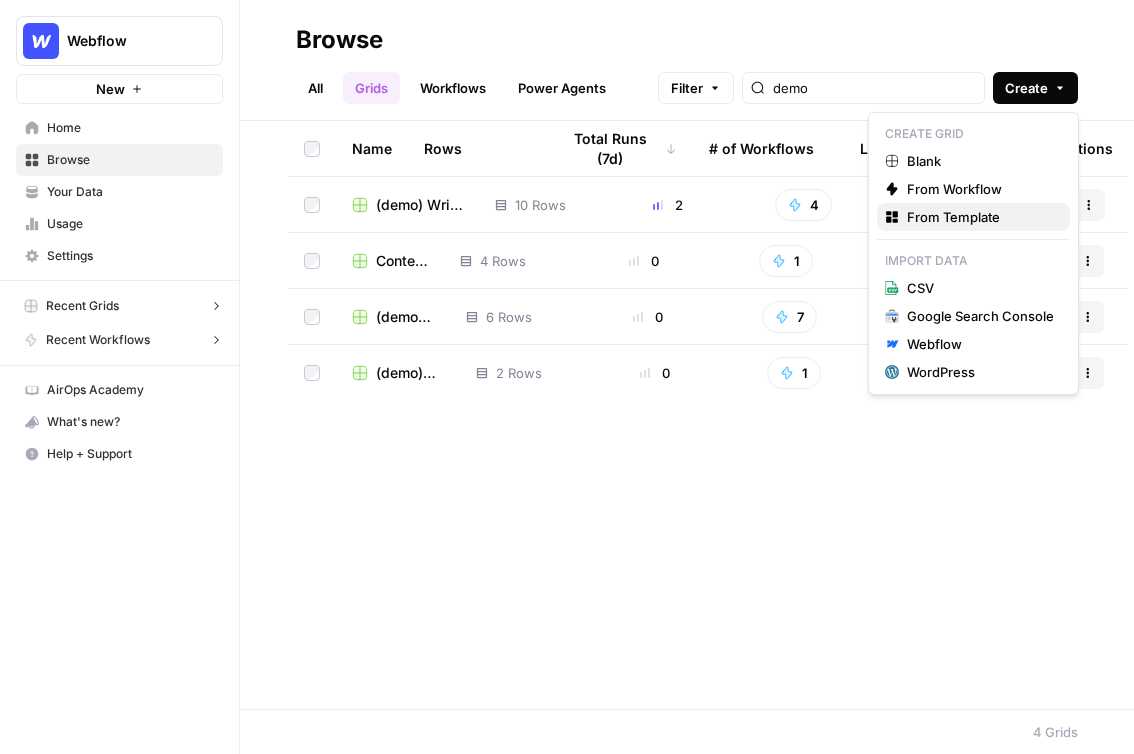 click on "From Template" at bounding box center [980, 217] 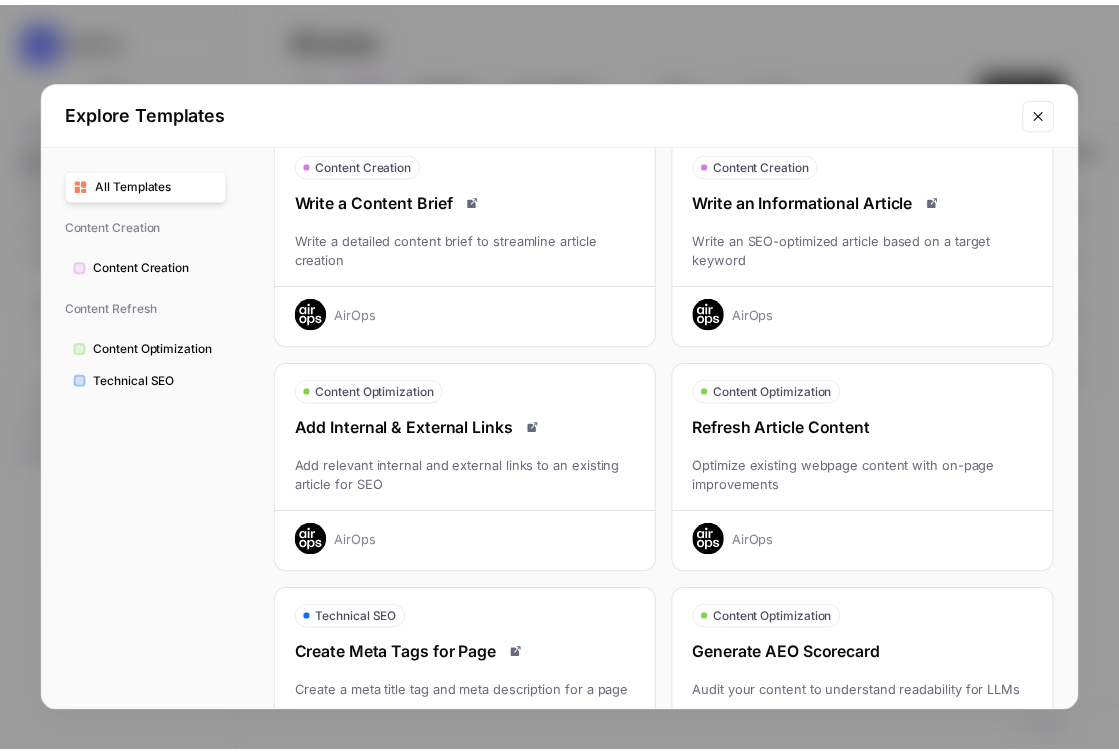 scroll, scrollTop: 140, scrollLeft: 0, axis: vertical 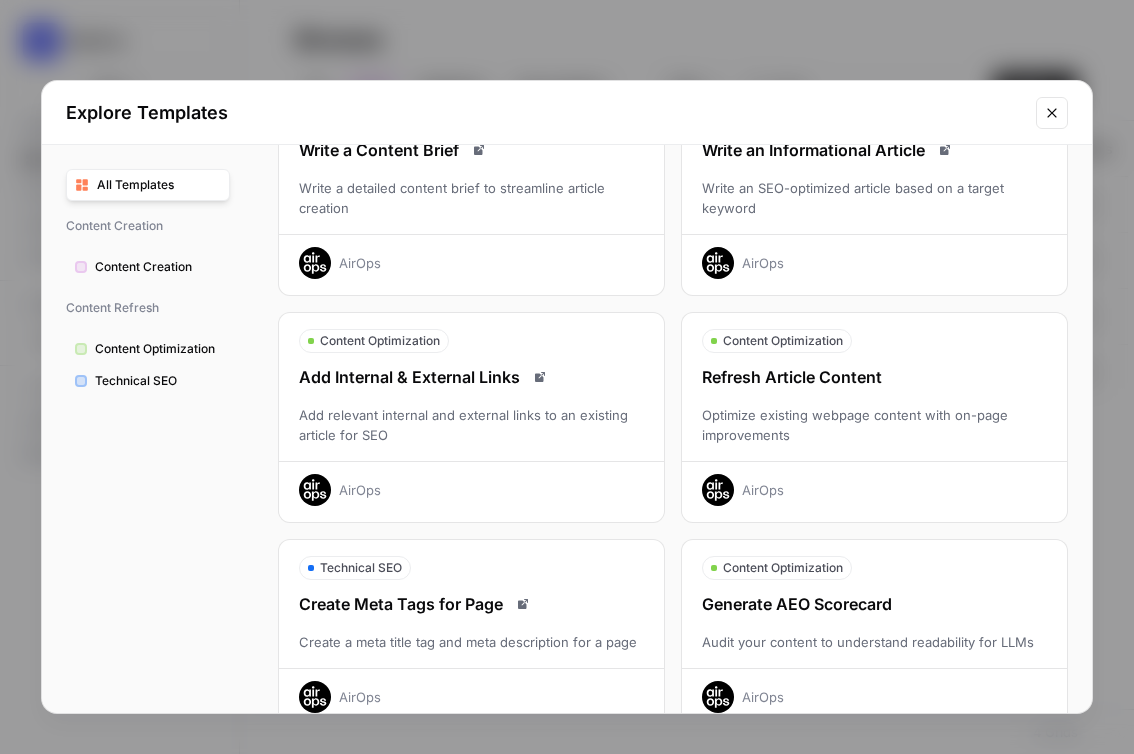 click on "Refresh Article Content Optimize existing webpage content with on-page improvements AirOps" at bounding box center [874, 435] 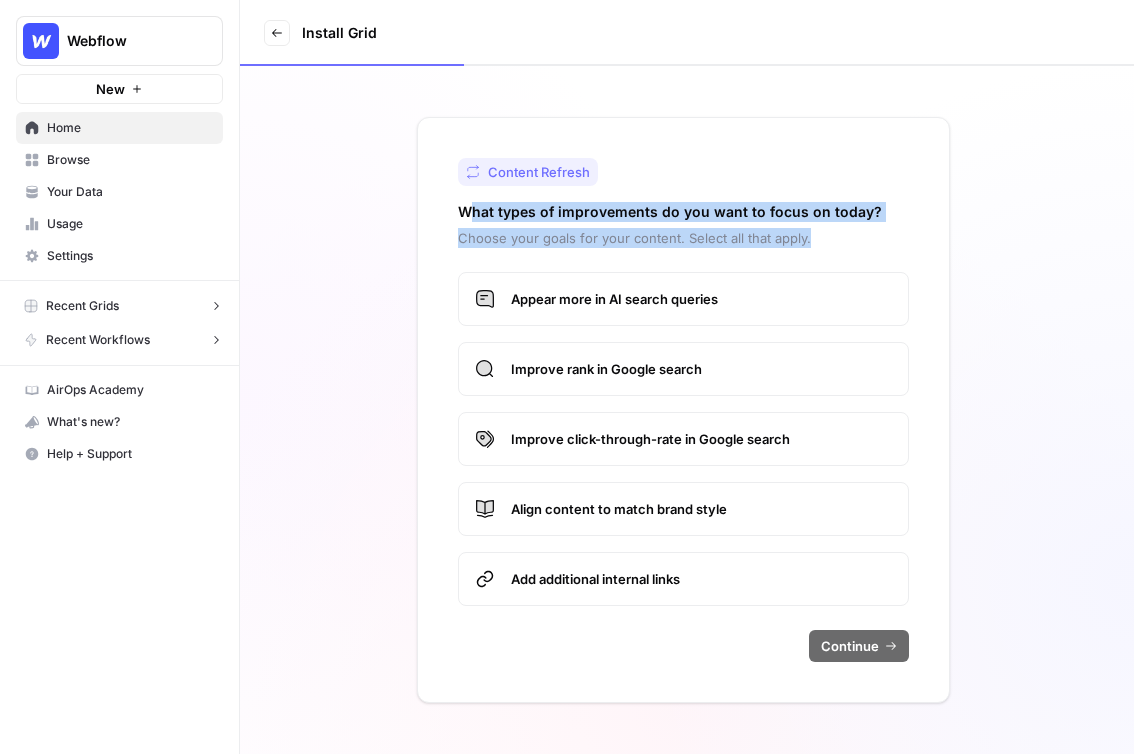 drag, startPoint x: 466, startPoint y: 216, endPoint x: 813, endPoint y: 232, distance: 347.36868 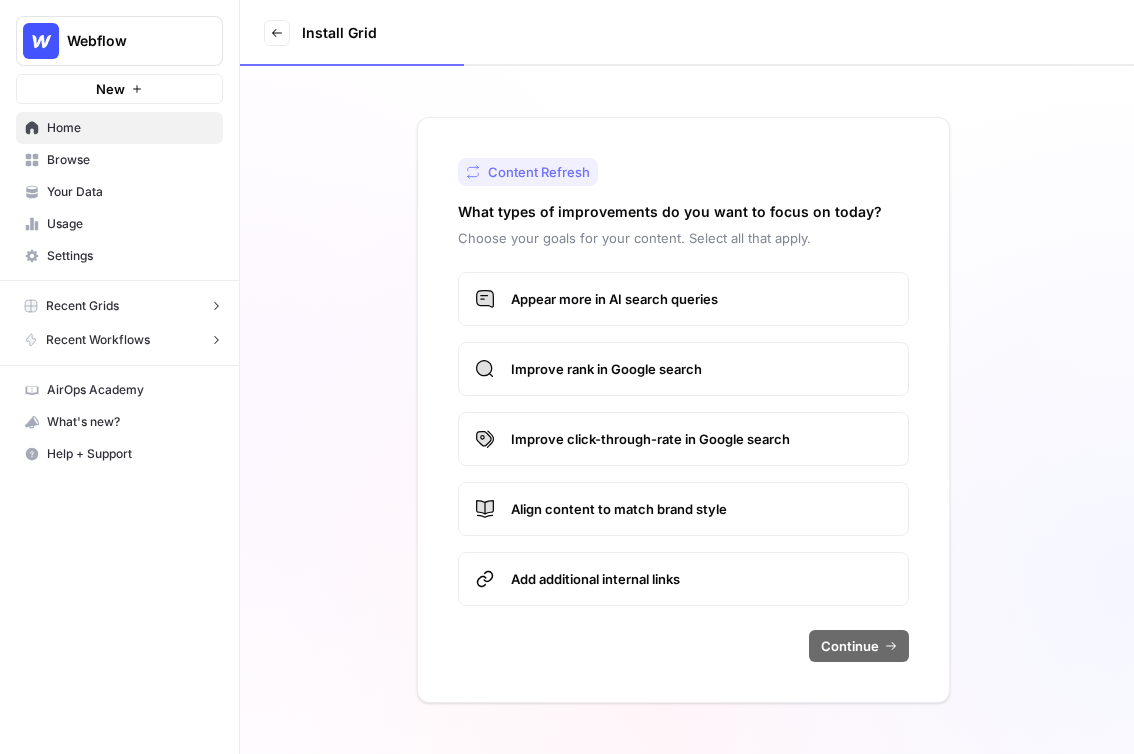 click on "Appear more in AI search queries" at bounding box center (701, 299) 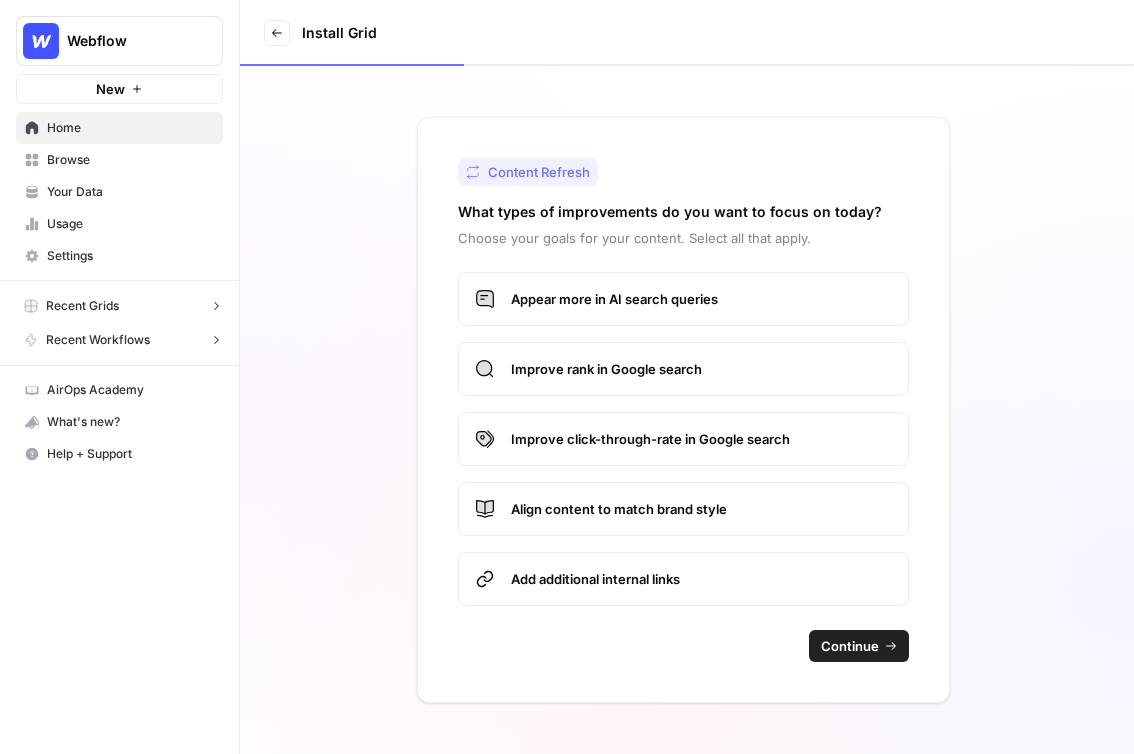 click on "Improve rank in Google search" at bounding box center [683, 369] 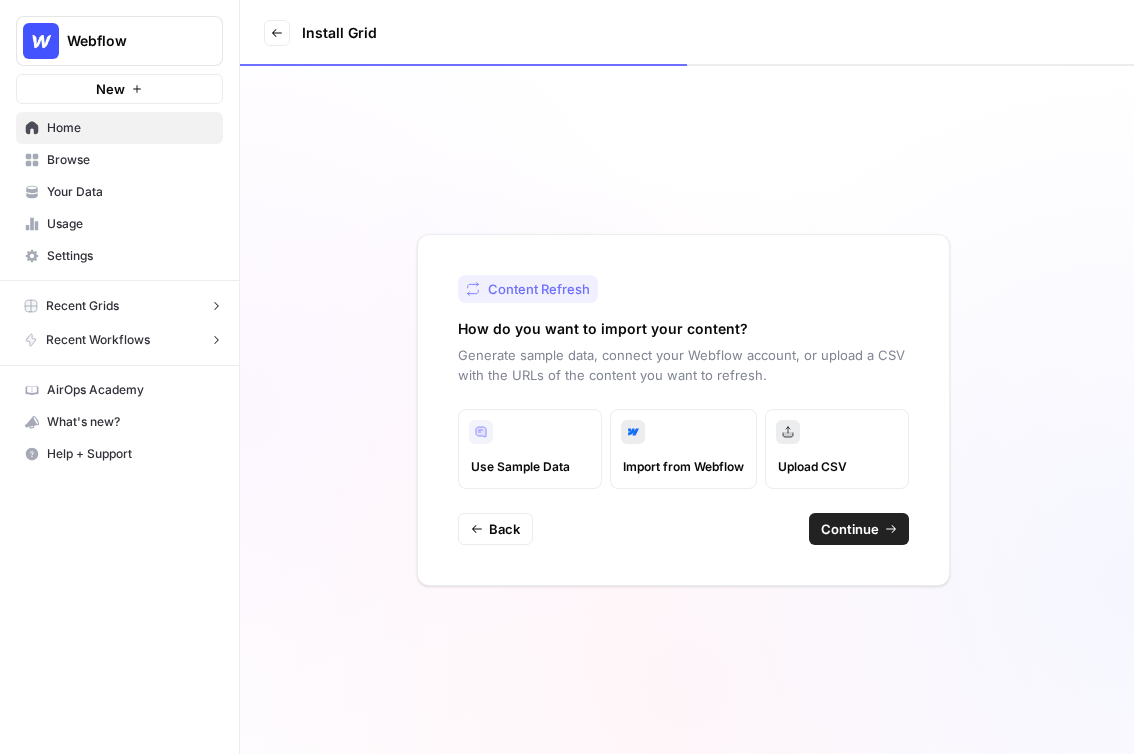 click on "Continue" at bounding box center (850, 529) 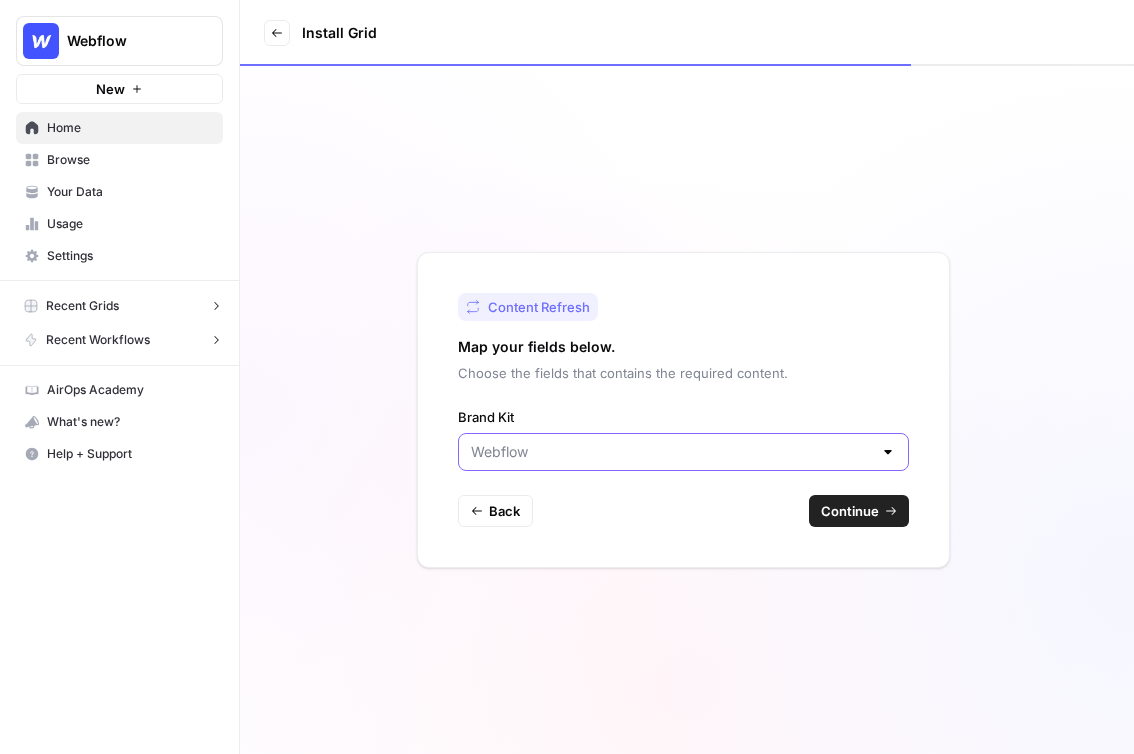 click on "Brand Kit" at bounding box center [671, 452] 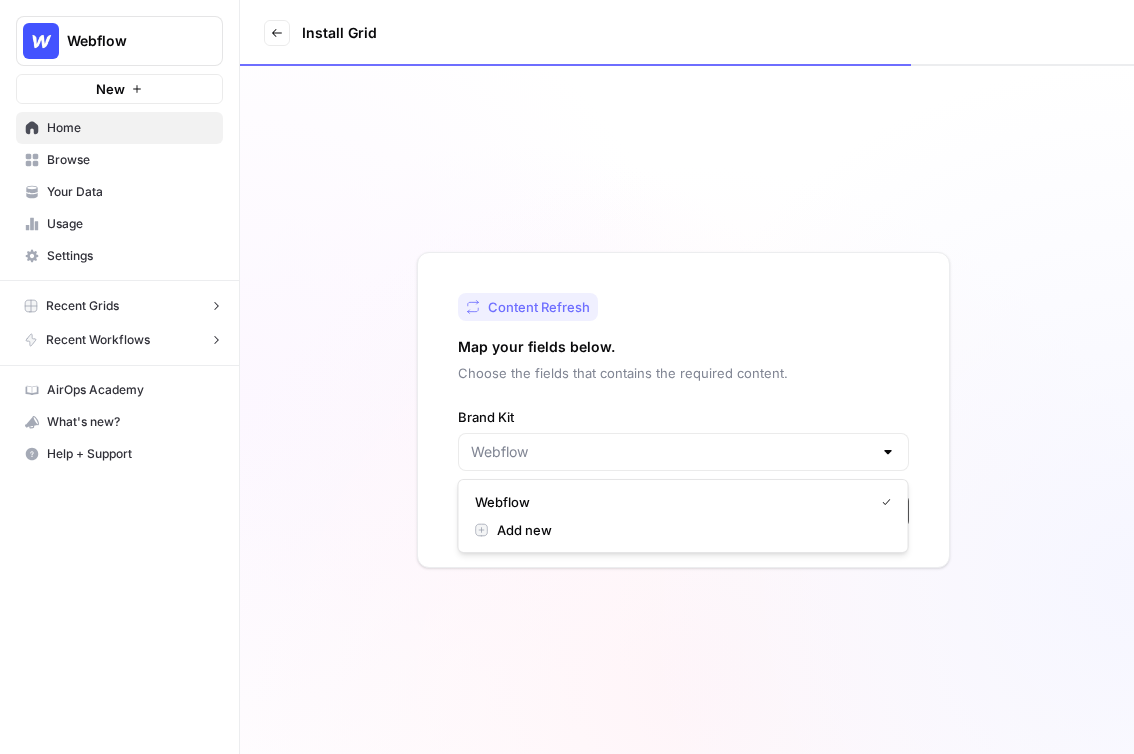 type on "Webflow" 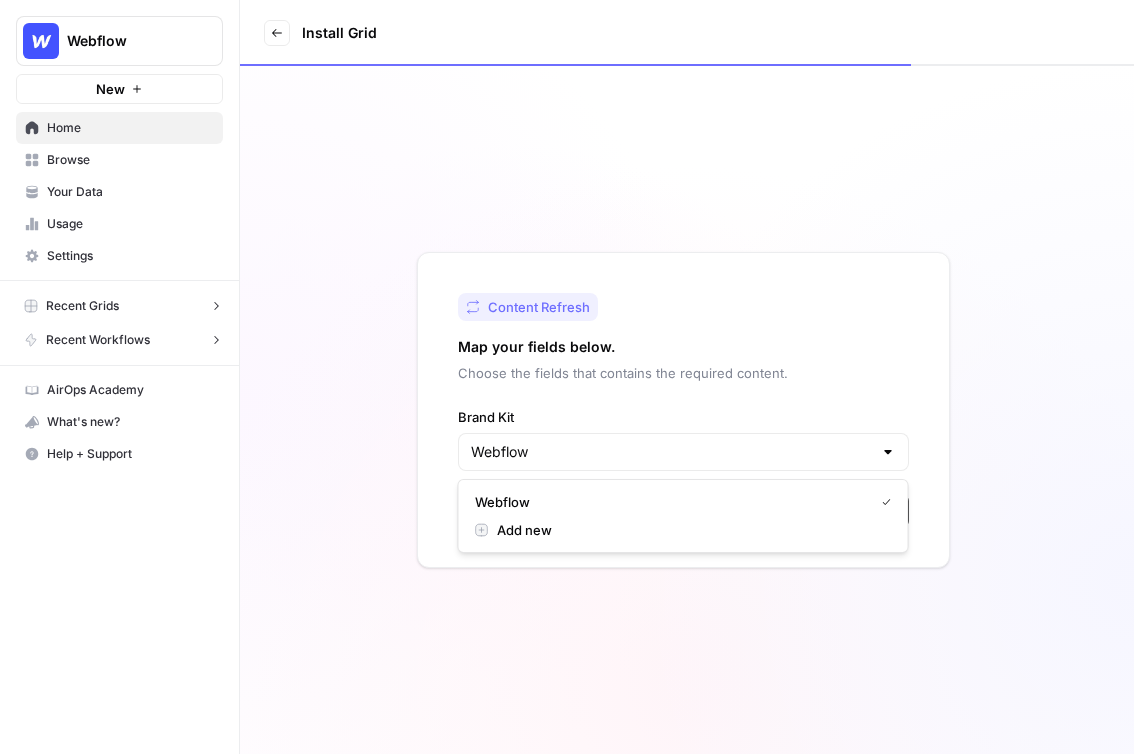 click on "Content Refresh Map your fields below. Choose the fields that contains the required content. Brand Kit Webflow Back Continue" at bounding box center [683, 410] 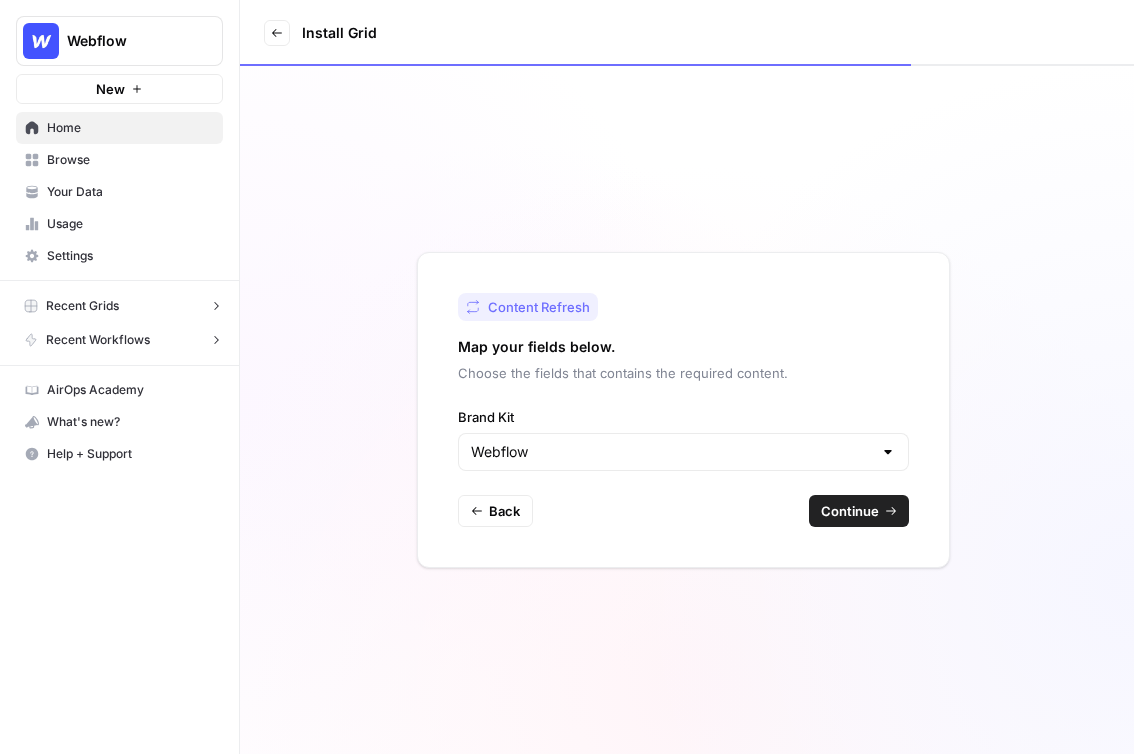 click on "Continue" at bounding box center [850, 511] 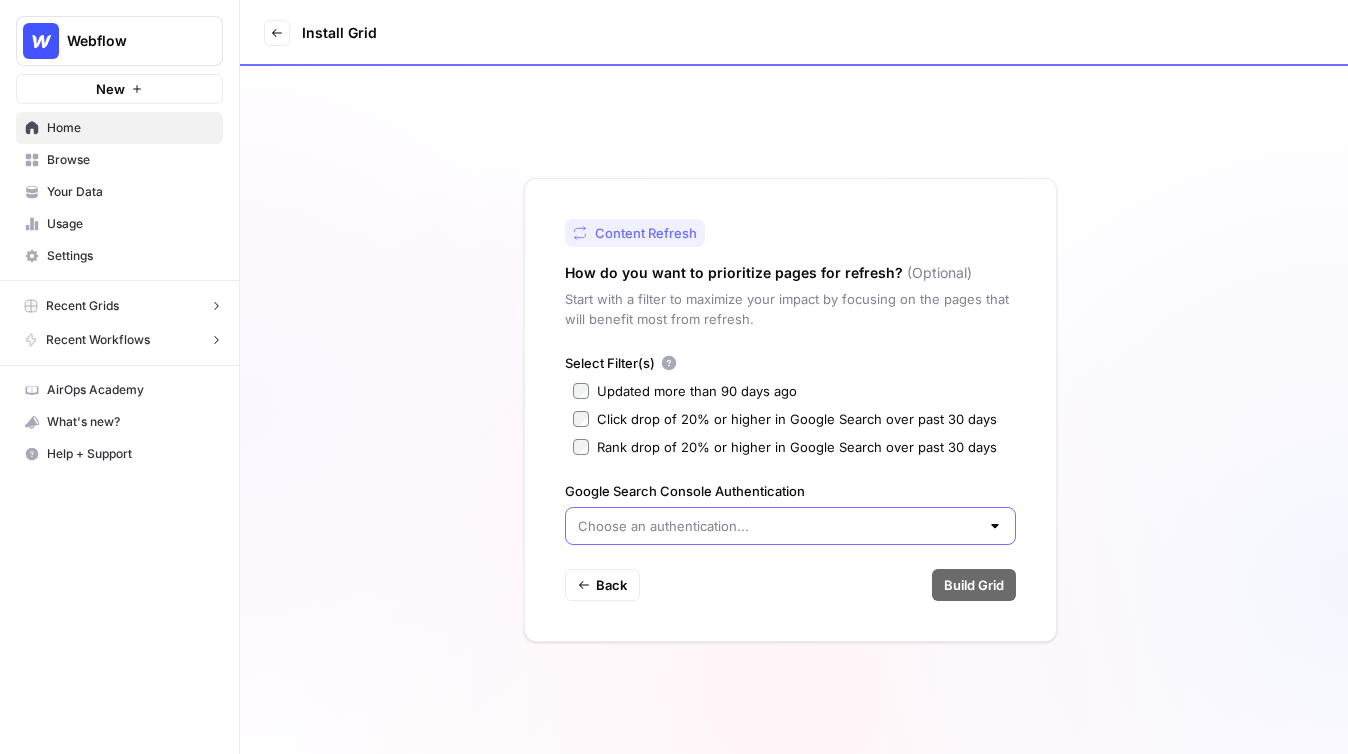 click on "Google Search Console Authentication" at bounding box center (778, 526) 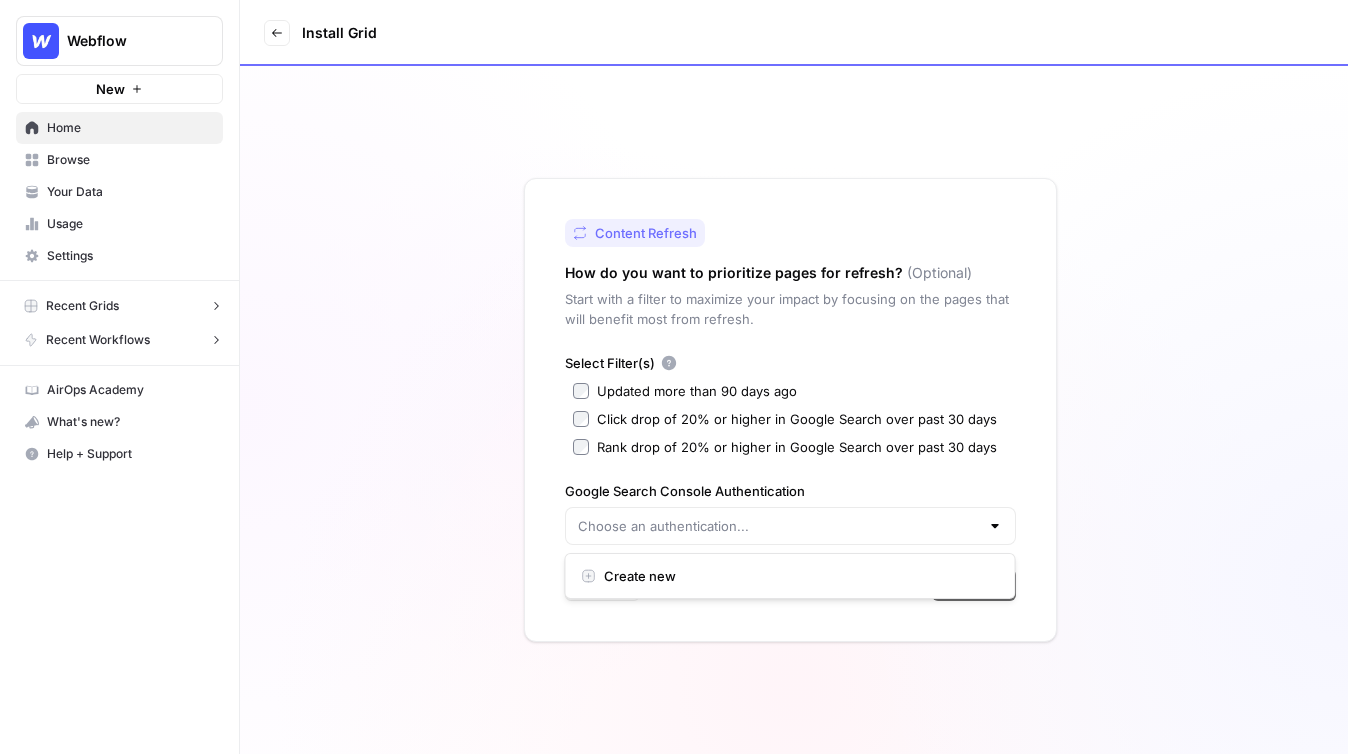 click on "Select Filter(s) Updated more than 90 days ago Click drop of 20% or higher in Google Search over past 30 days Rank drop of 20% or higher in Google Search over past 30 days Google Search Console Authentication" at bounding box center (790, 449) 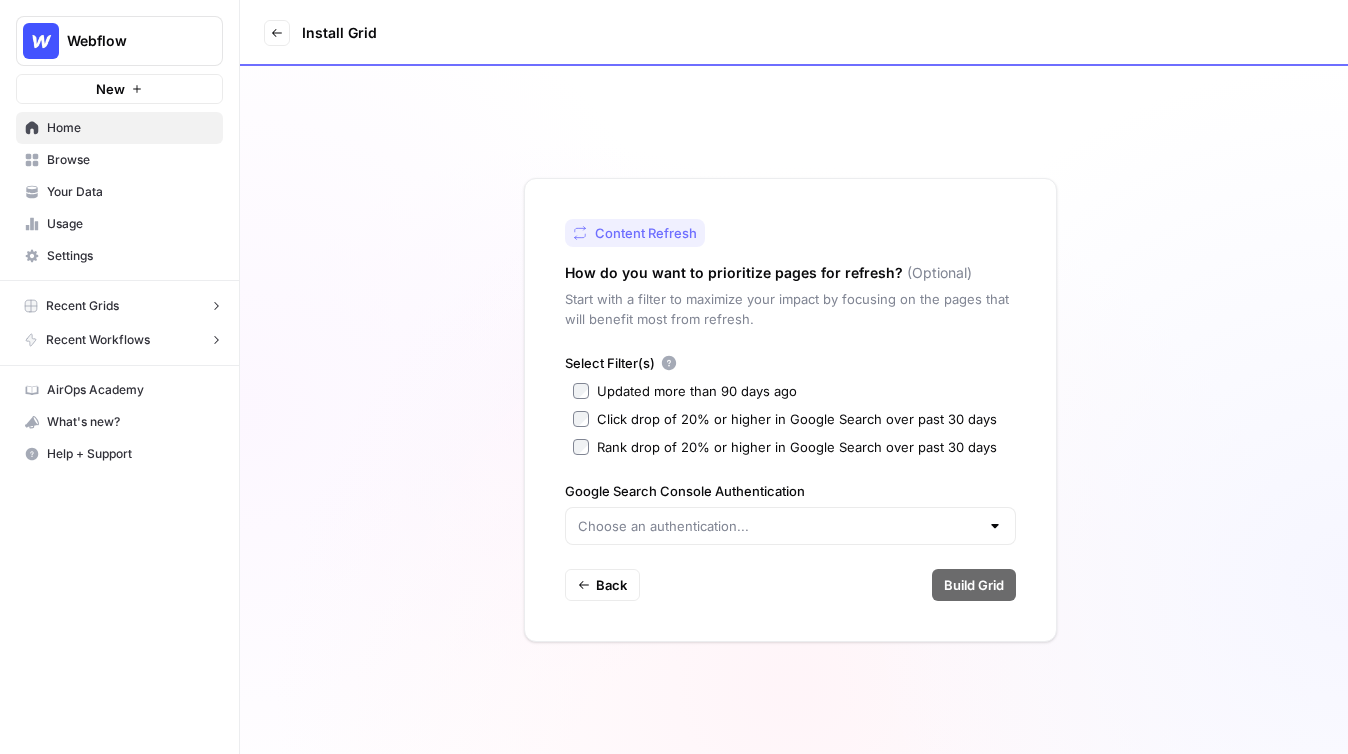 click on "Updated more than 90 days ago" at bounding box center (790, 391) 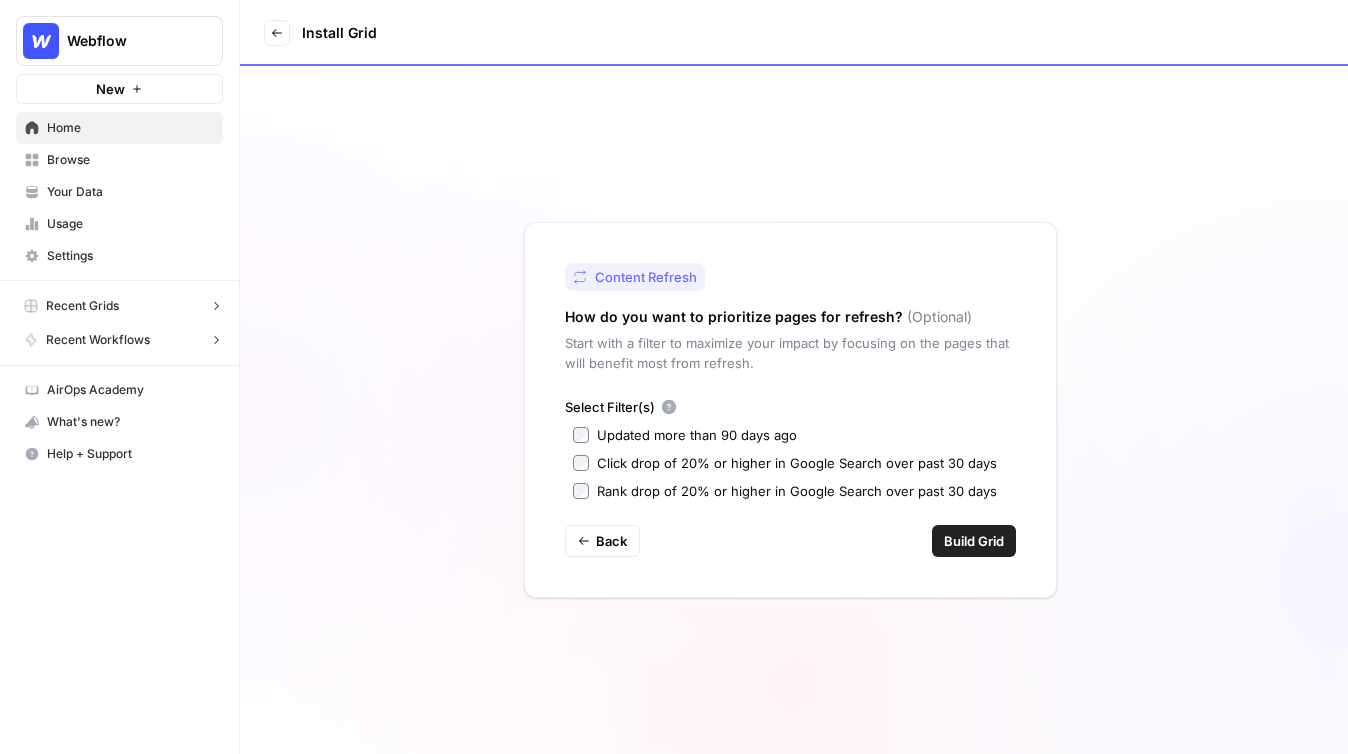 click on "Build Grid" at bounding box center (974, 541) 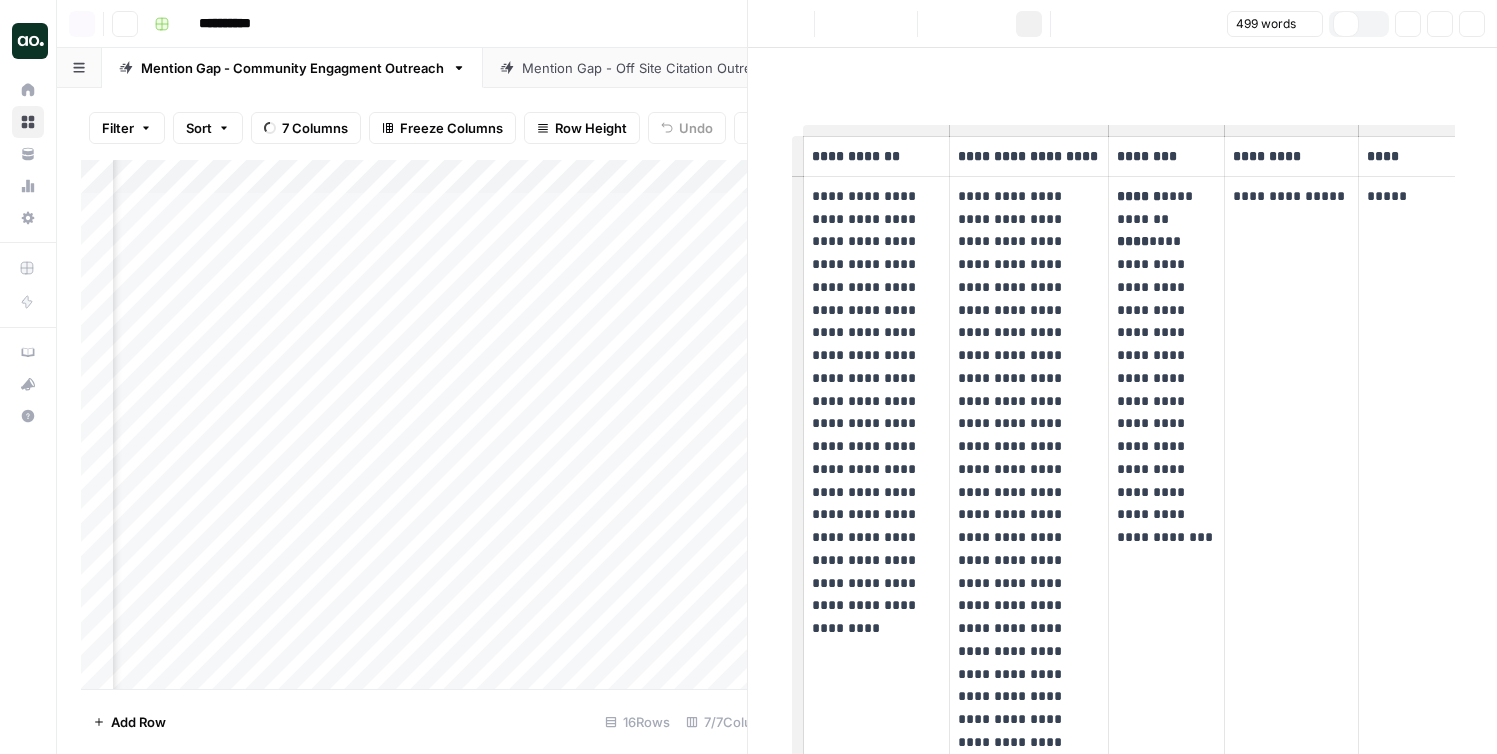 scroll, scrollTop: 0, scrollLeft: 0, axis: both 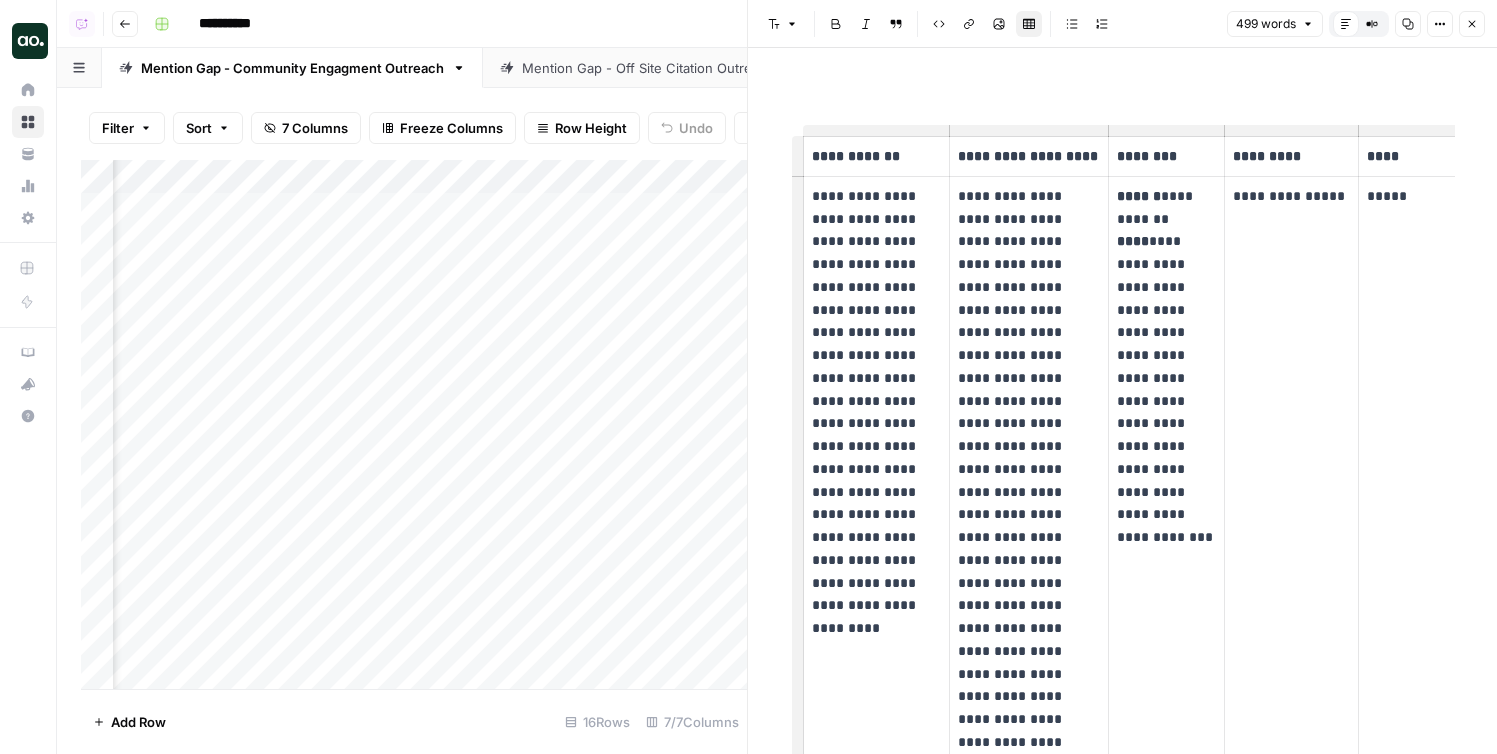 click on "Mention Gap - Off Site Citation Outreach" at bounding box center [648, 68] 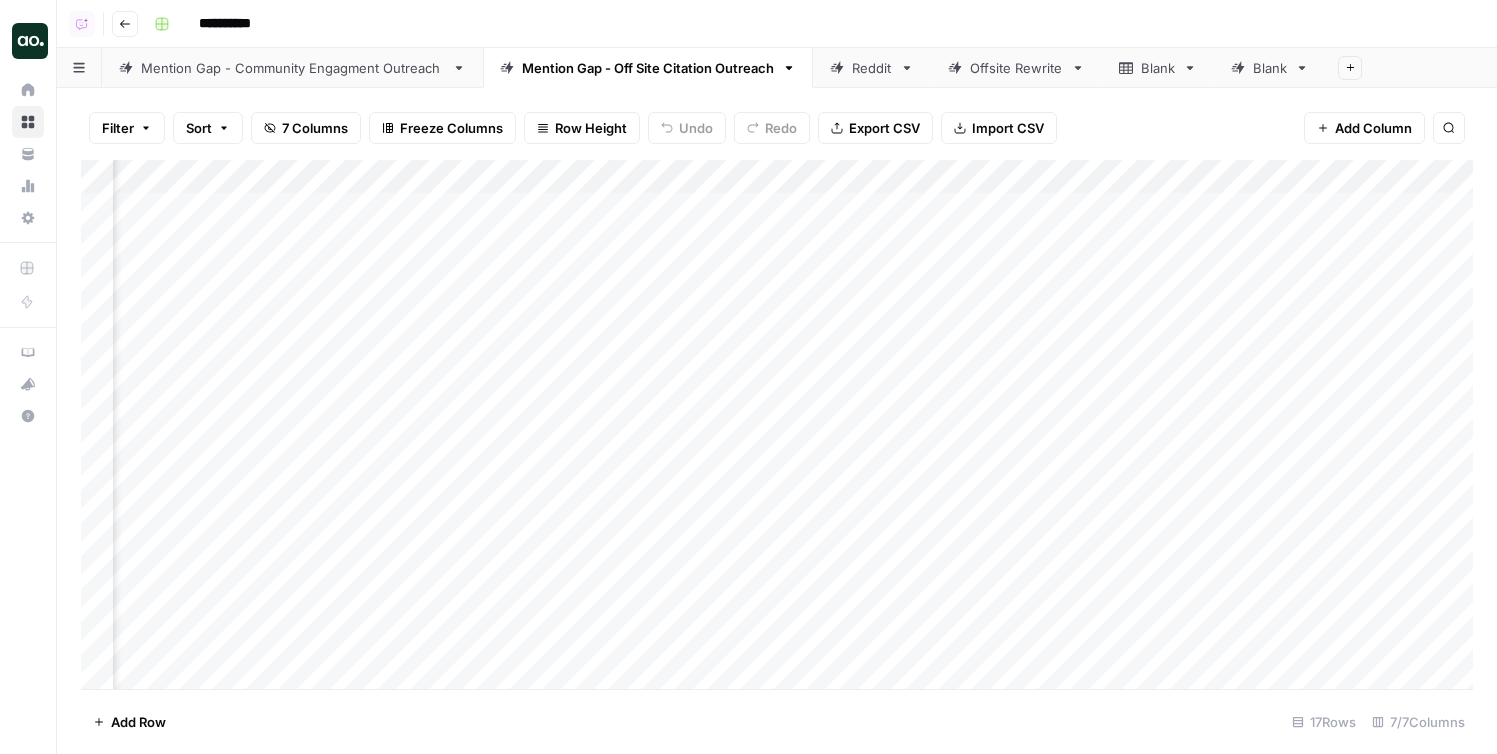 scroll, scrollTop: 0, scrollLeft: 350, axis: horizontal 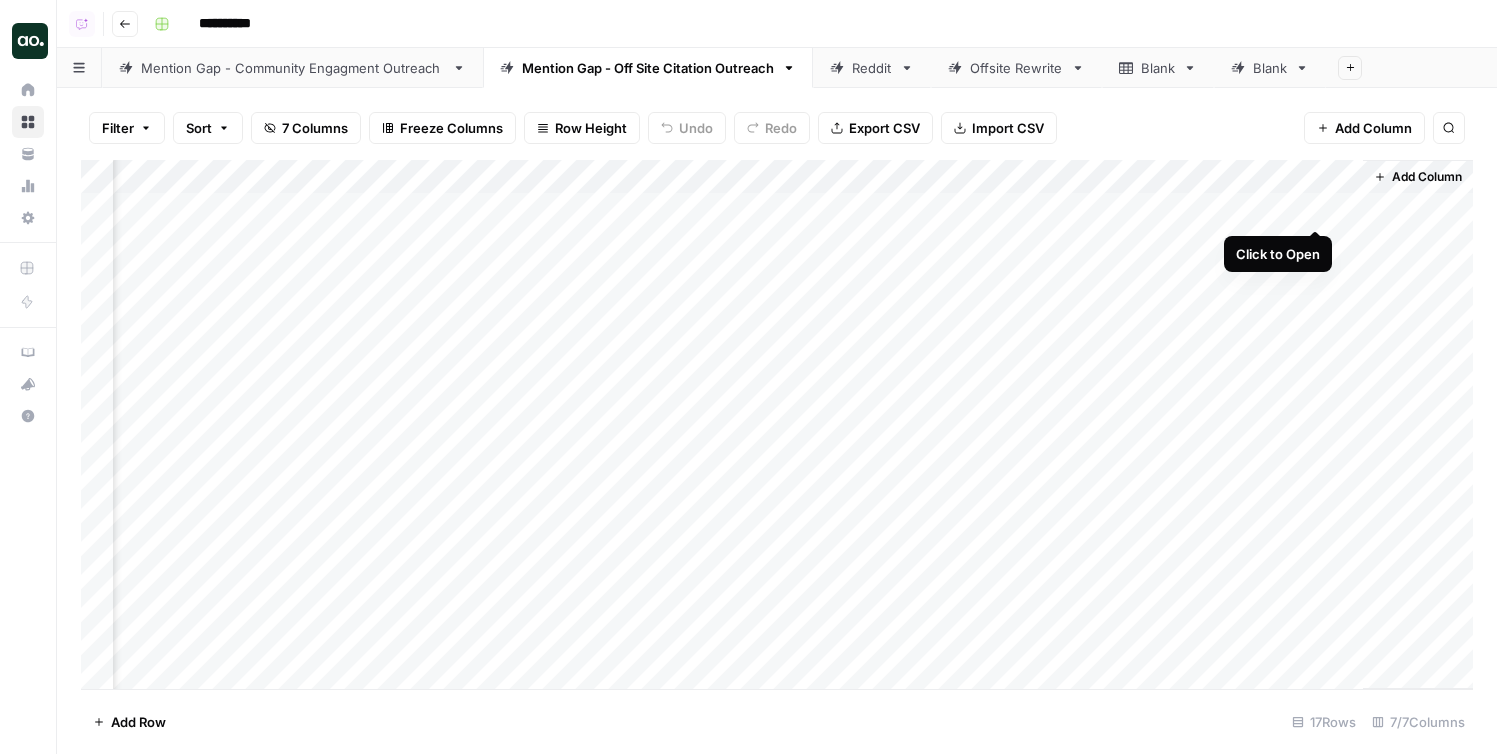 click on "Add Column" at bounding box center (777, 424) 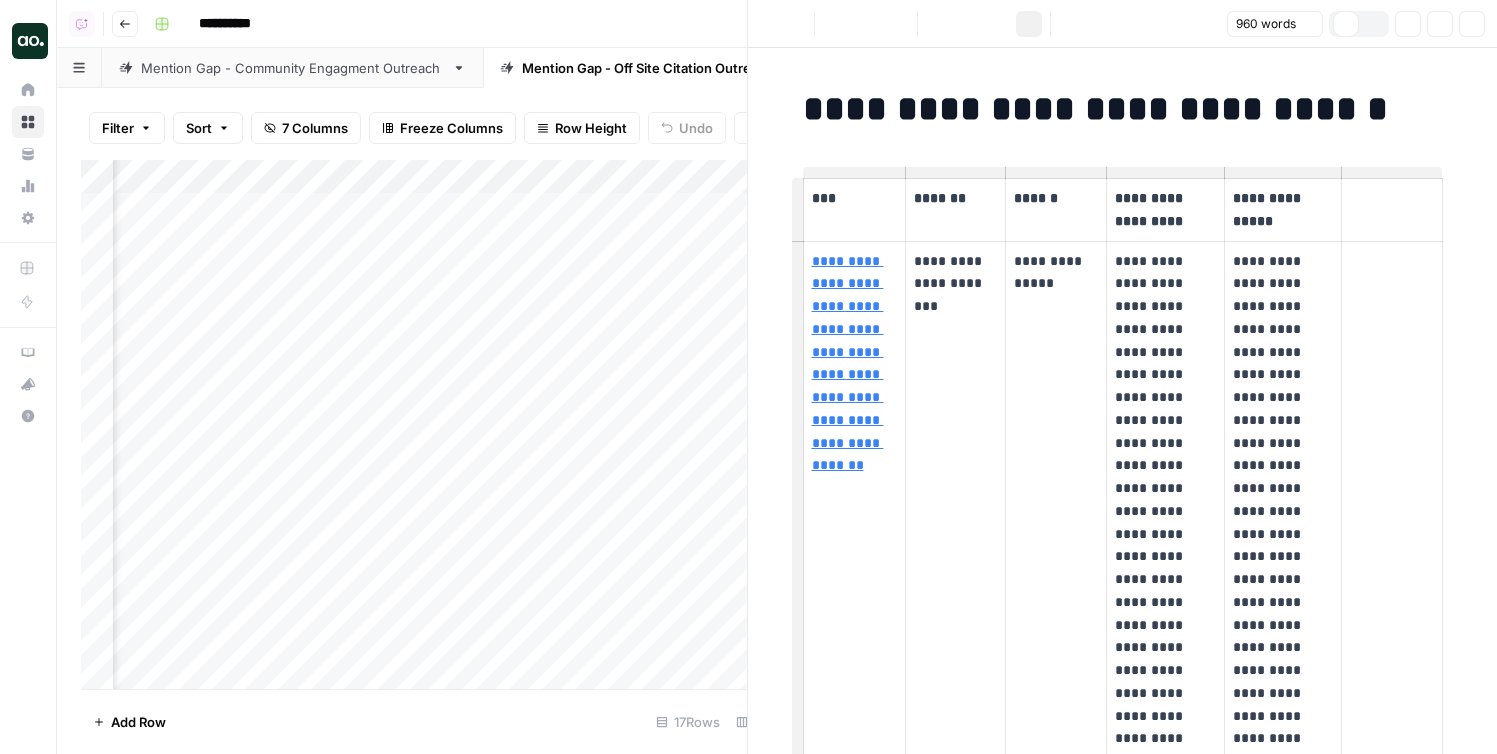 scroll, scrollTop: 0, scrollLeft: 337, axis: horizontal 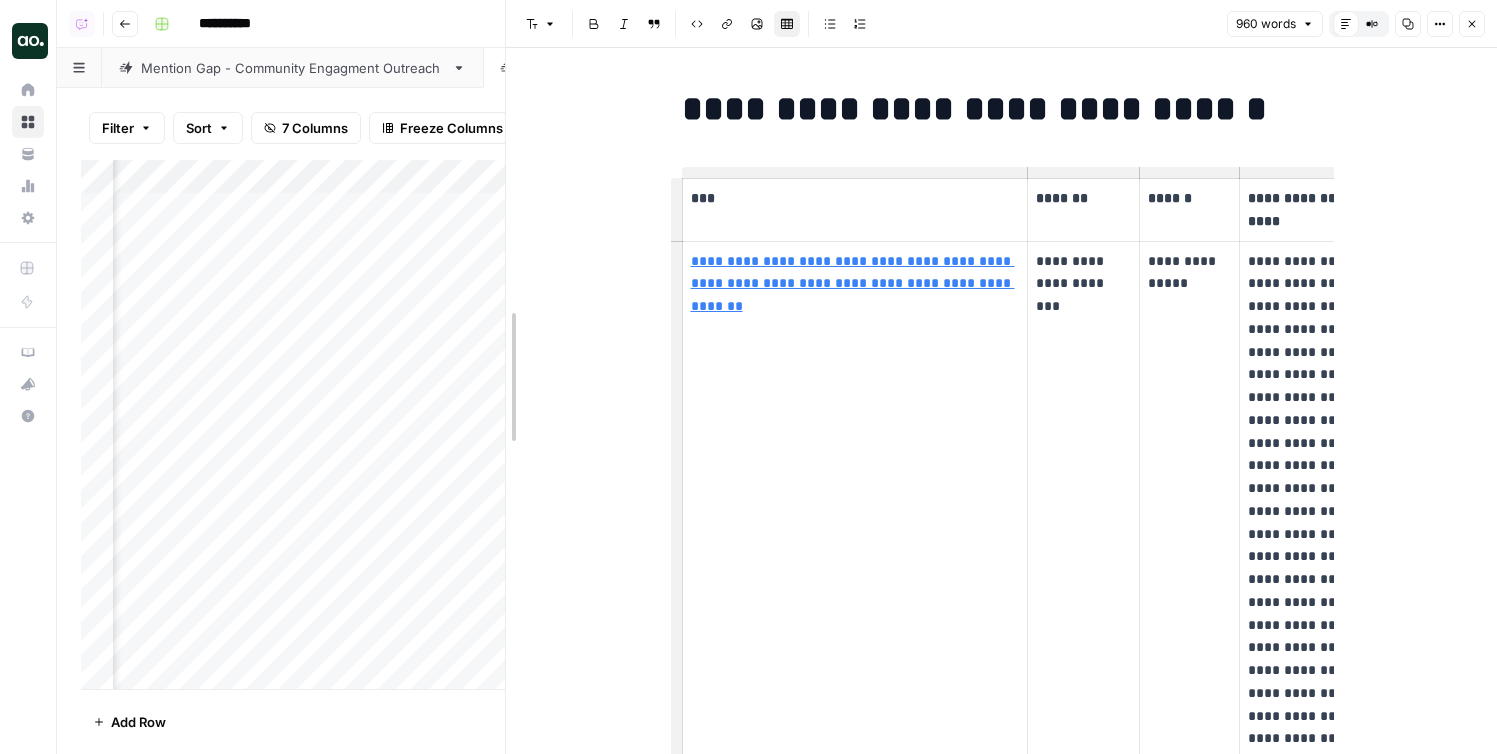 drag, startPoint x: 750, startPoint y: 398, endPoint x: 490, endPoint y: 395, distance: 260.0173 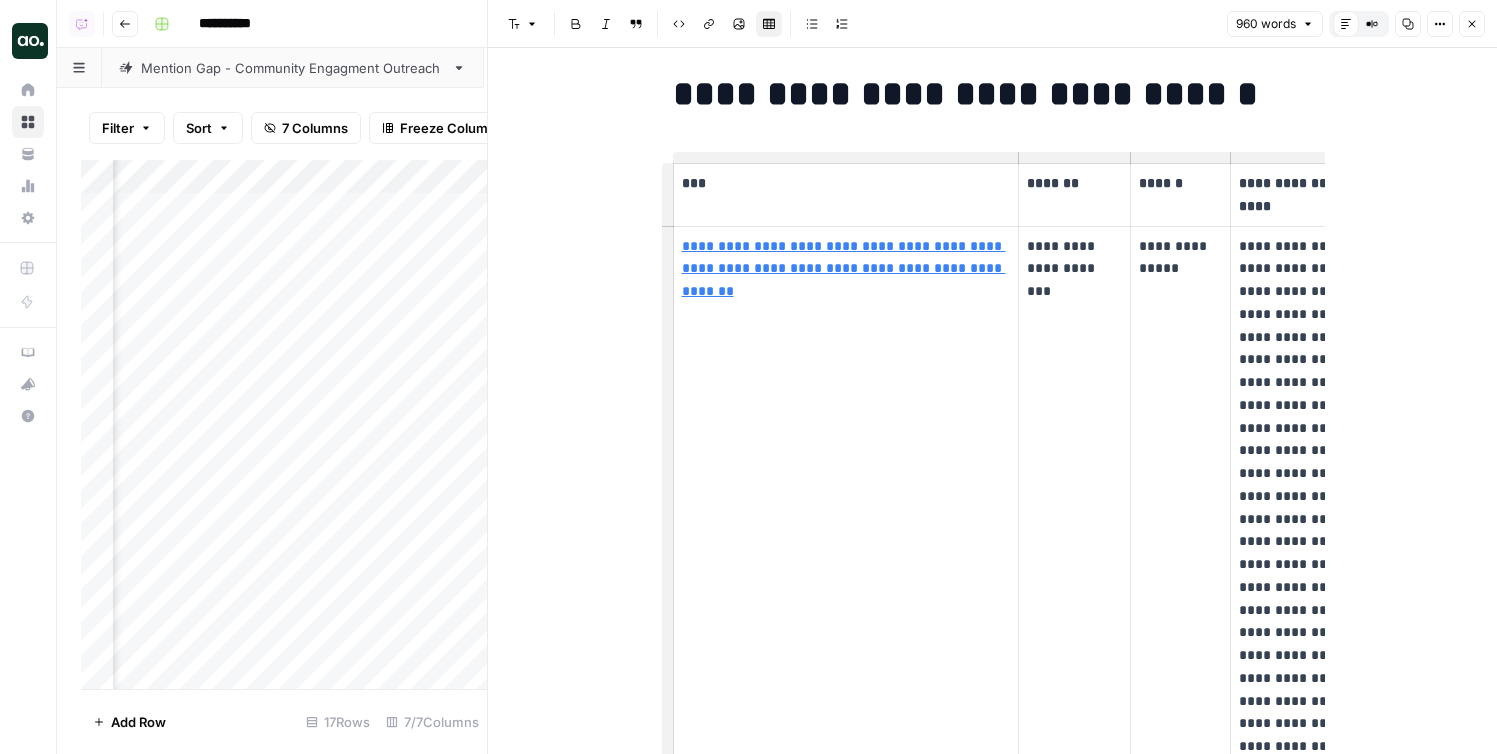 scroll, scrollTop: 17, scrollLeft: 0, axis: vertical 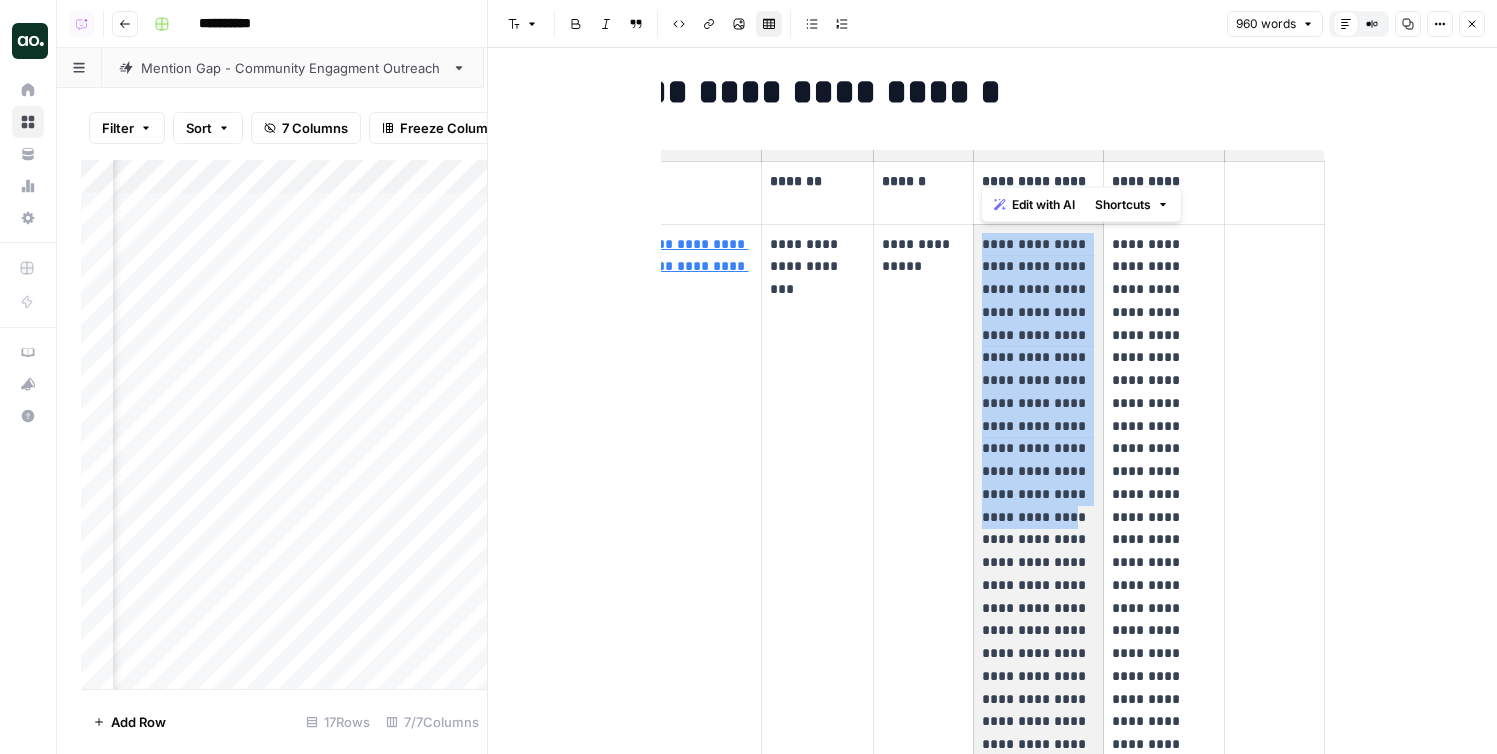 drag, startPoint x: 981, startPoint y: 238, endPoint x: 1017, endPoint y: 588, distance: 351.84656 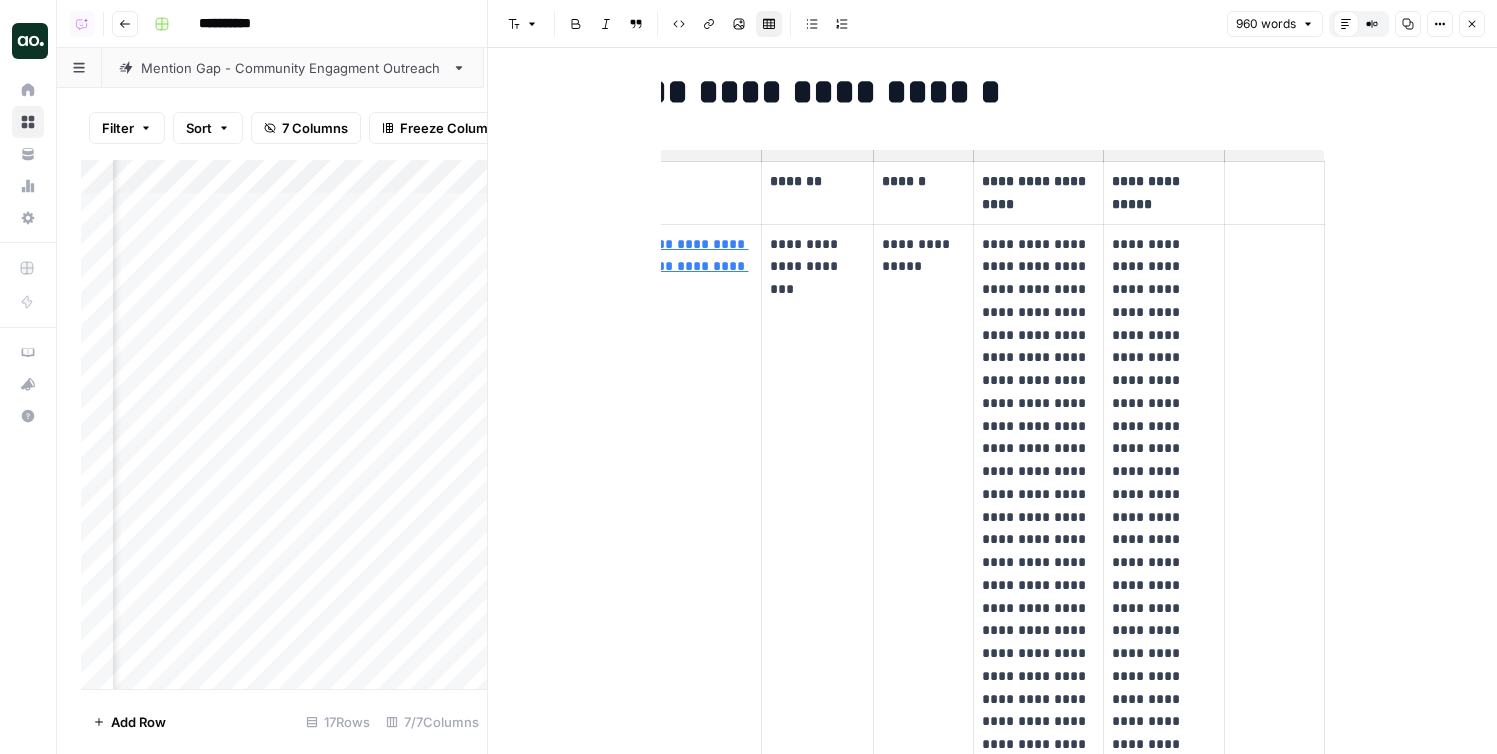 click on "**********" at bounding box center (1164, 699) 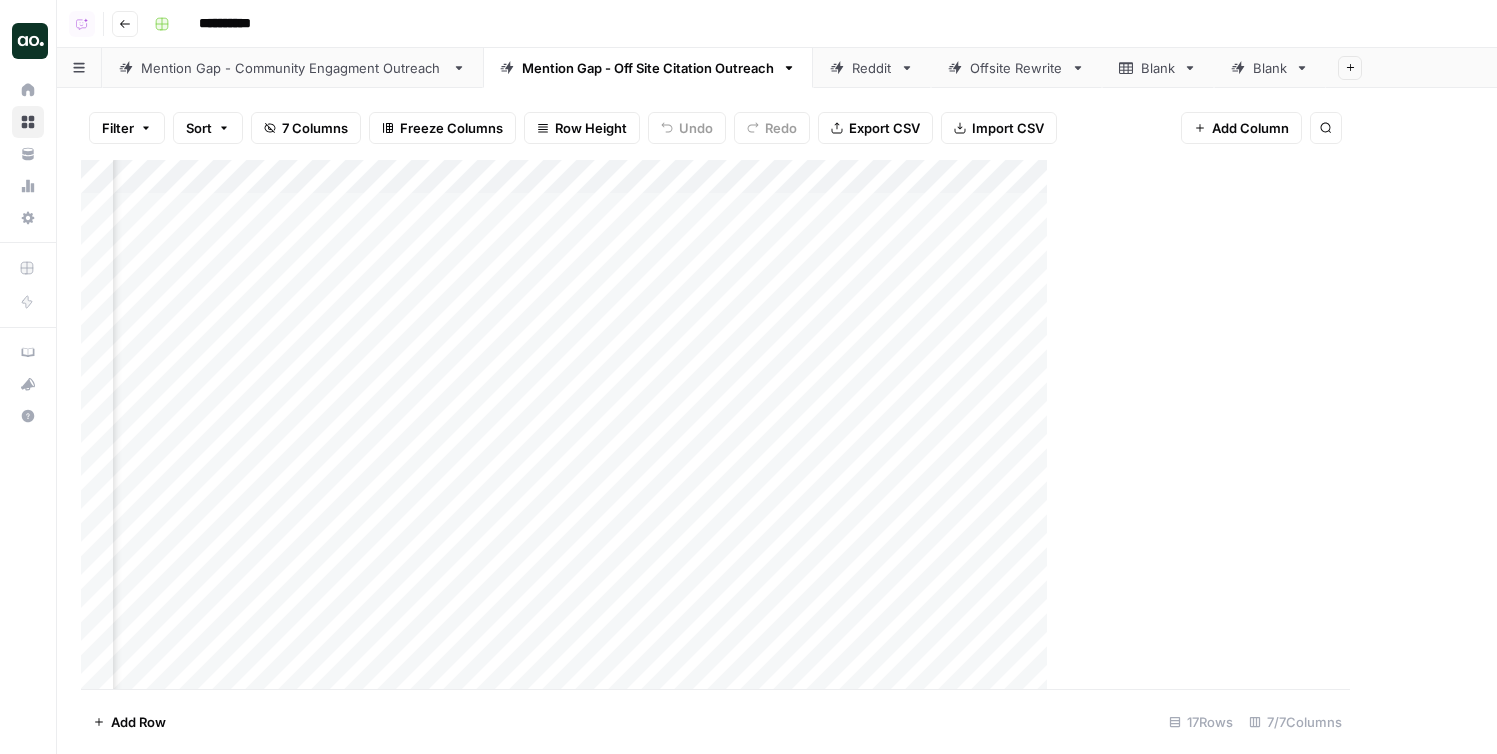 scroll, scrollTop: 0, scrollLeft: 326, axis: horizontal 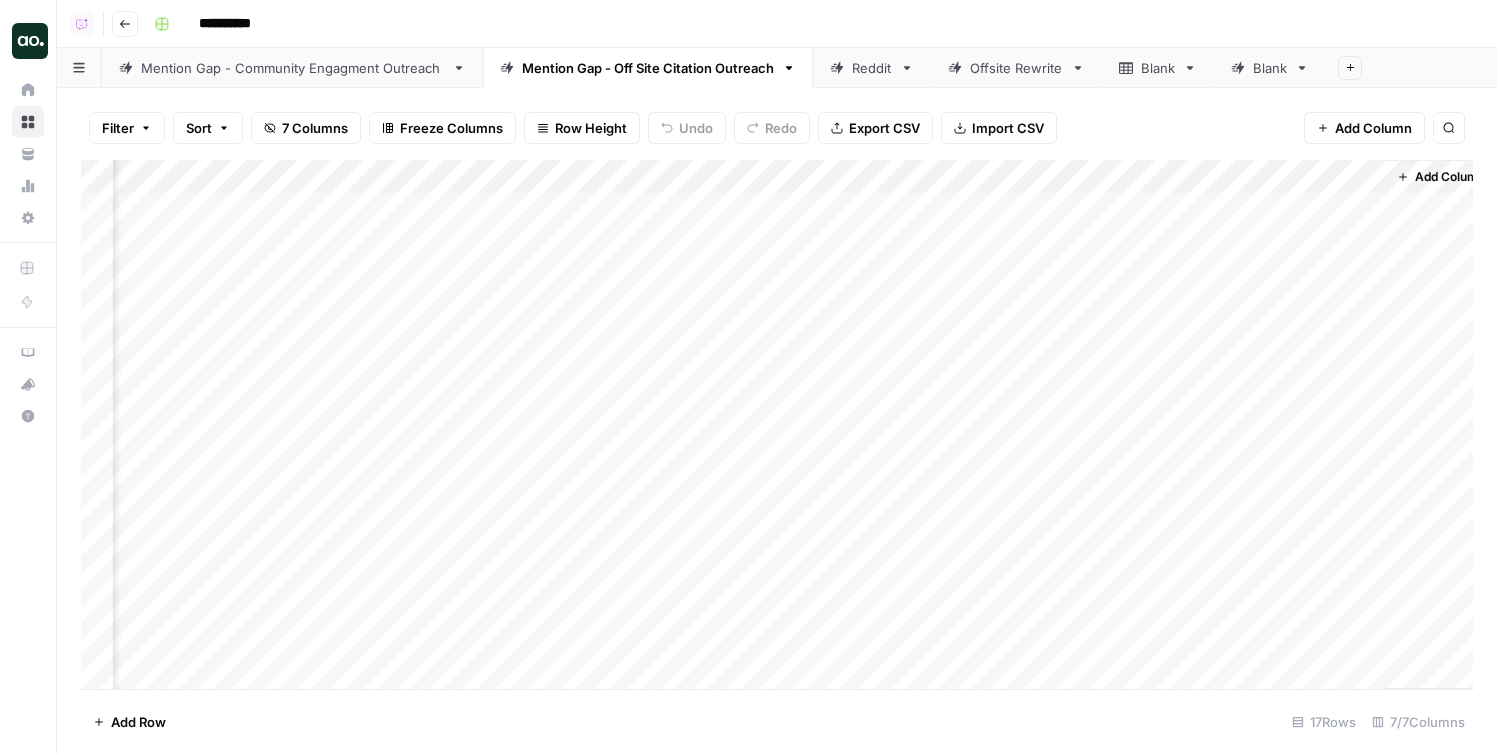 click on "Mention Gap - Community Engagment Outreach" at bounding box center [292, 68] 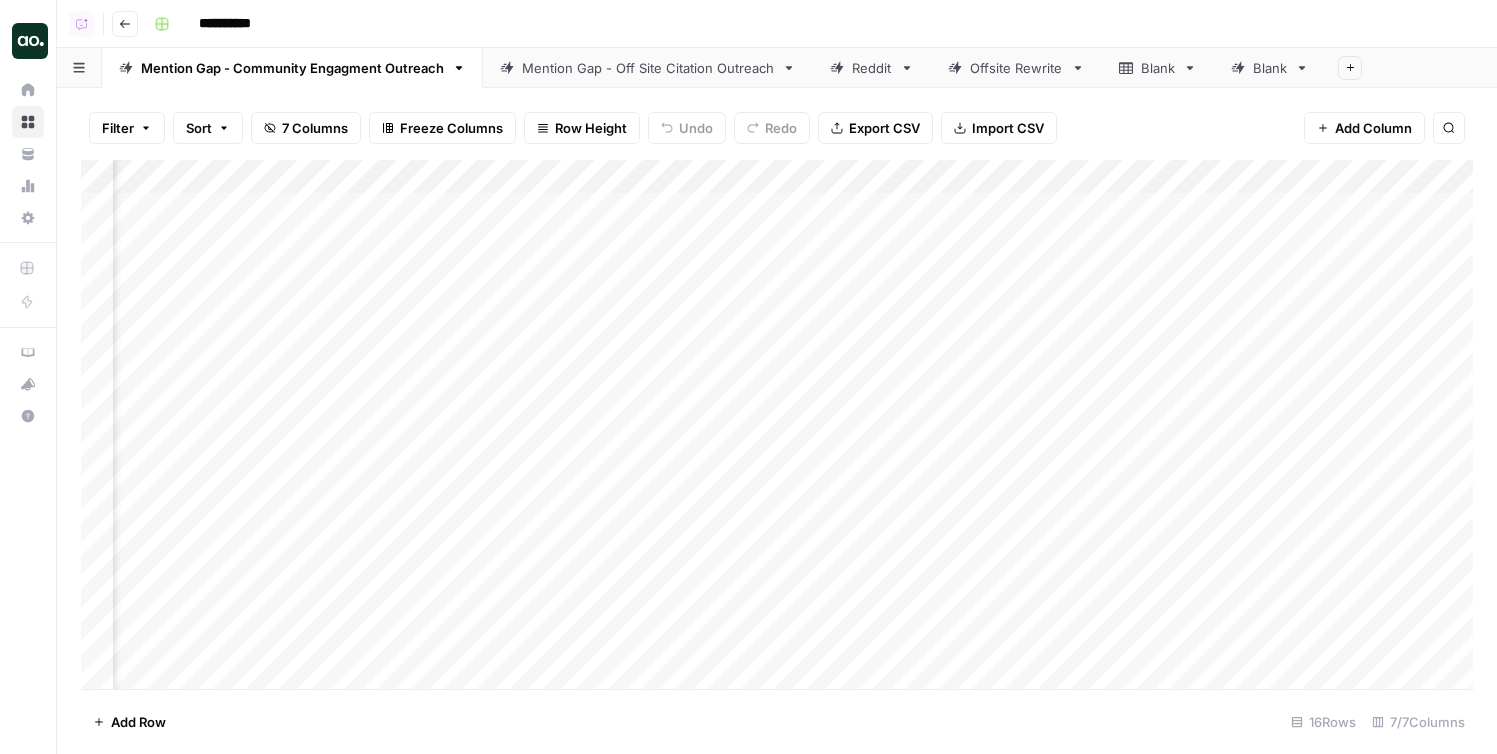 scroll, scrollTop: 0, scrollLeft: 1514, axis: horizontal 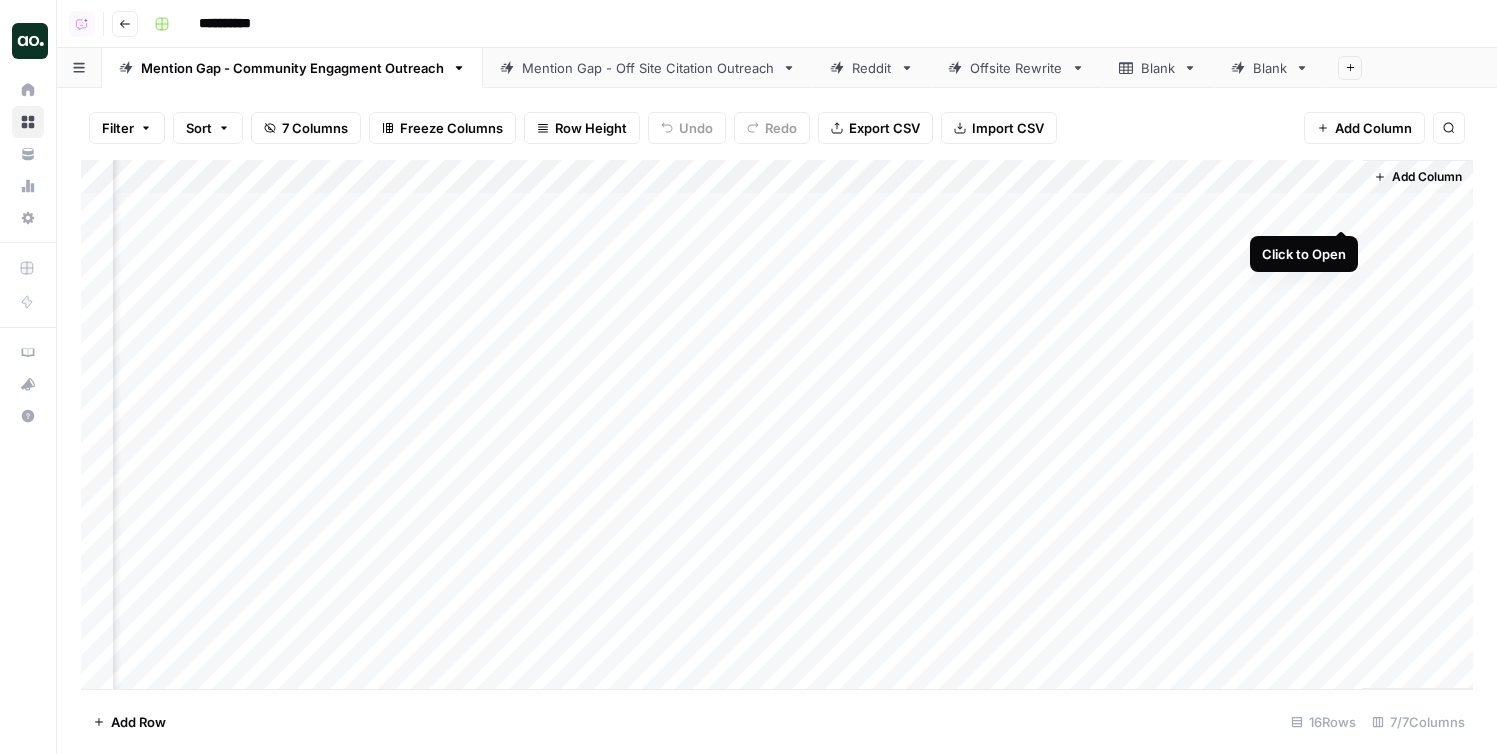 click on "Add Column" at bounding box center [777, 424] 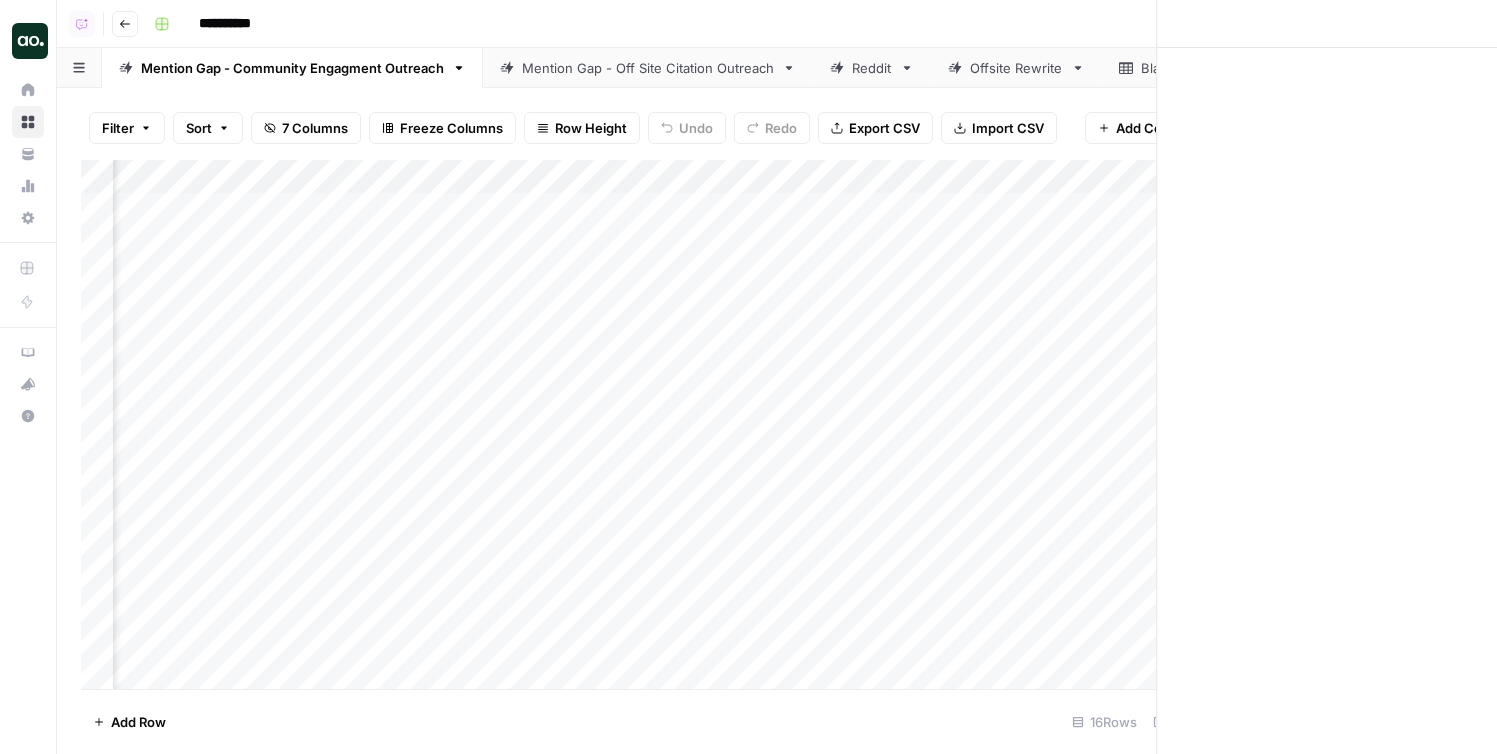 scroll, scrollTop: 0, scrollLeft: 1498, axis: horizontal 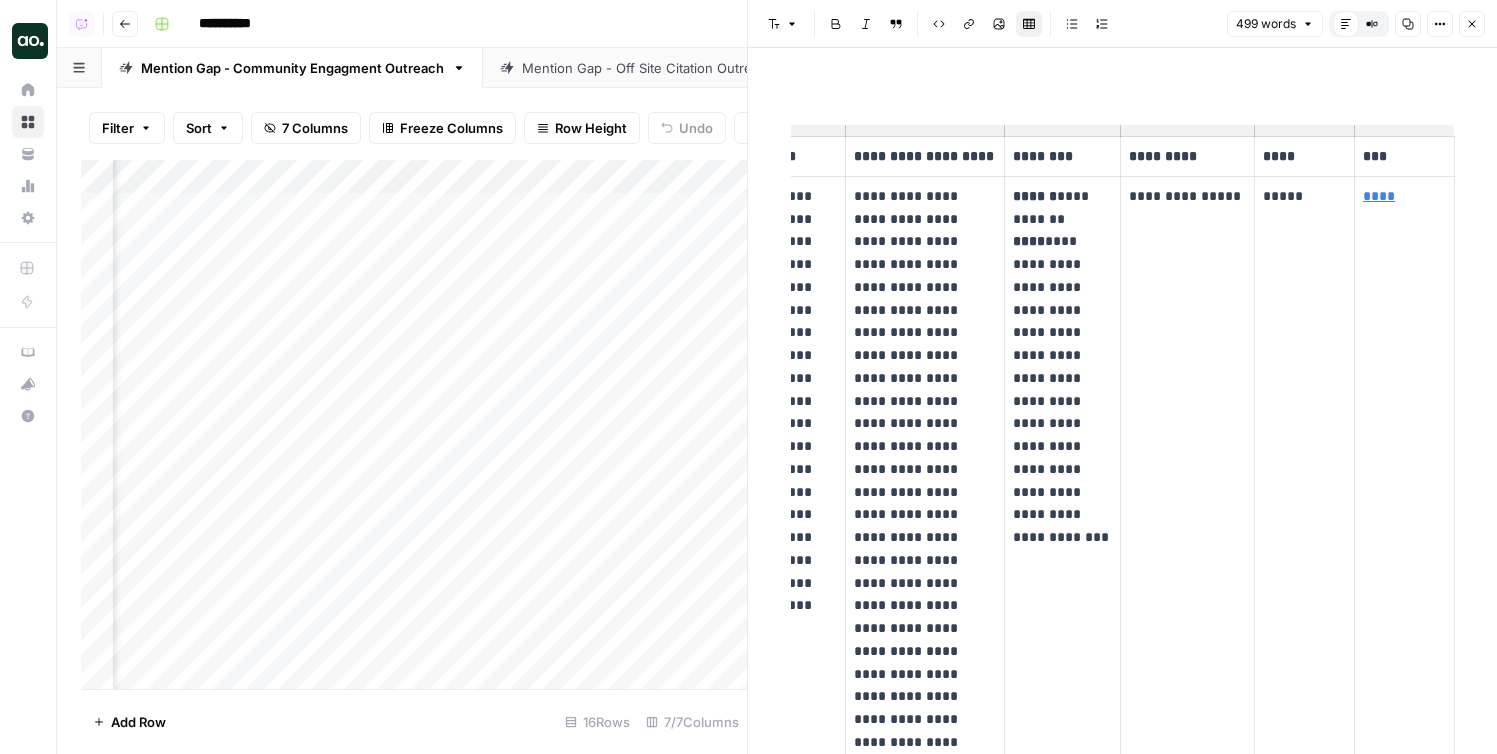 click on "****" at bounding box center [1379, 196] 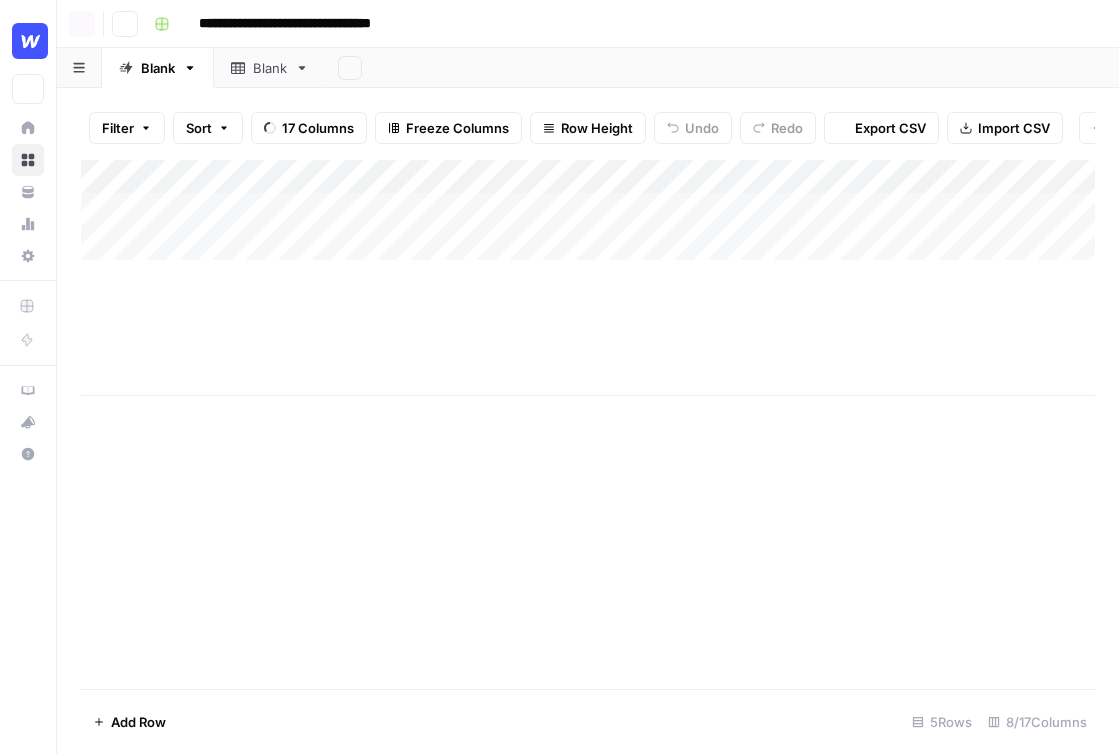 scroll, scrollTop: 0, scrollLeft: 0, axis: both 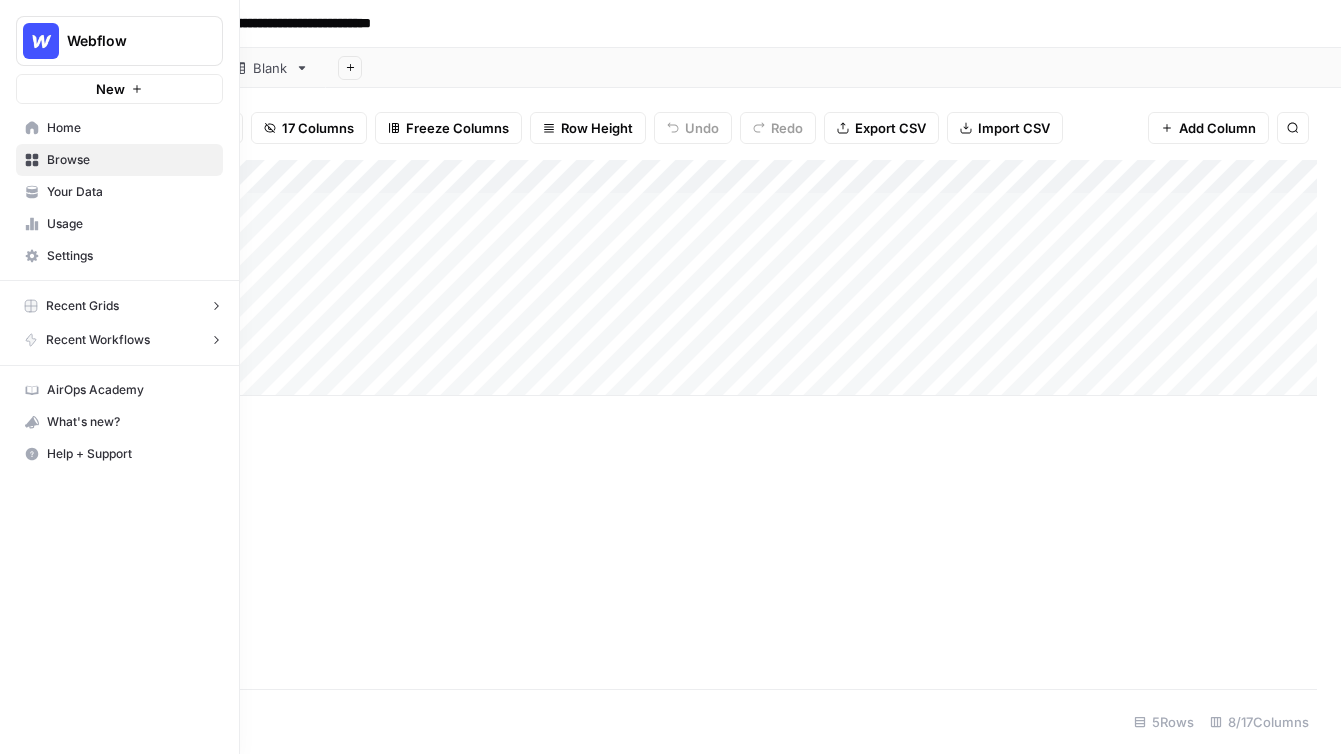 click 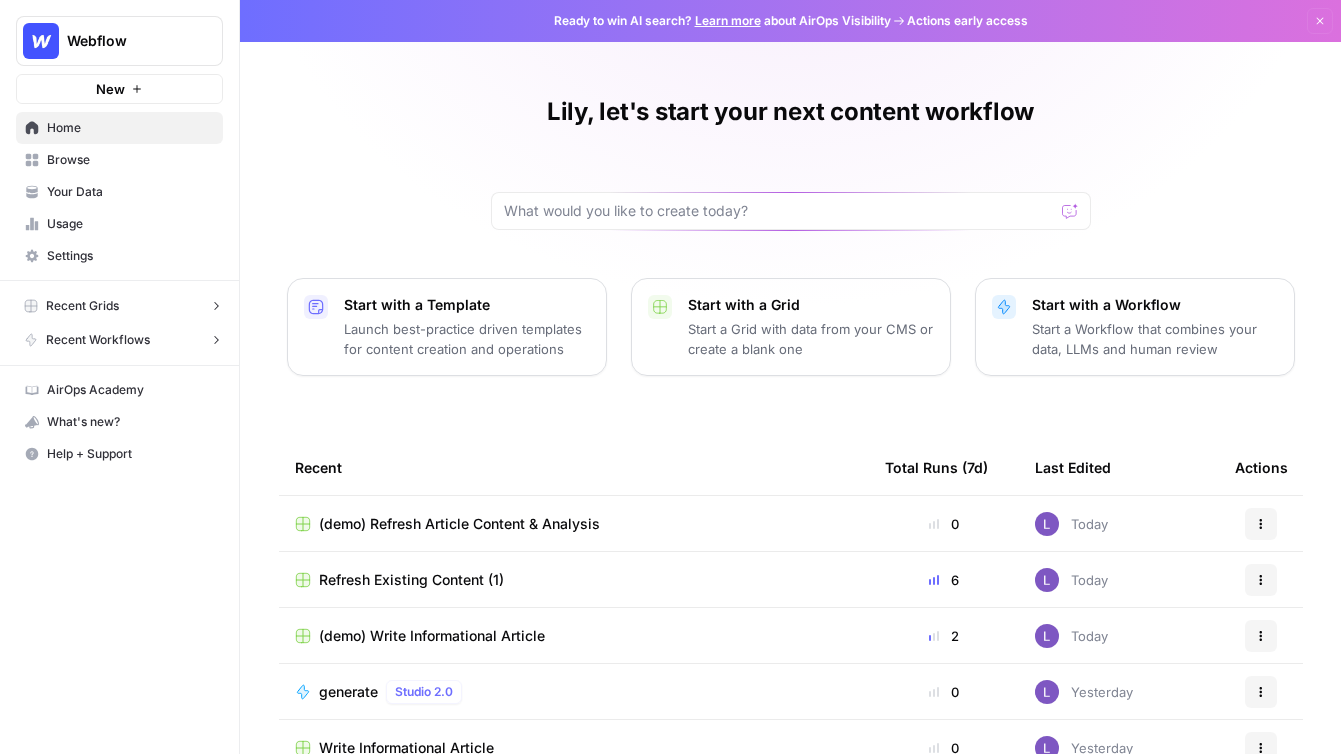click on "Your Data" at bounding box center [130, 192] 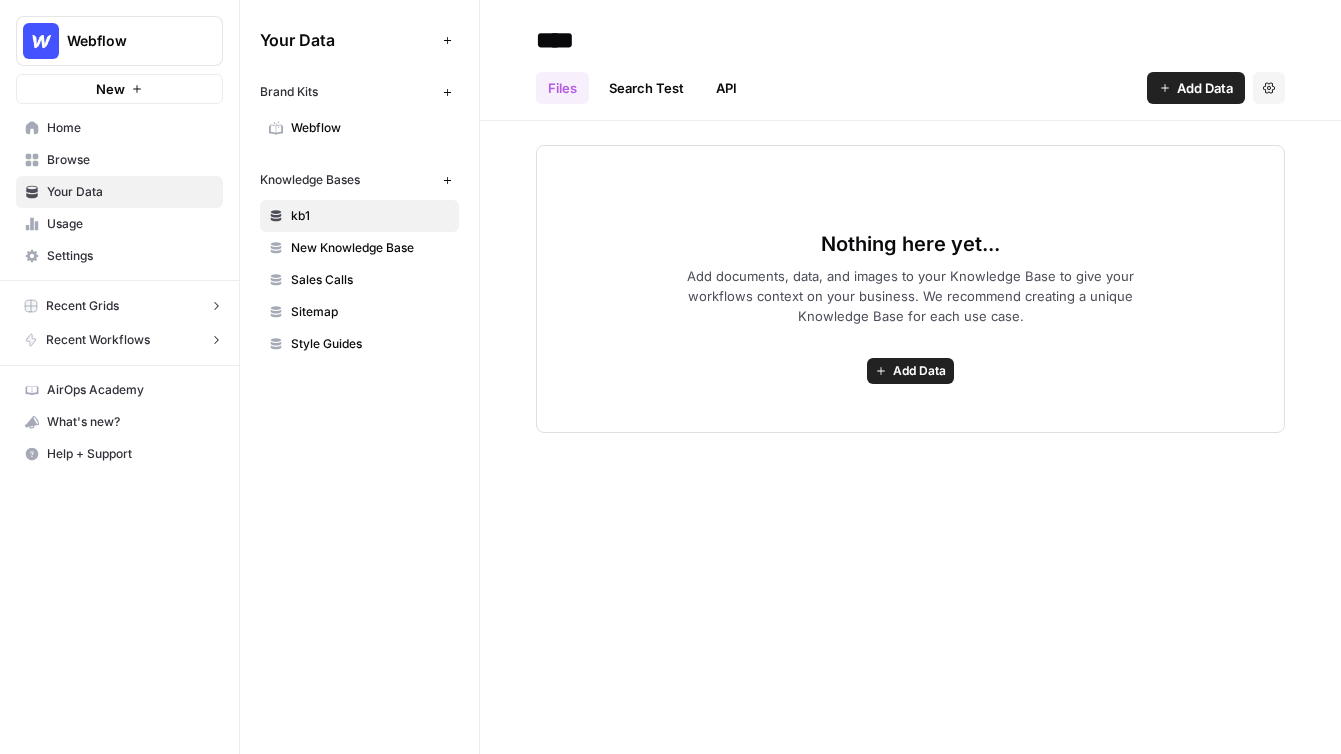click on "Webflow" at bounding box center (370, 128) 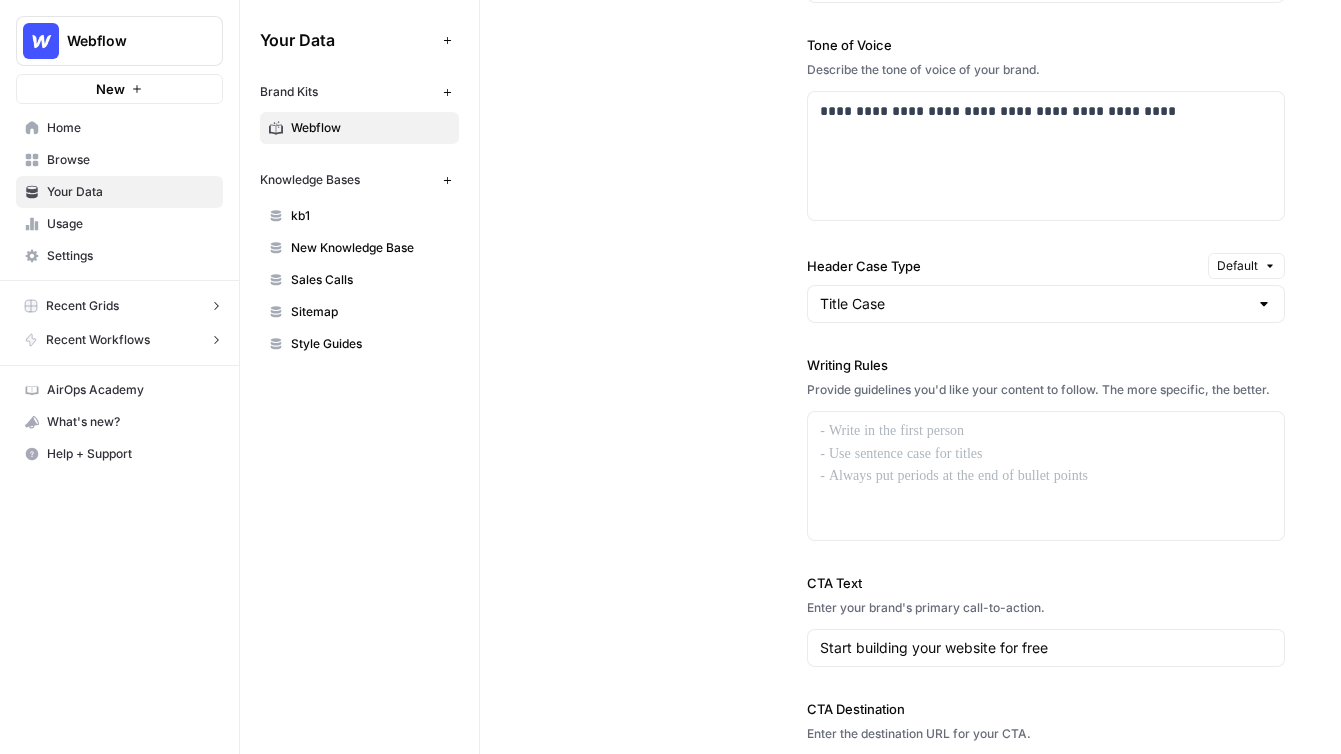 scroll, scrollTop: 1578, scrollLeft: 0, axis: vertical 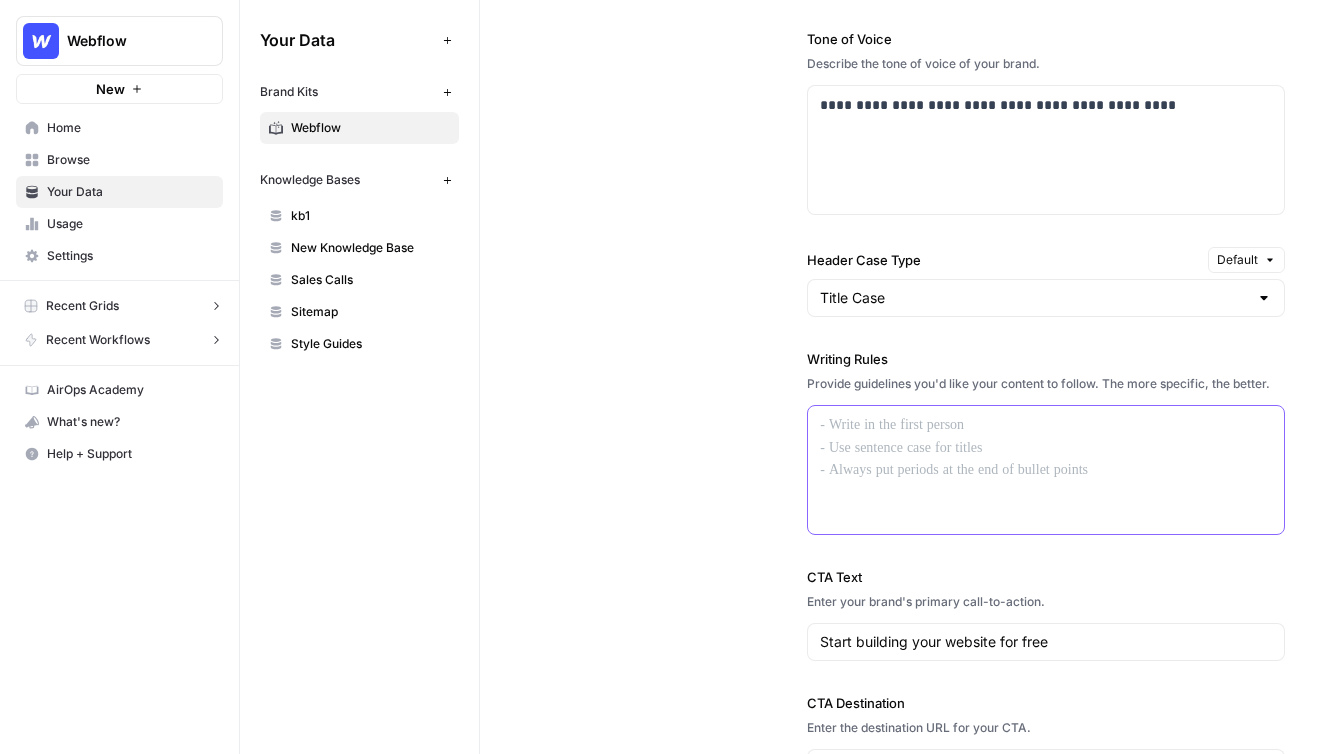 click at bounding box center (1046, 470) 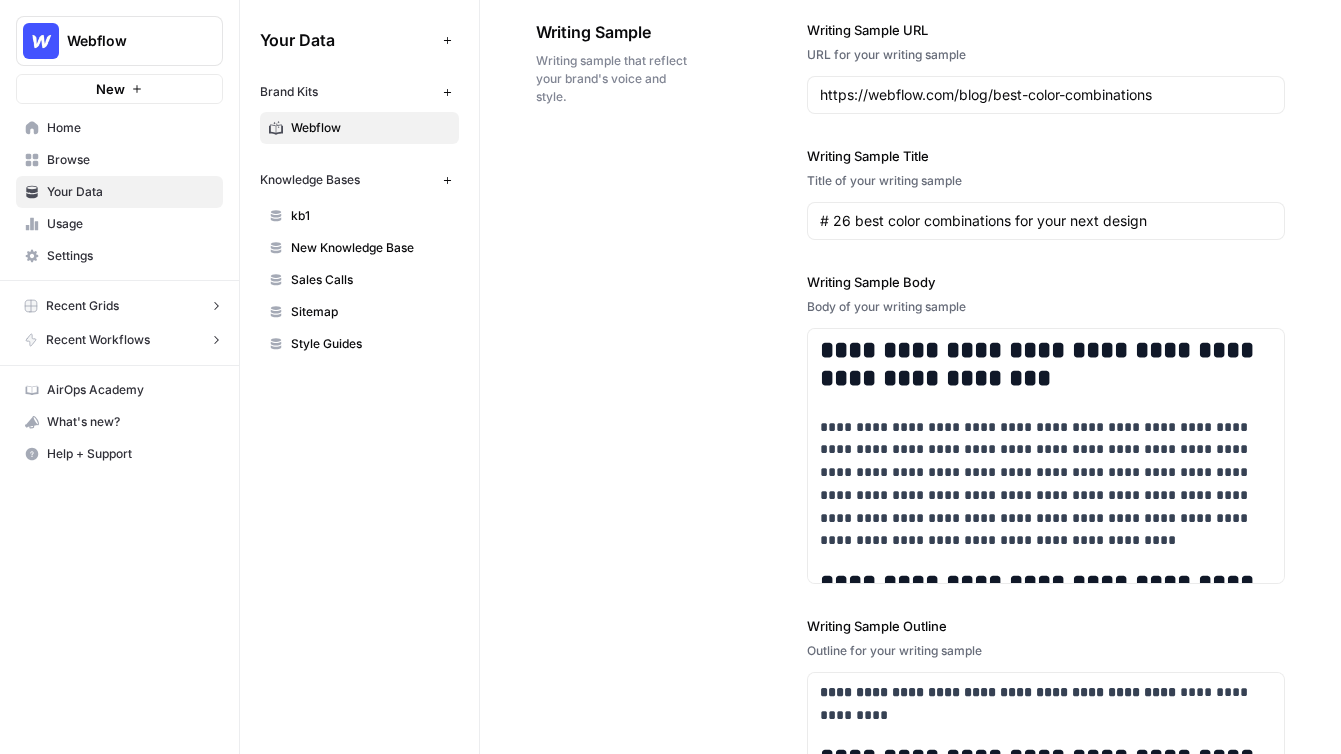 scroll, scrollTop: 2437, scrollLeft: 0, axis: vertical 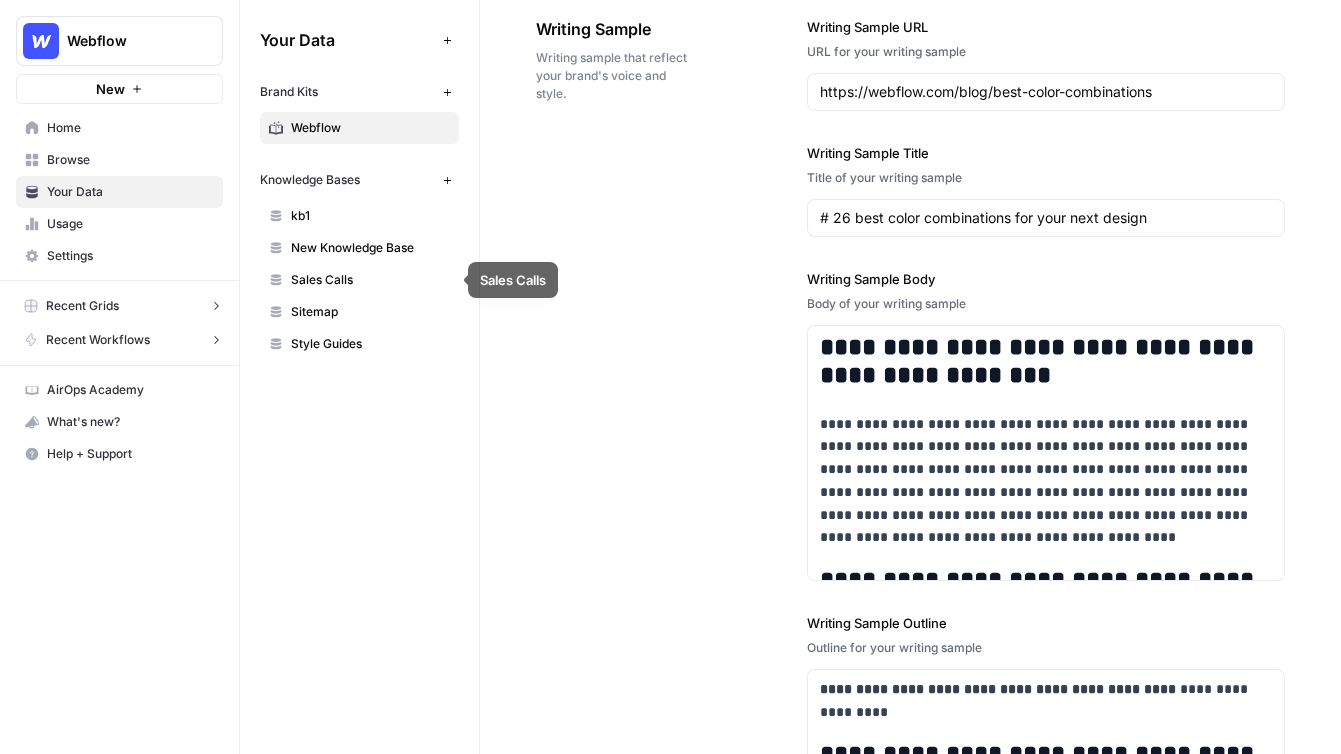 click on "kb1" at bounding box center (370, 216) 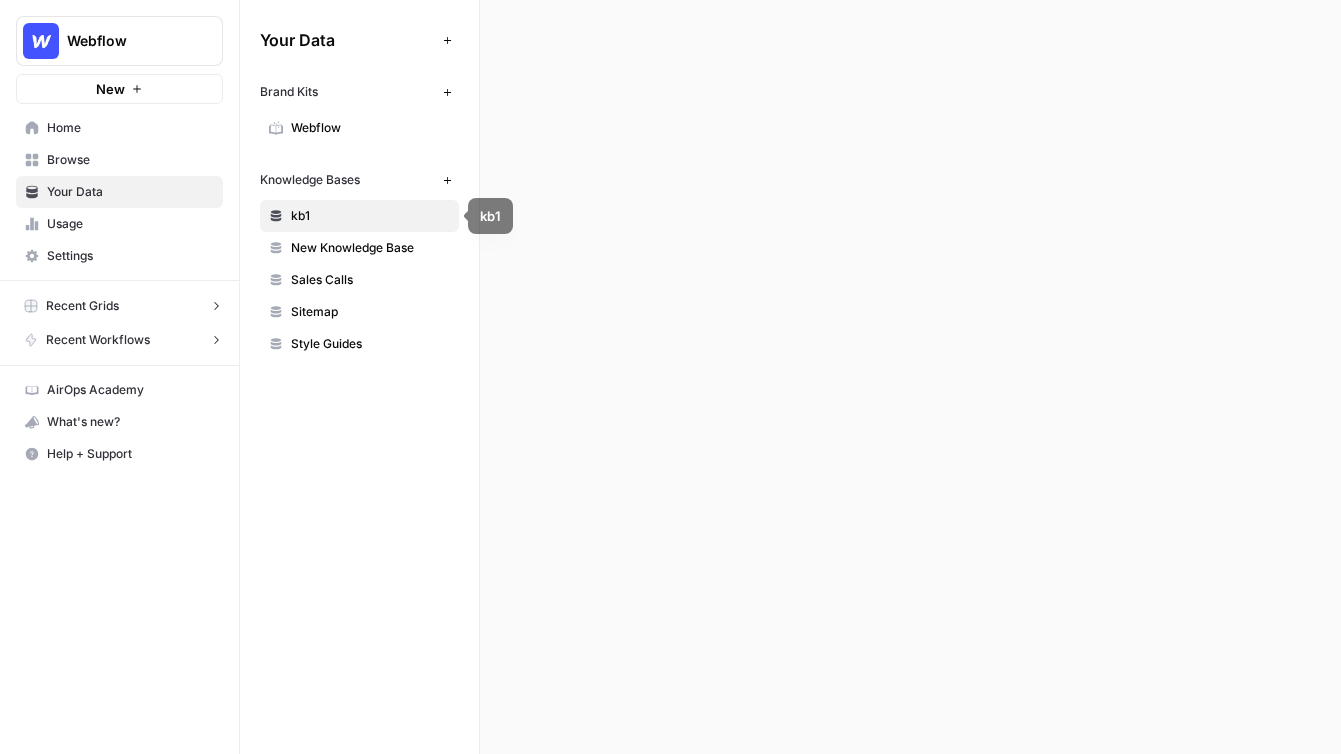 scroll, scrollTop: 0, scrollLeft: 0, axis: both 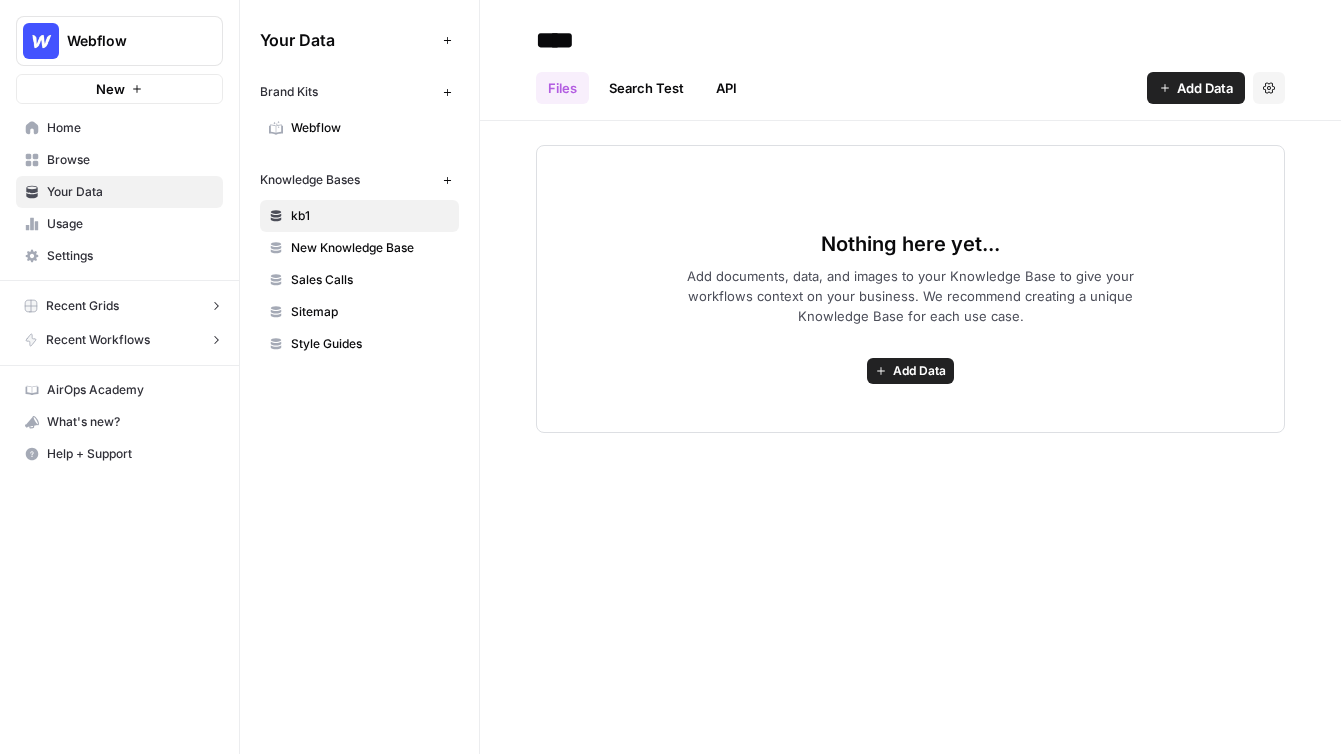 click on "Add Data" at bounding box center [1205, 88] 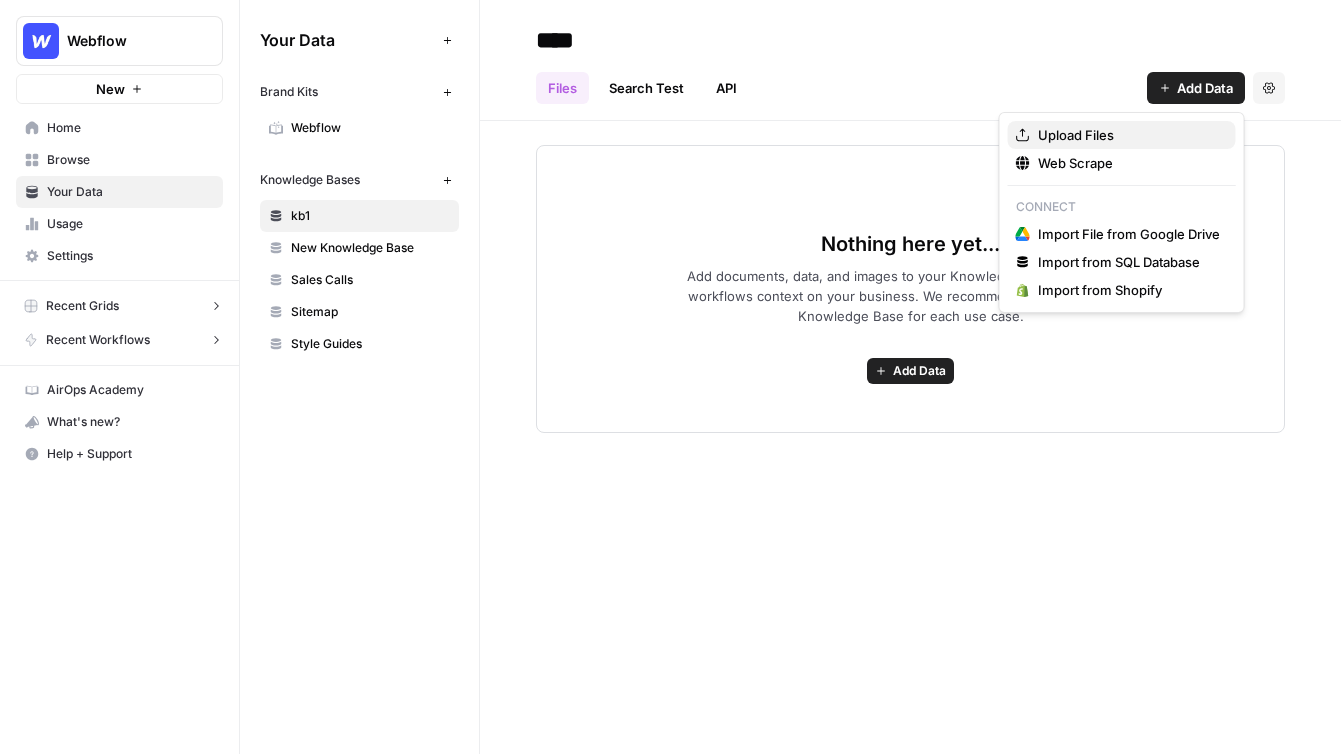 click on "Upload Files" at bounding box center (1129, 135) 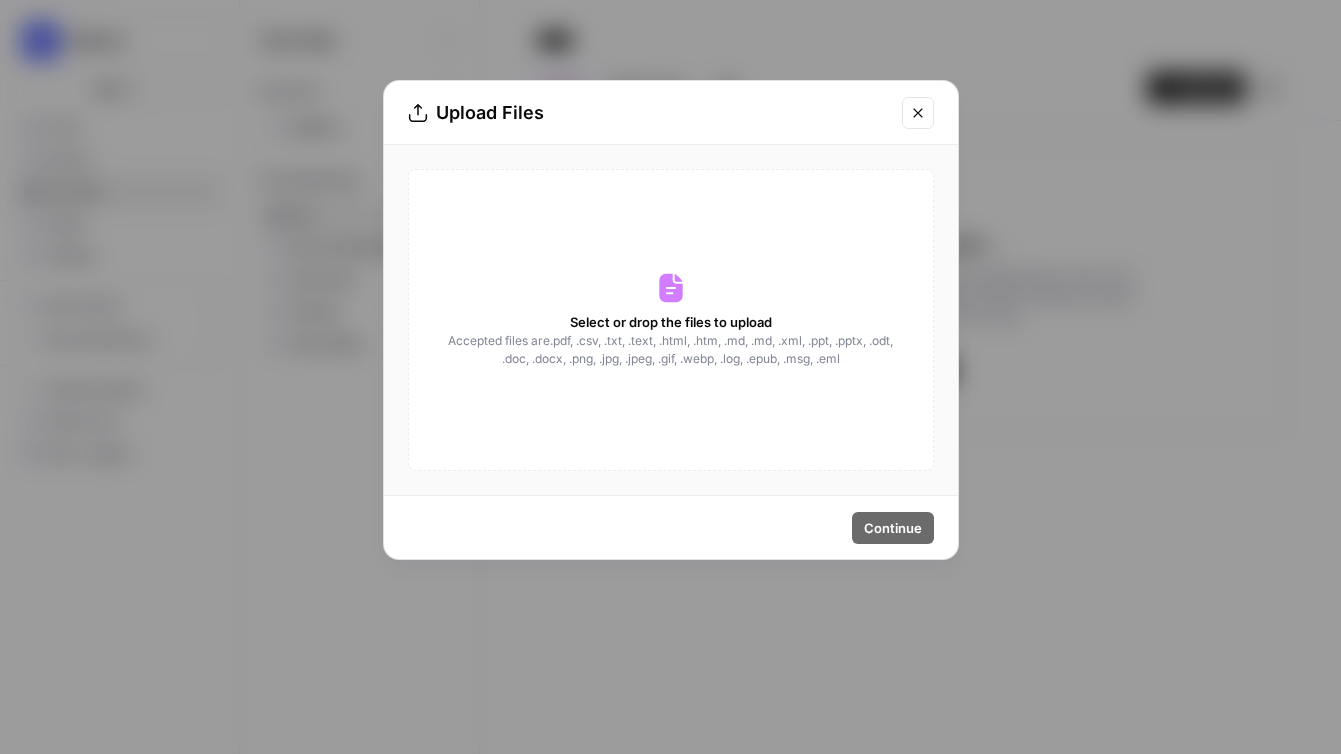 click 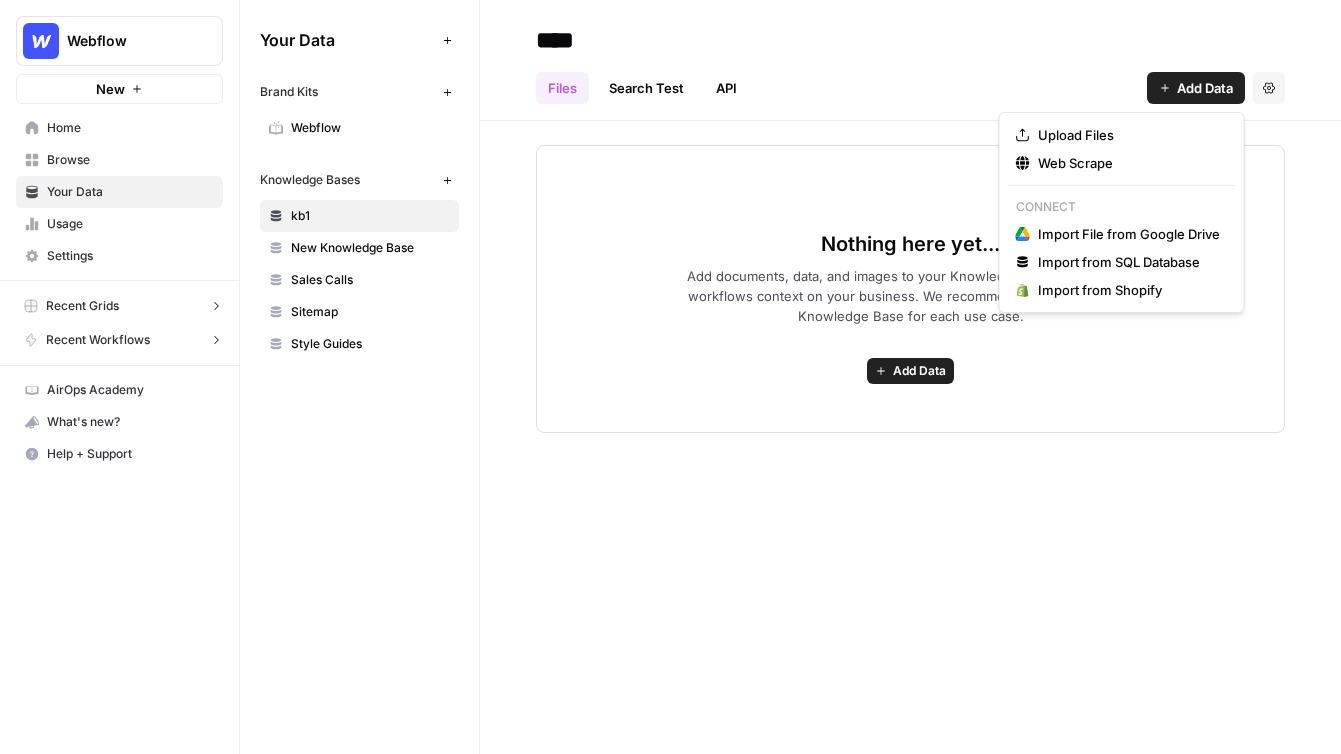 click on "Add Data" at bounding box center (1205, 88) 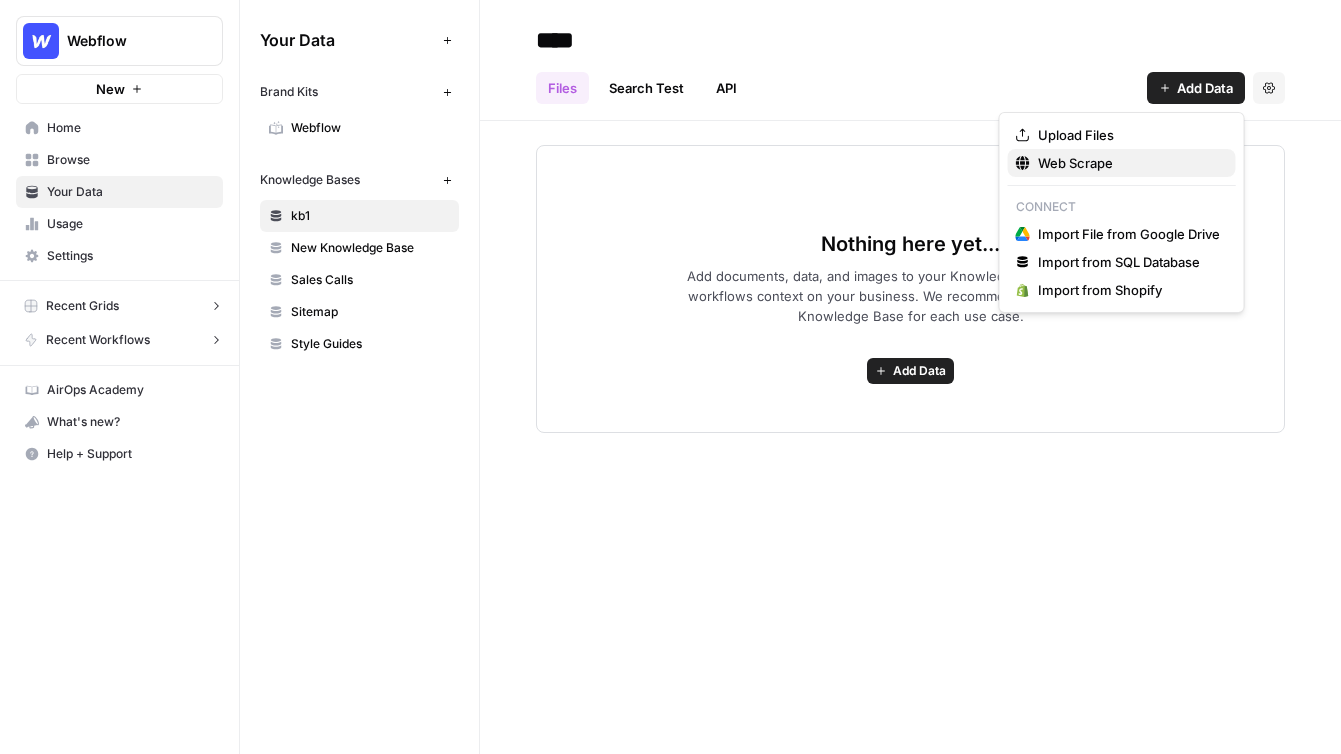 click on "Web Scrape" at bounding box center (1129, 163) 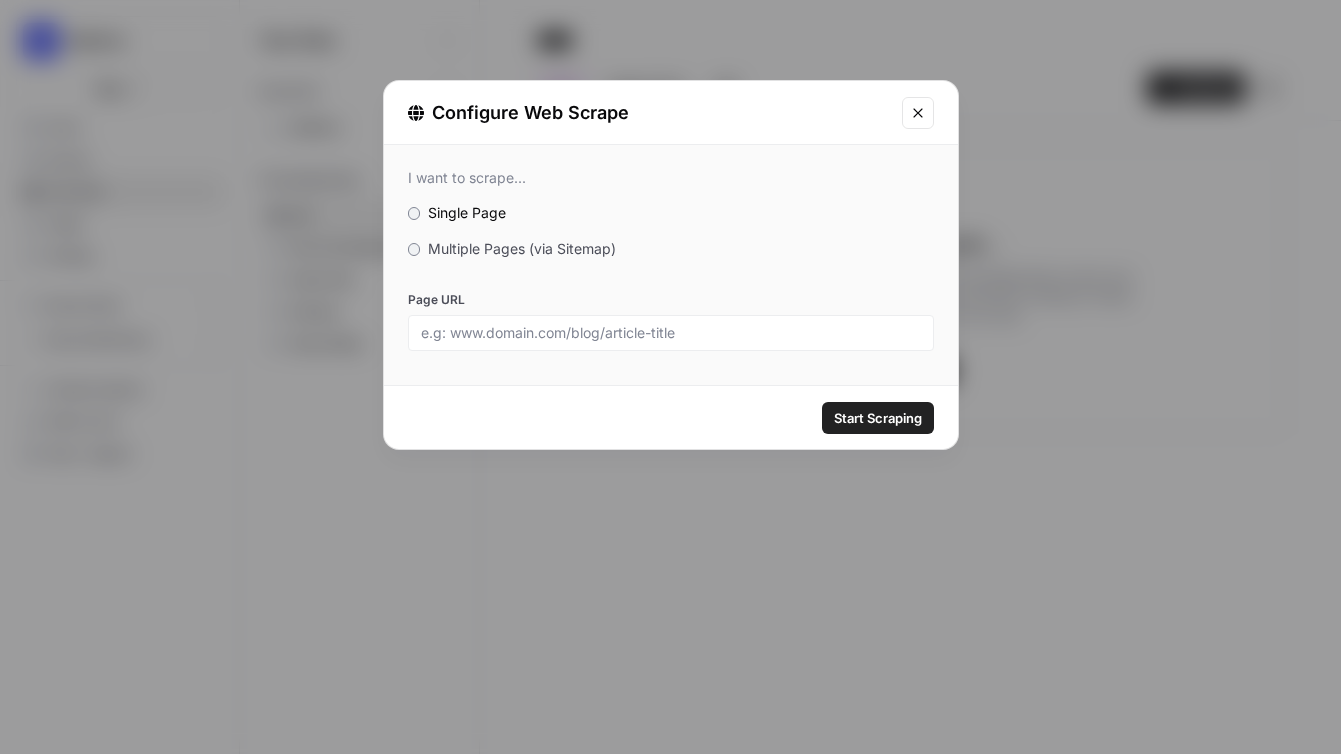 click on "Multiple Pages (via Sitemap)" at bounding box center [522, 248] 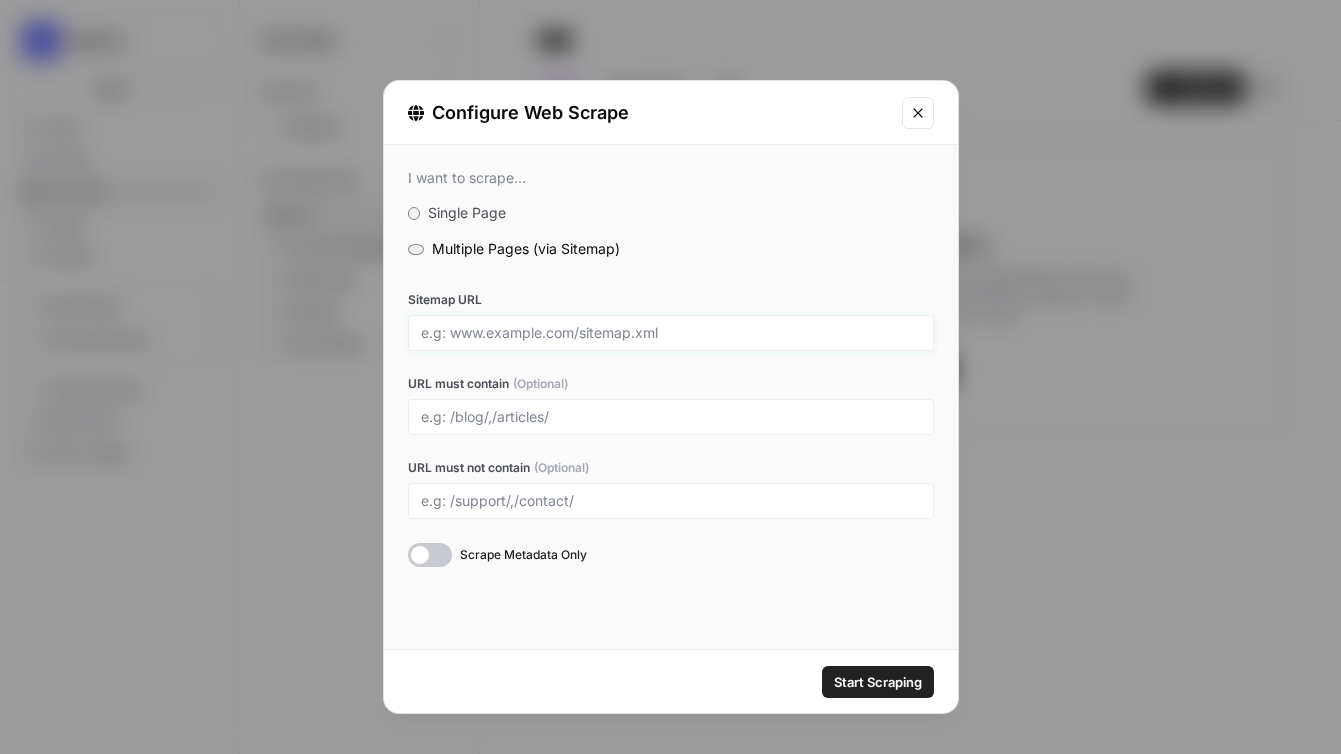 drag, startPoint x: 456, startPoint y: 334, endPoint x: 607, endPoint y: 332, distance: 151.01324 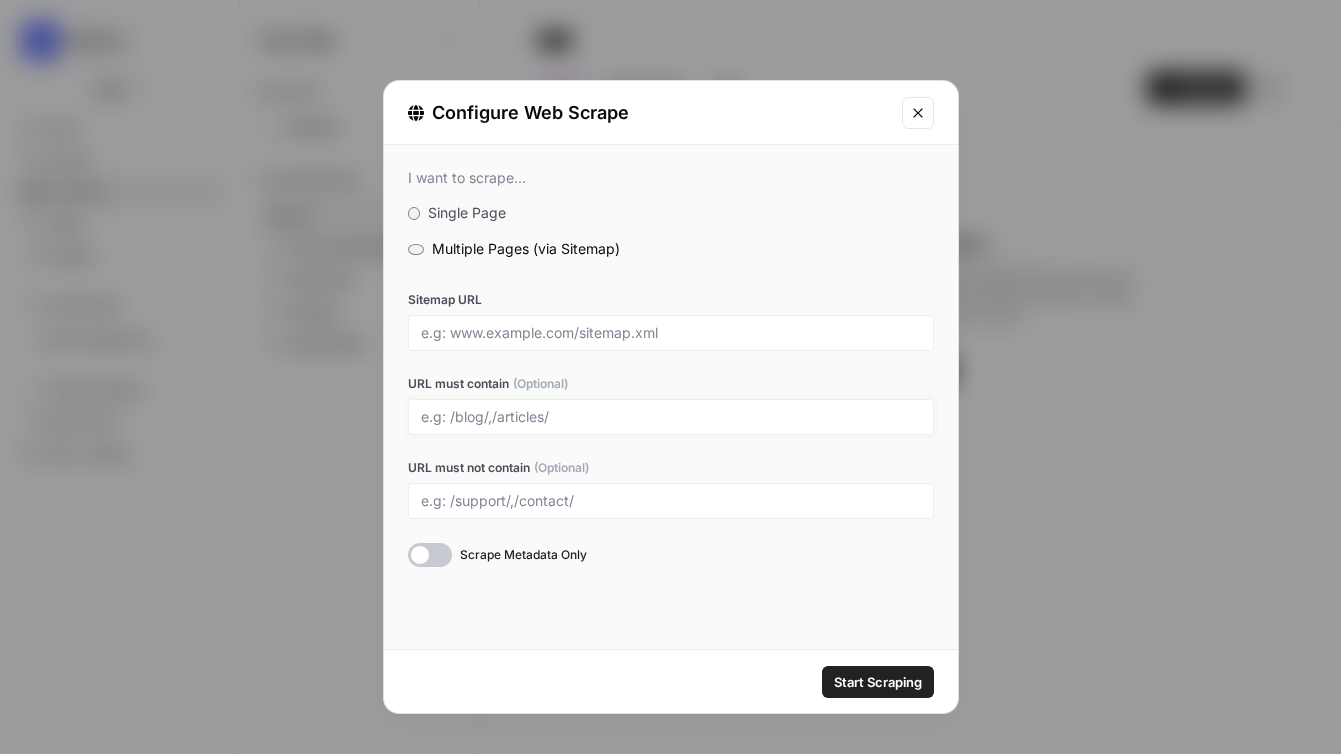 click on "URL must contain (Optional)" at bounding box center [671, 417] 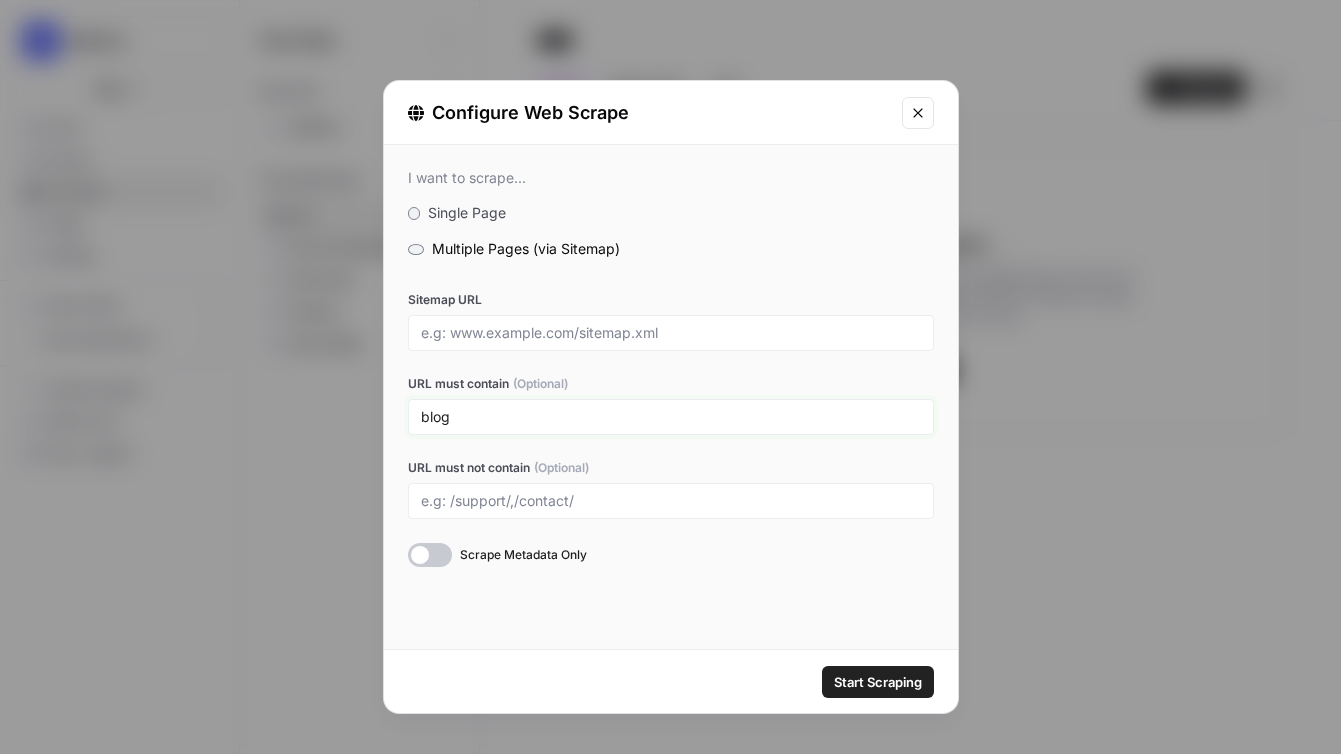 type on "blogs" 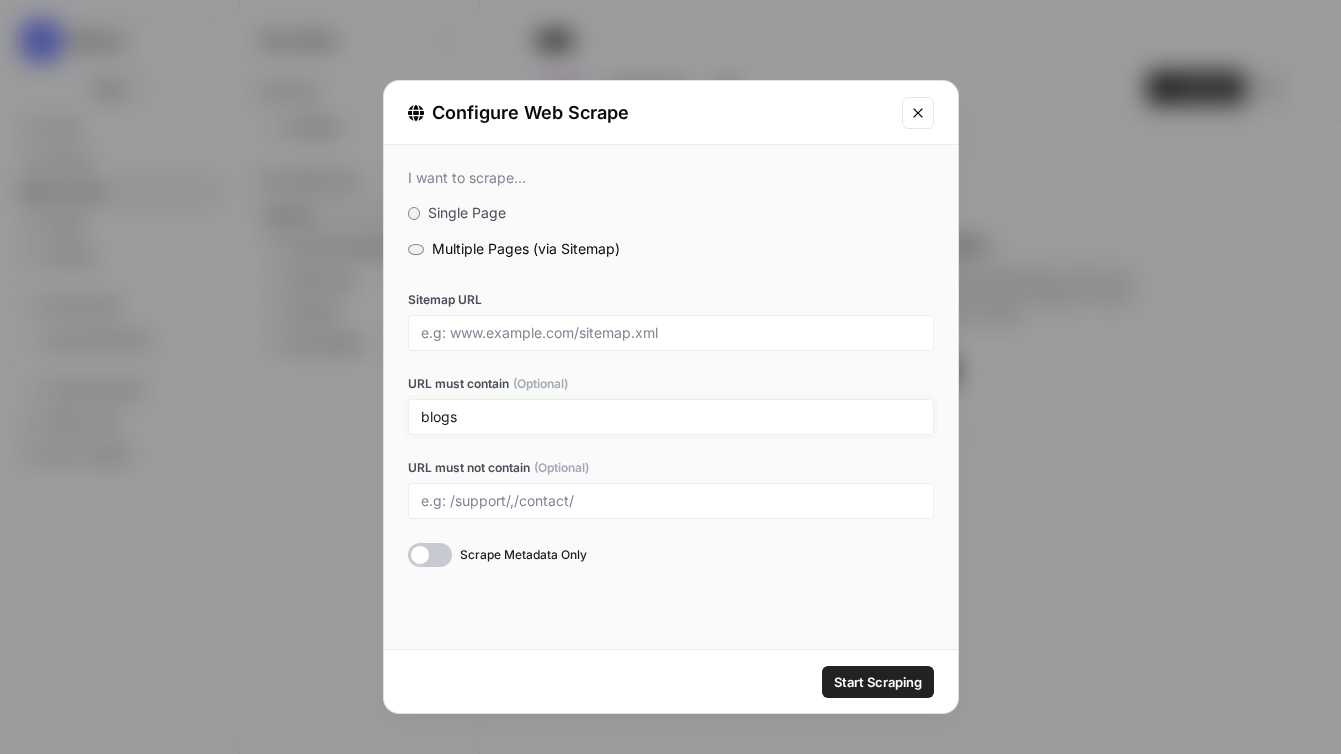 click on "blogs" at bounding box center [671, 417] 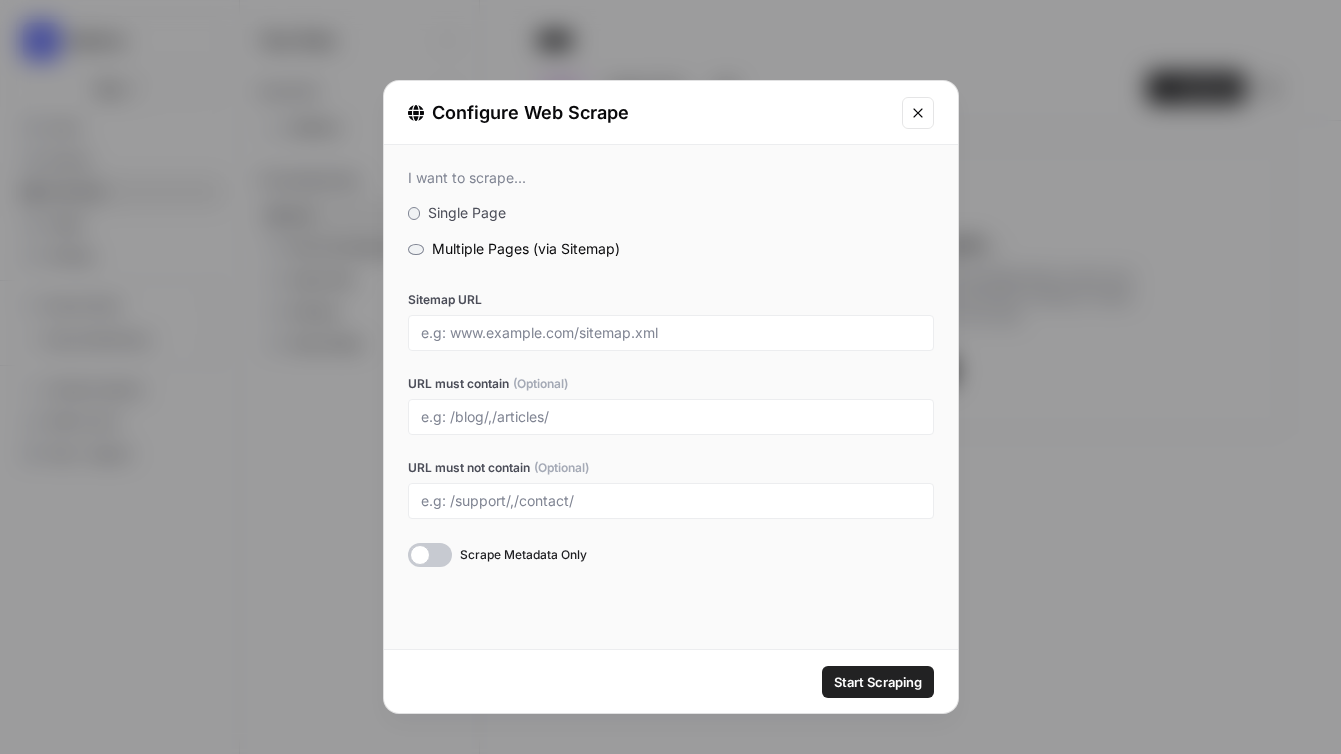 click at bounding box center (918, 113) 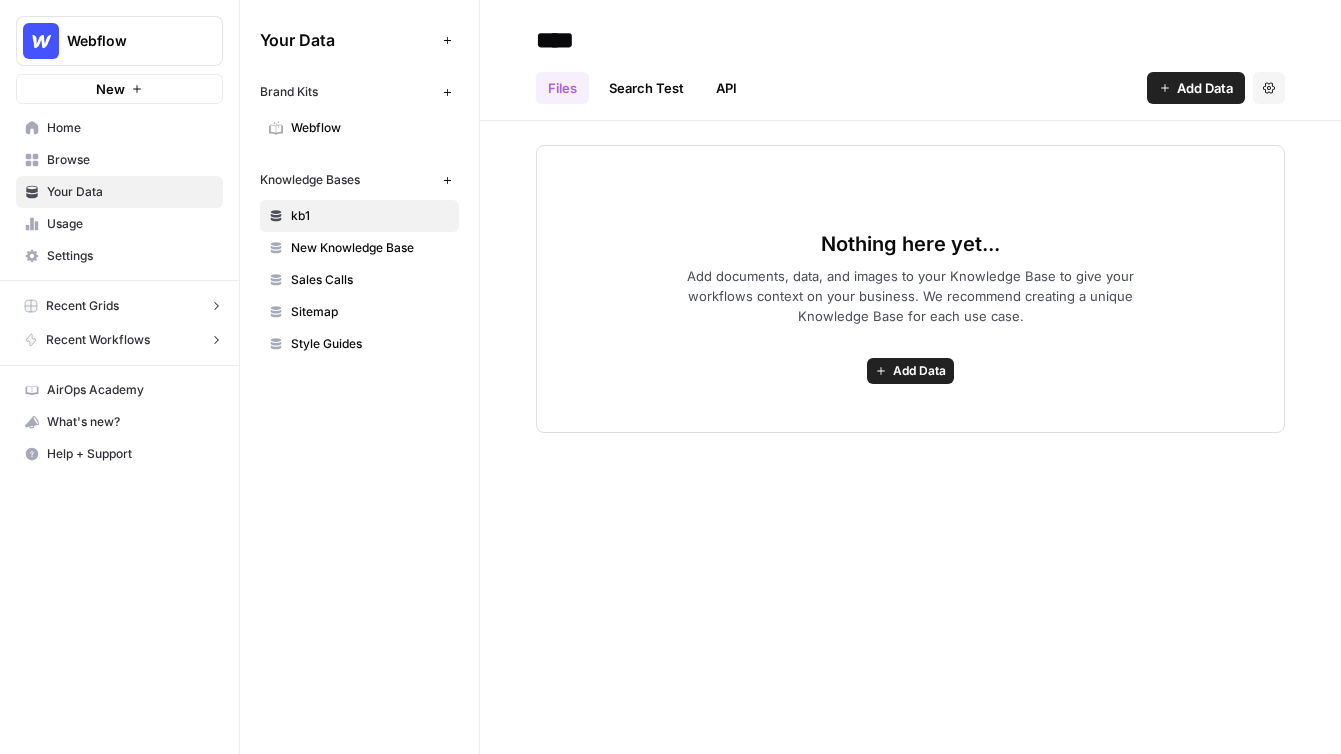 click on "Sitemap" at bounding box center (359, 312) 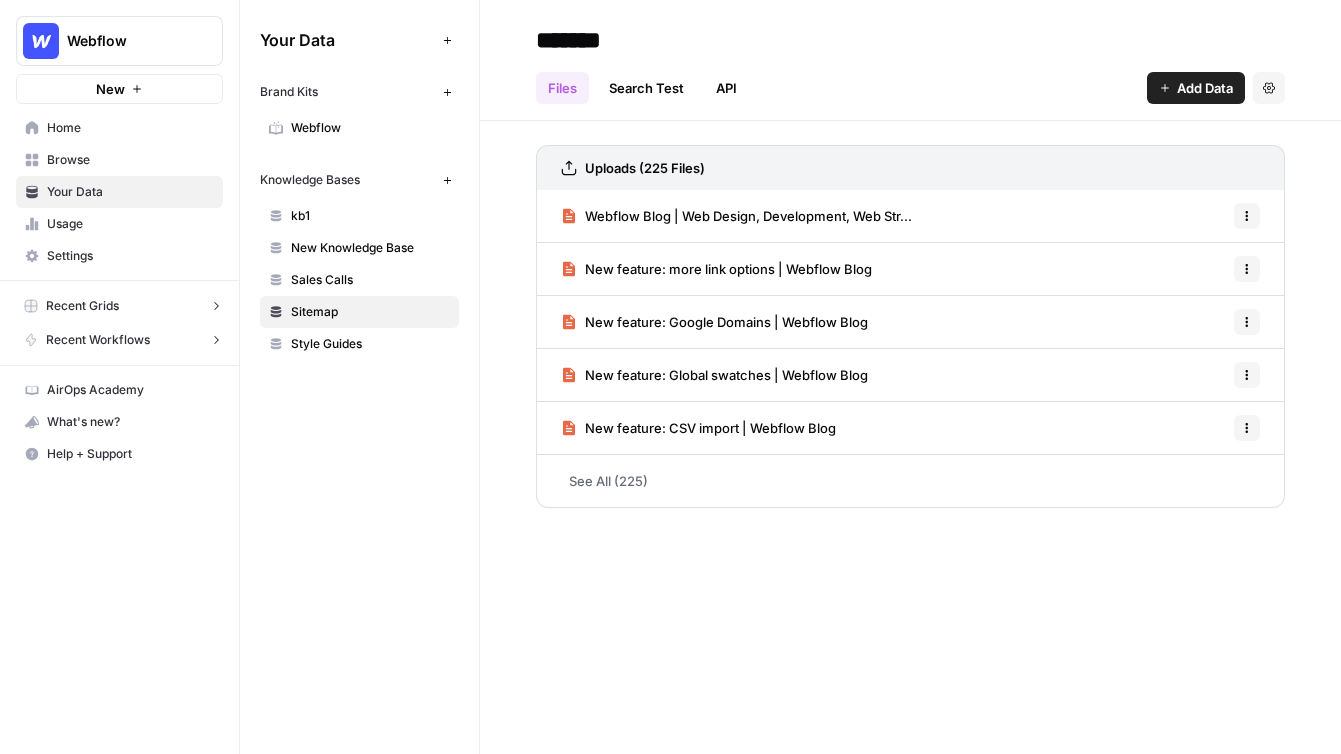 click on "See All (225)" at bounding box center [910, 481] 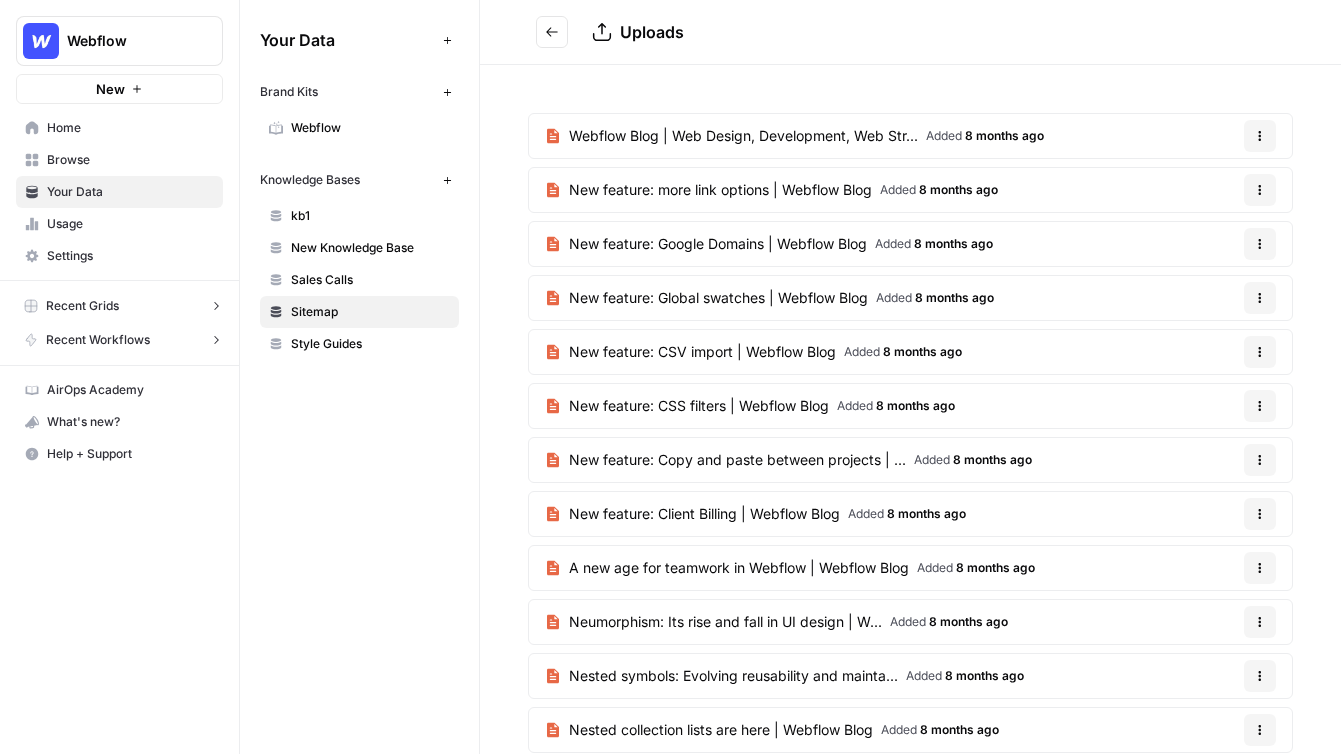 click at bounding box center (552, 32) 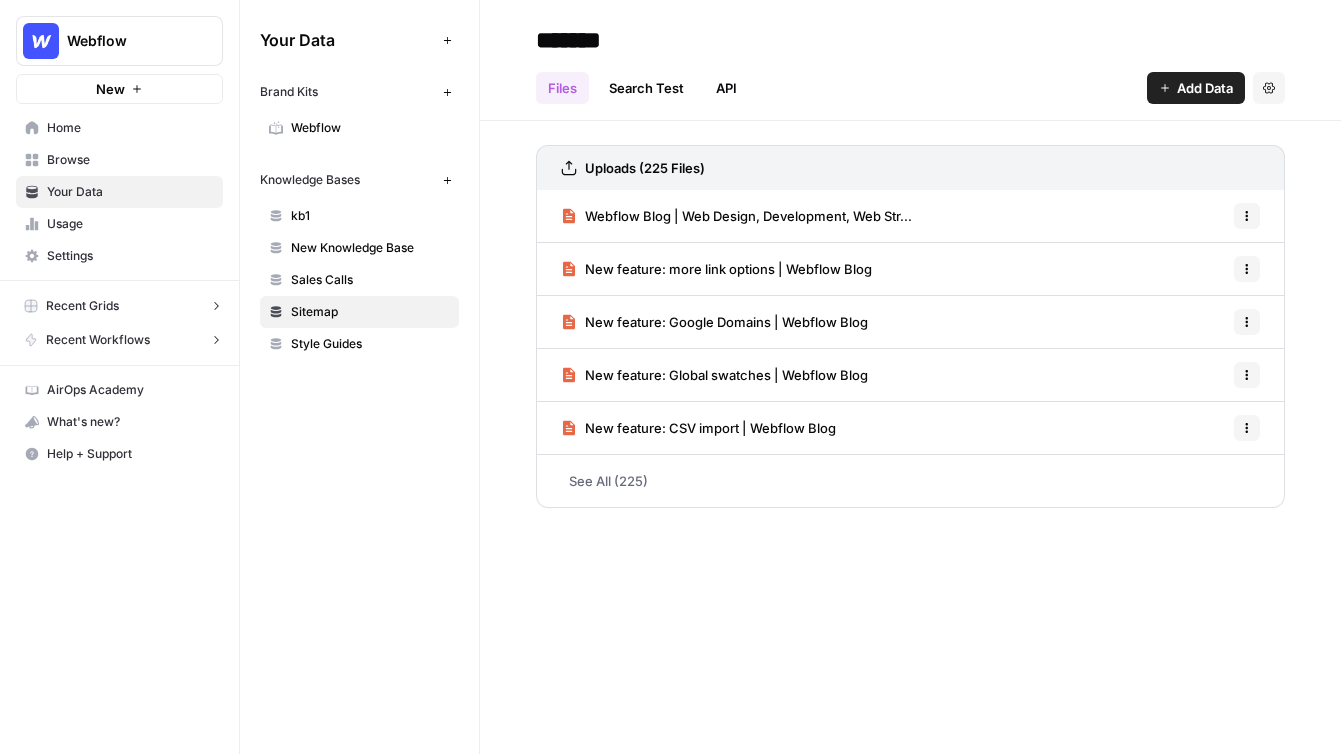click on "Browse" at bounding box center (119, 160) 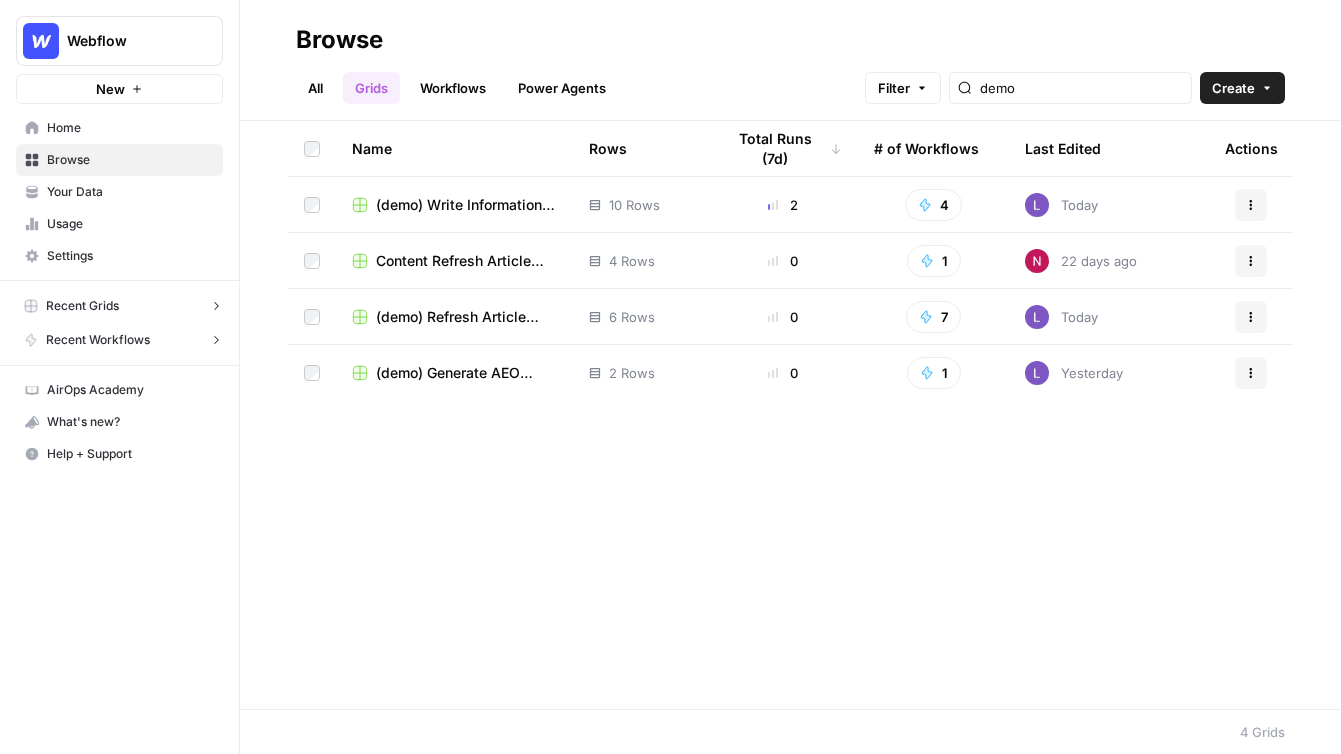 click on "Workflows" at bounding box center (453, 88) 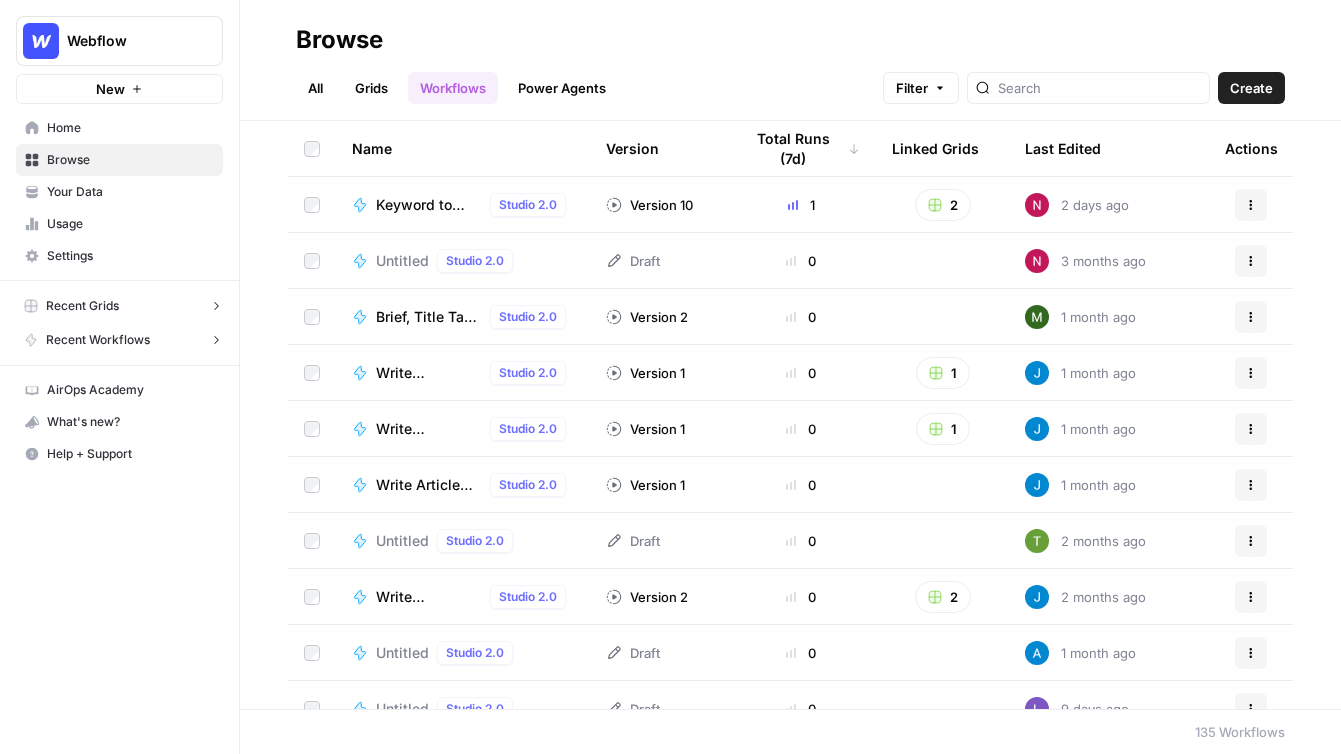 click on "Create" at bounding box center (1251, 88) 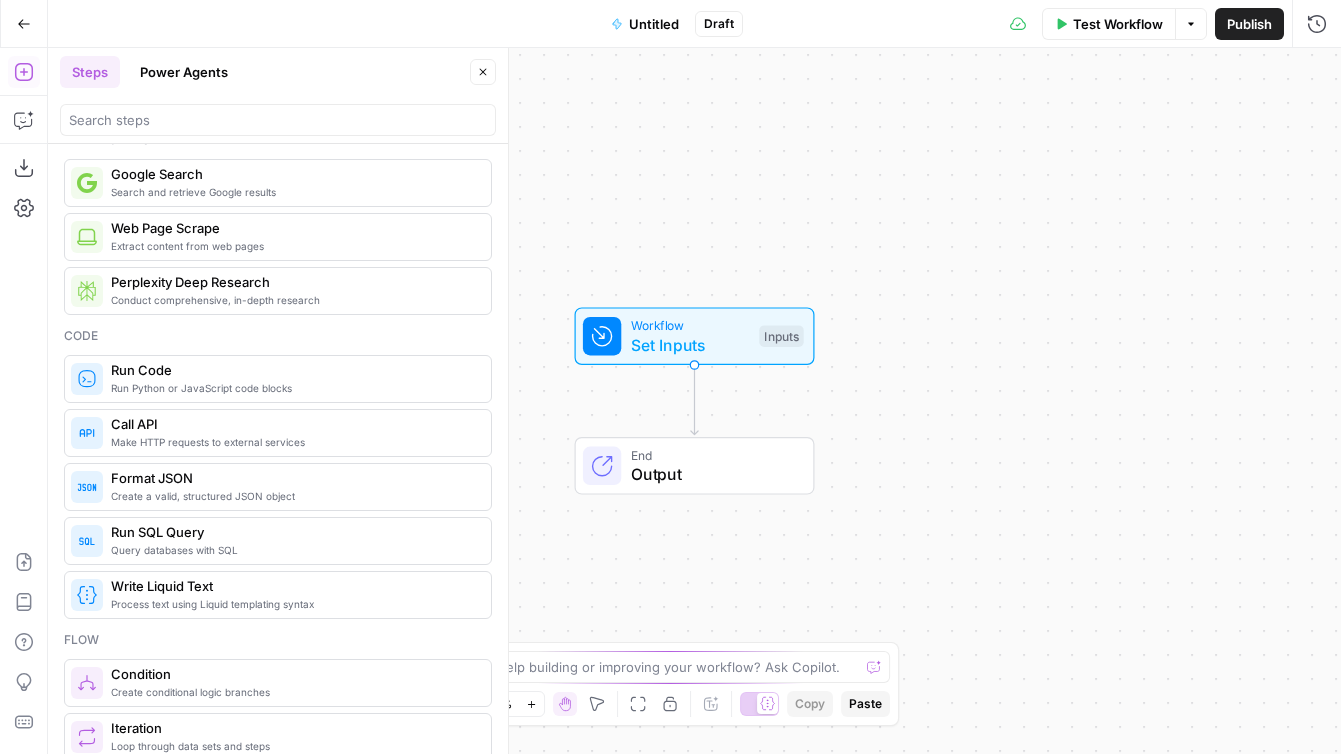 scroll, scrollTop: 157, scrollLeft: 0, axis: vertical 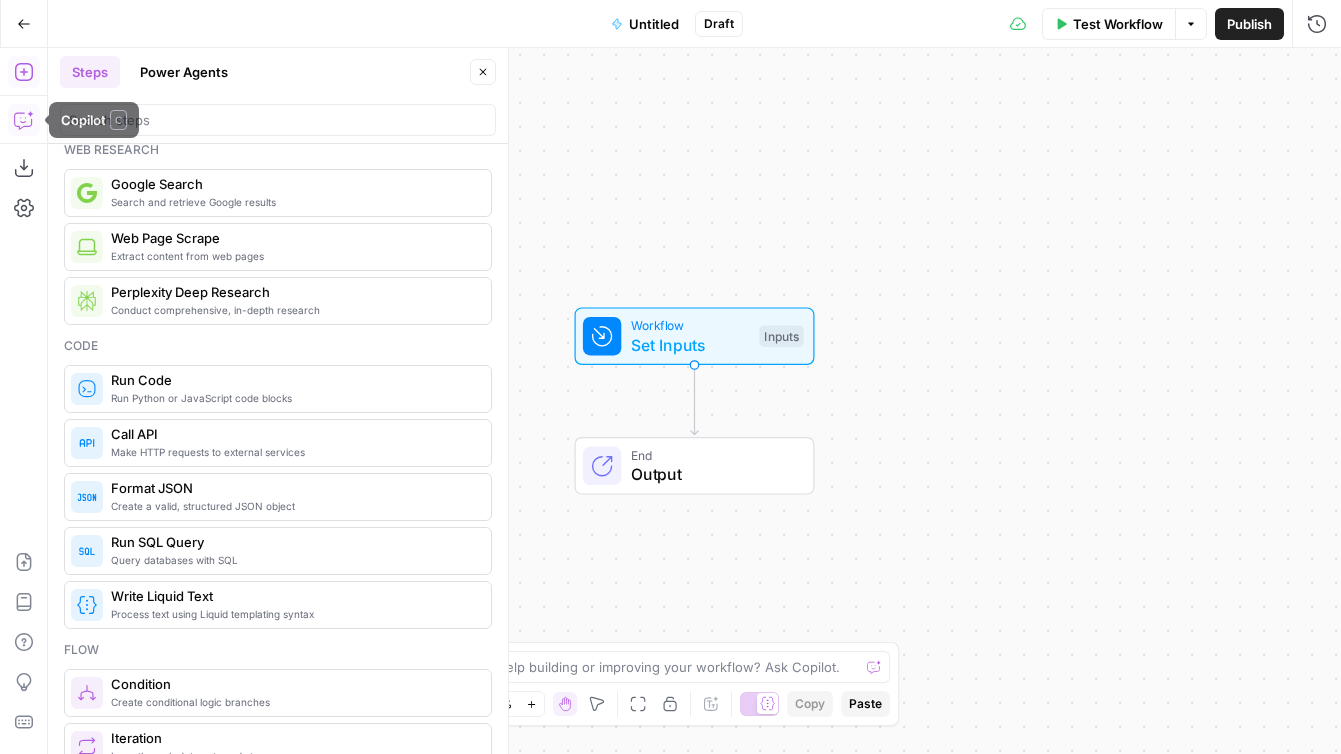 click 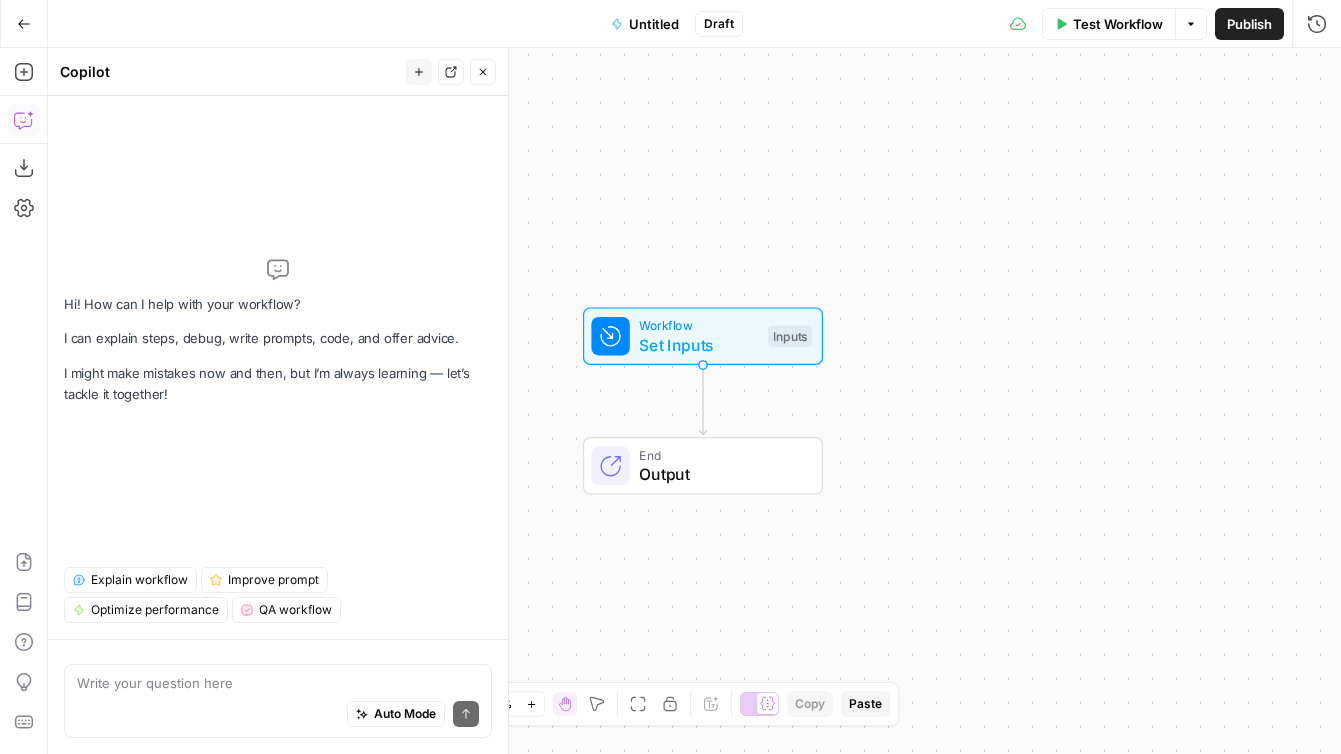 click on "Auto Mode Send" at bounding box center [278, 715] 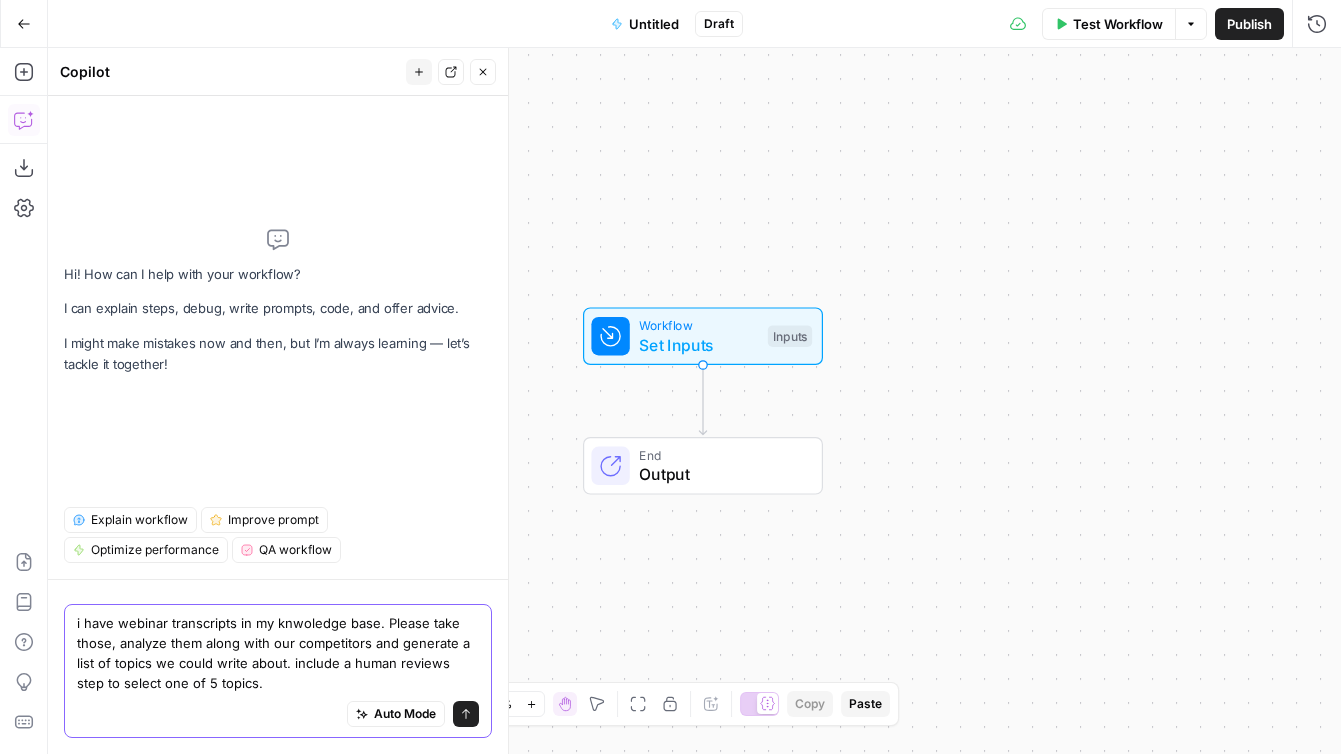 type on "i have webinar transcripts in my knwoledge base. Please take those, analyze them along with our competitors and generate a list of topics we could write about. include a human reviews step to select one of 5 topics." 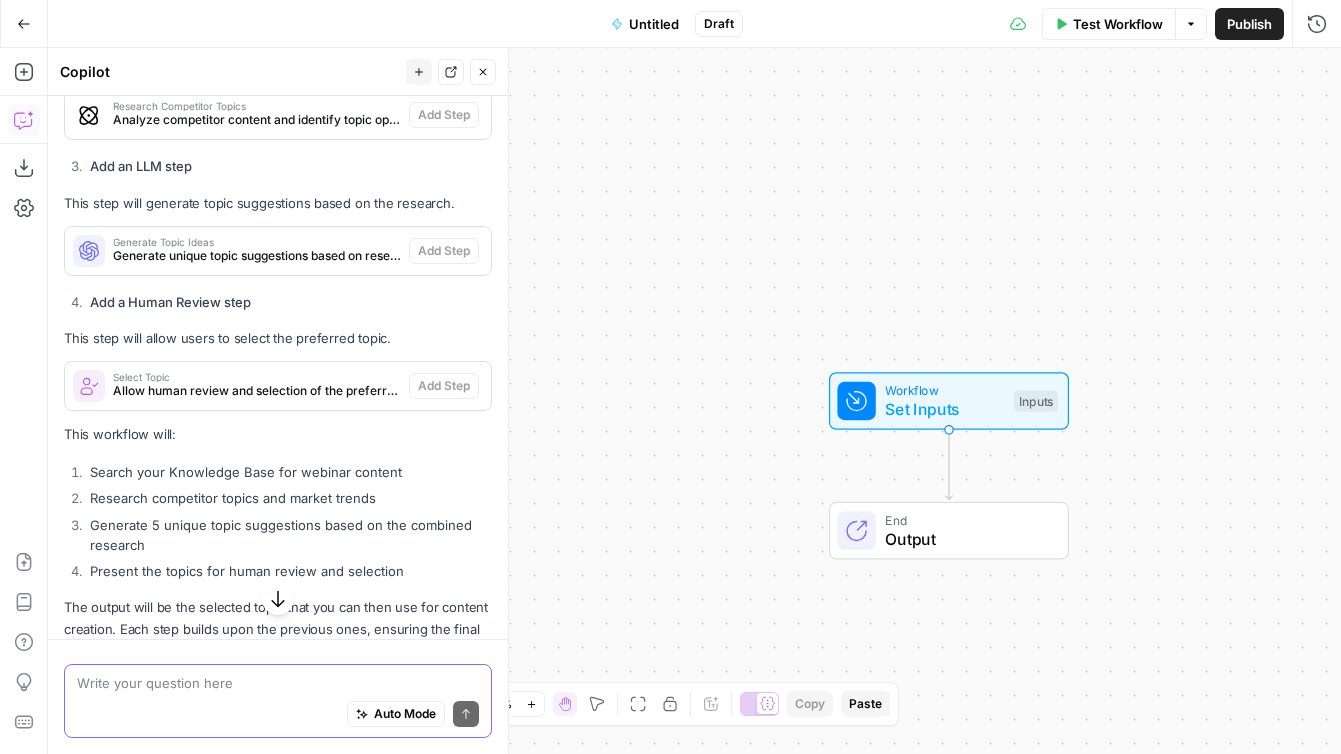 scroll, scrollTop: 1132, scrollLeft: 0, axis: vertical 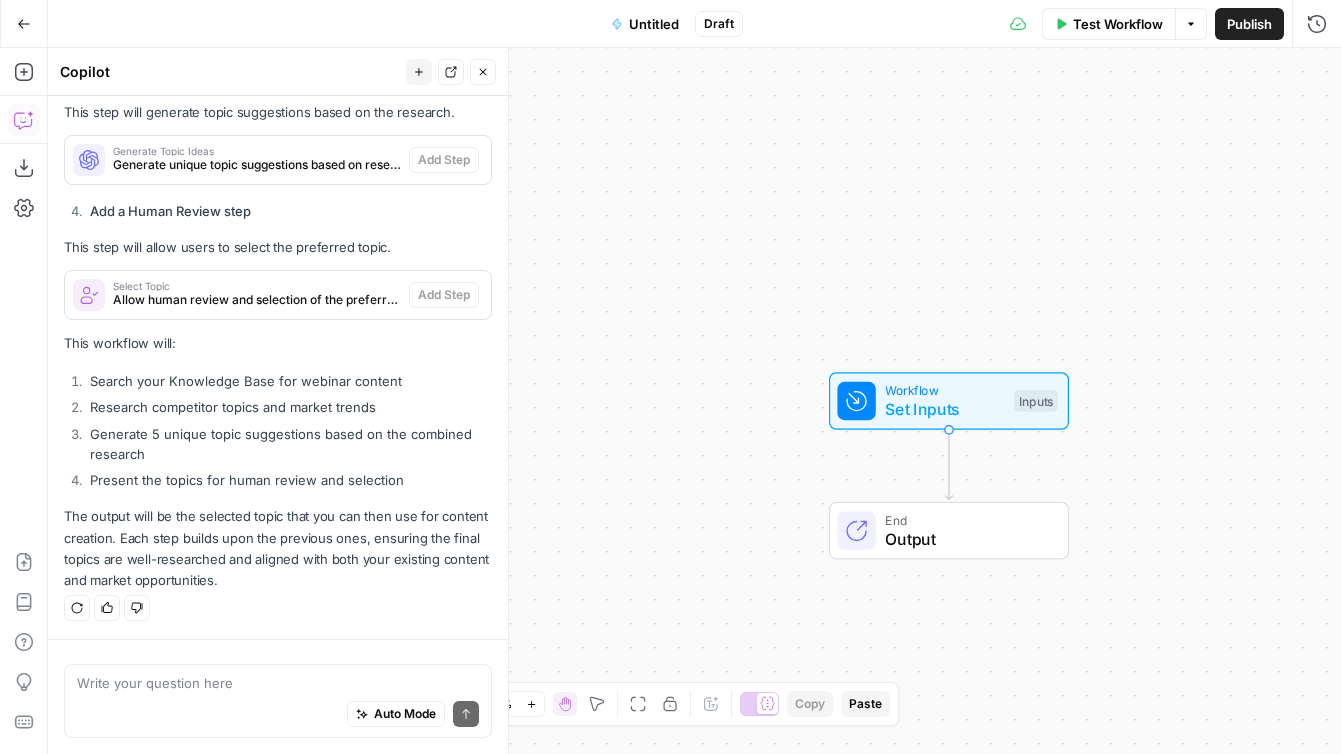 click 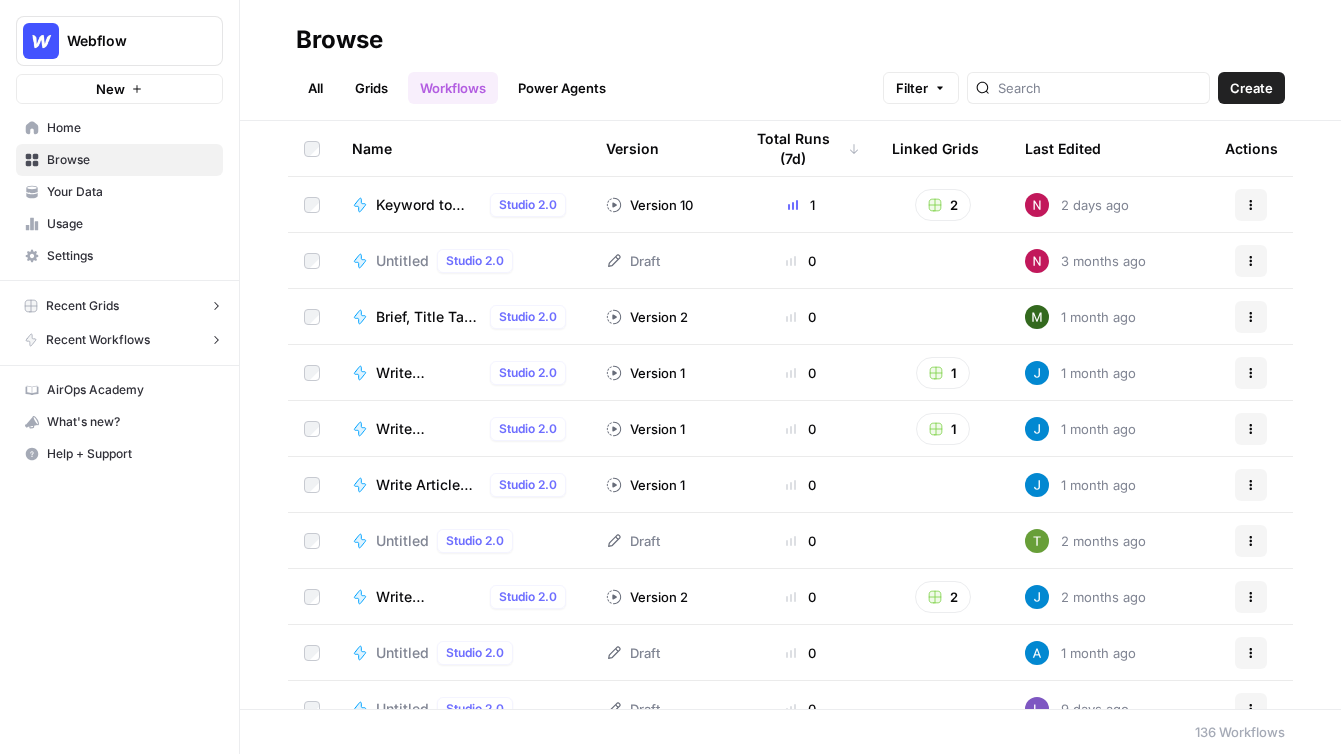 click on "Grids" at bounding box center (371, 88) 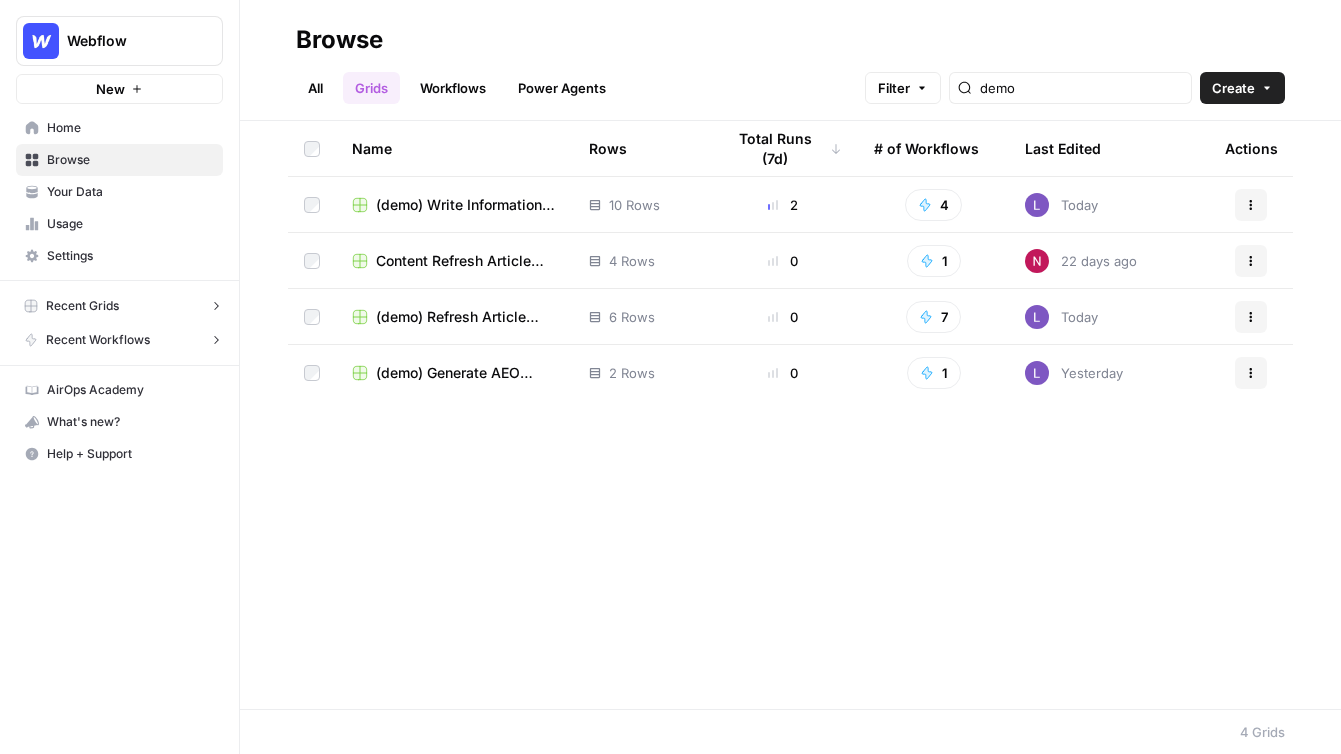 click on "Create" at bounding box center (1233, 88) 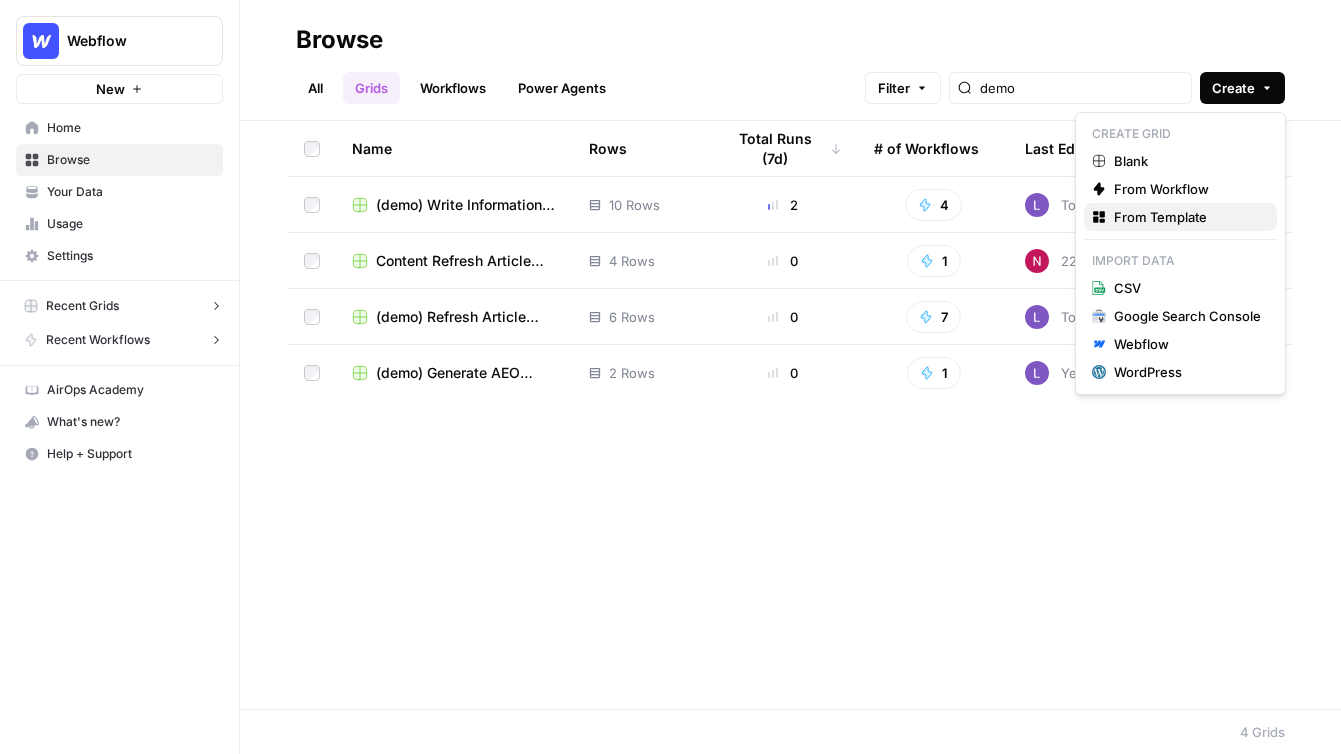 click on "From Template" at bounding box center [1187, 217] 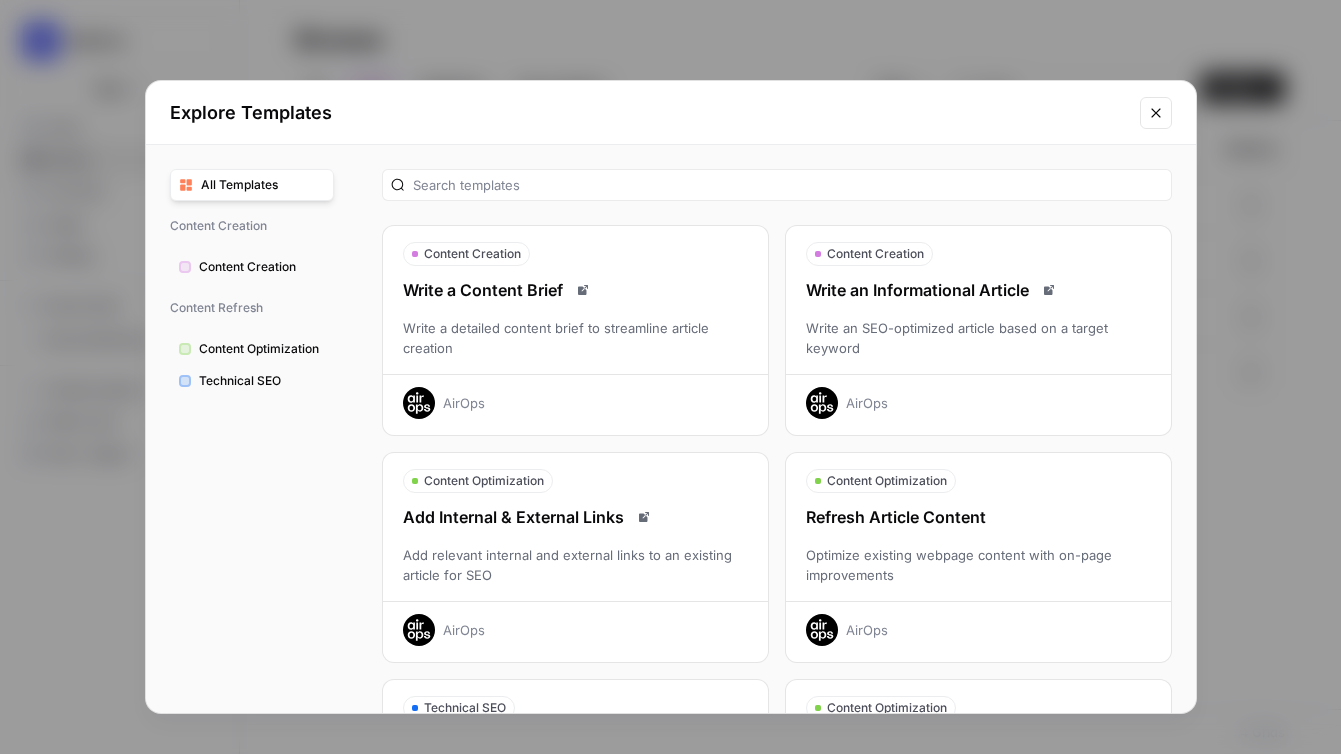 click on "Write an SEO-optimized article based on a target keyword" at bounding box center [978, 338] 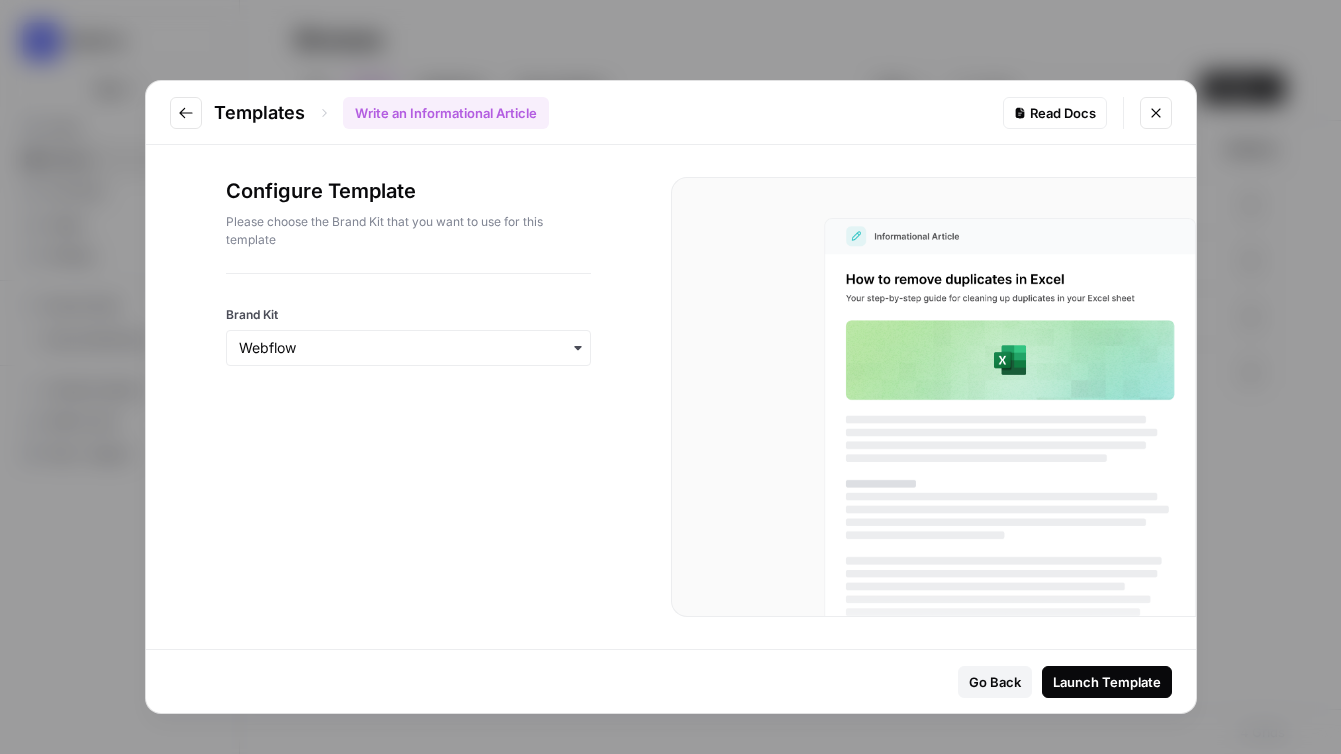 click on "Launch Template" at bounding box center (1107, 682) 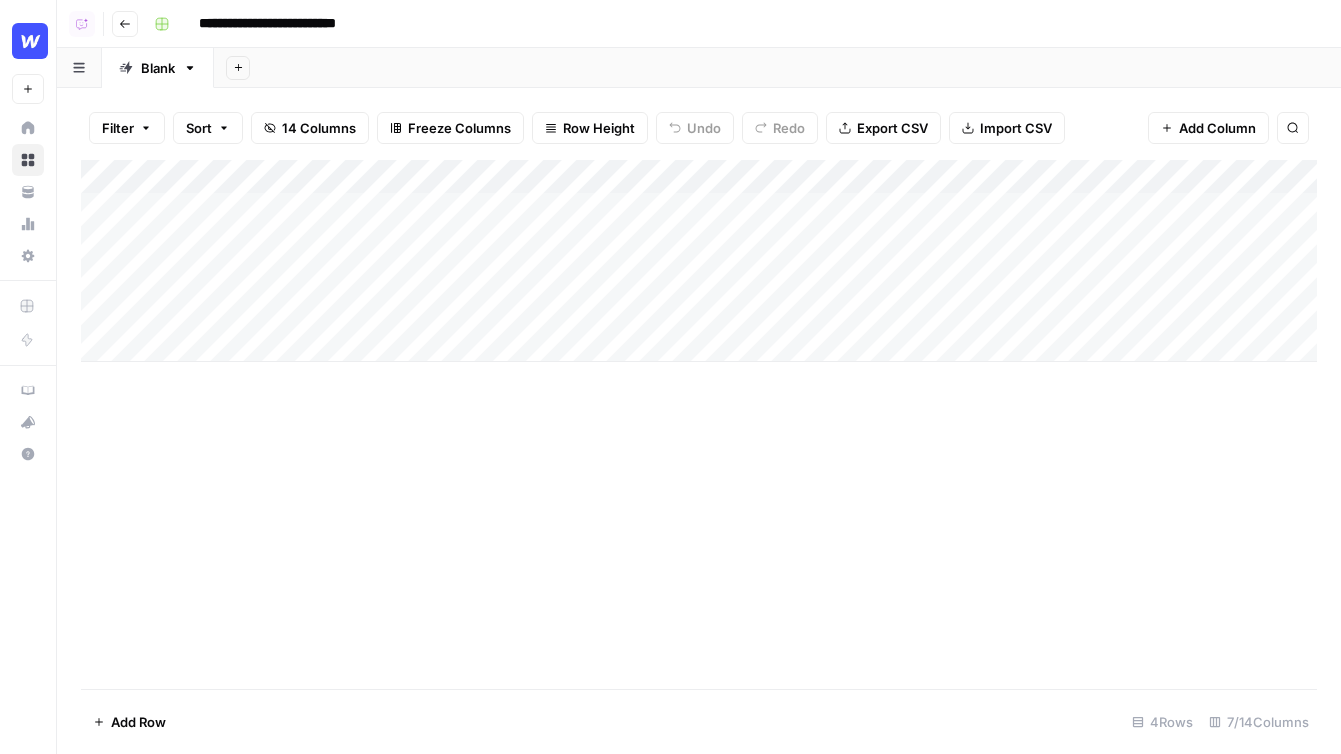 click on "Add Column" at bounding box center [1217, 128] 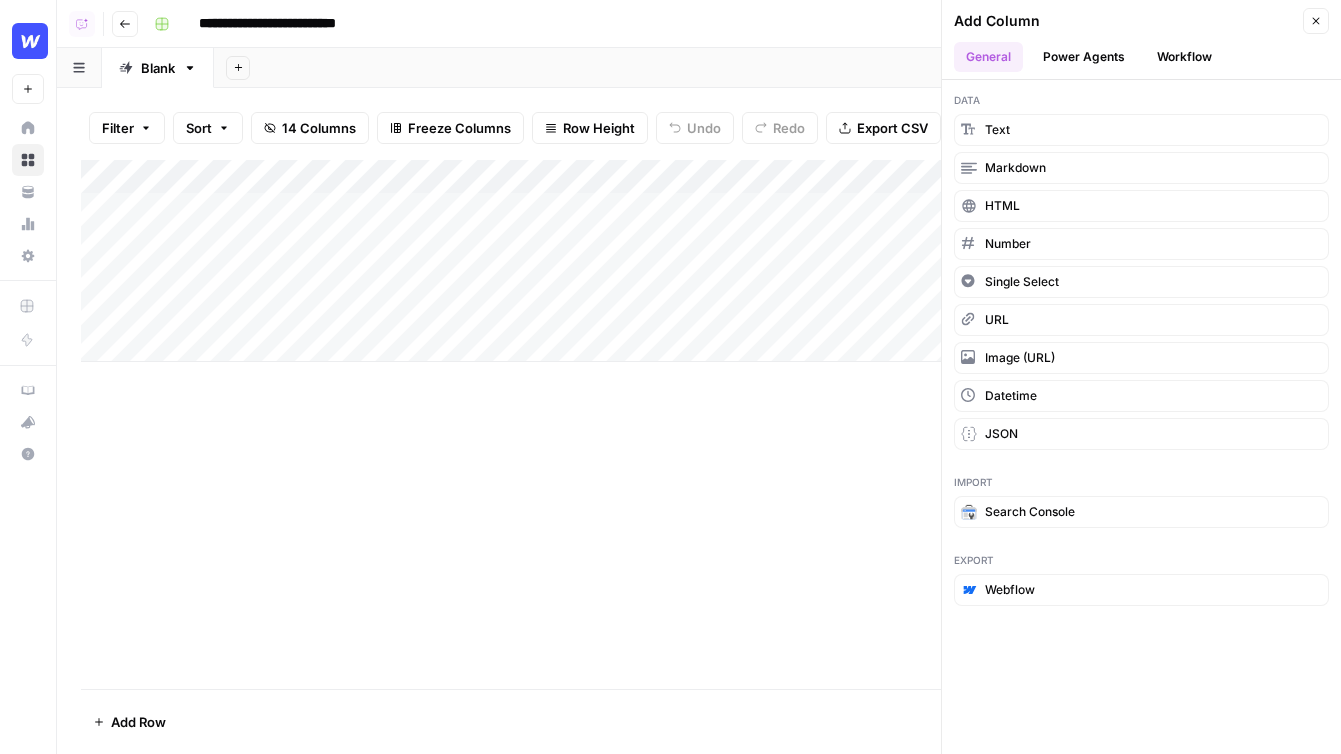 click on "Workflow" at bounding box center (1184, 57) 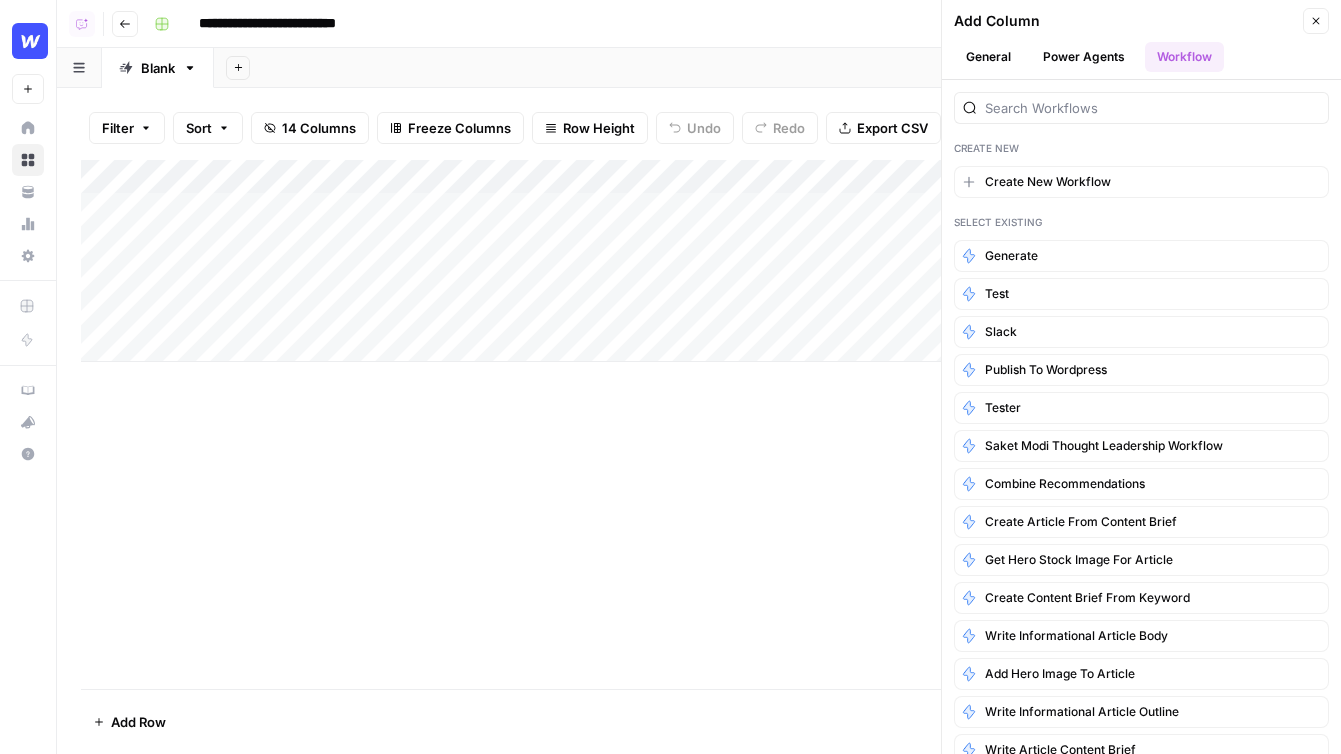 drag, startPoint x: 777, startPoint y: 178, endPoint x: 286, endPoint y: 172, distance: 491.03665 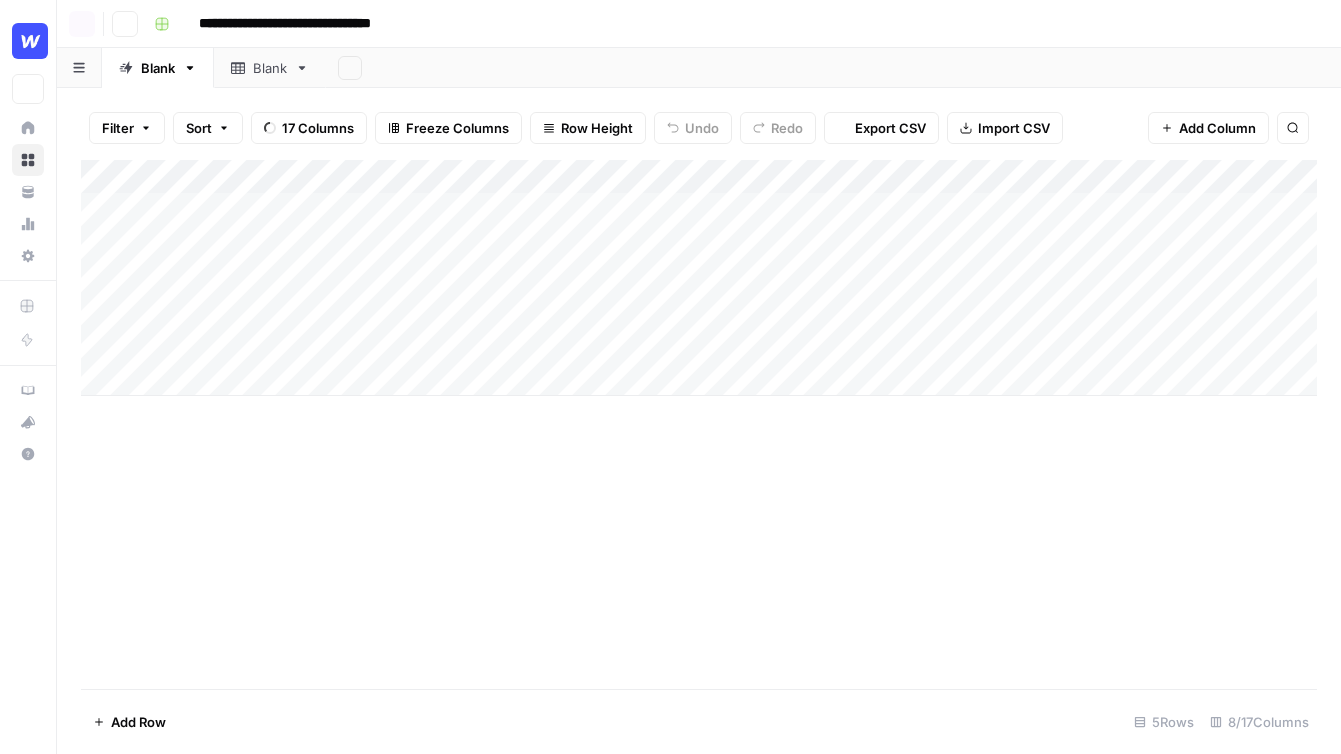 scroll, scrollTop: 0, scrollLeft: 0, axis: both 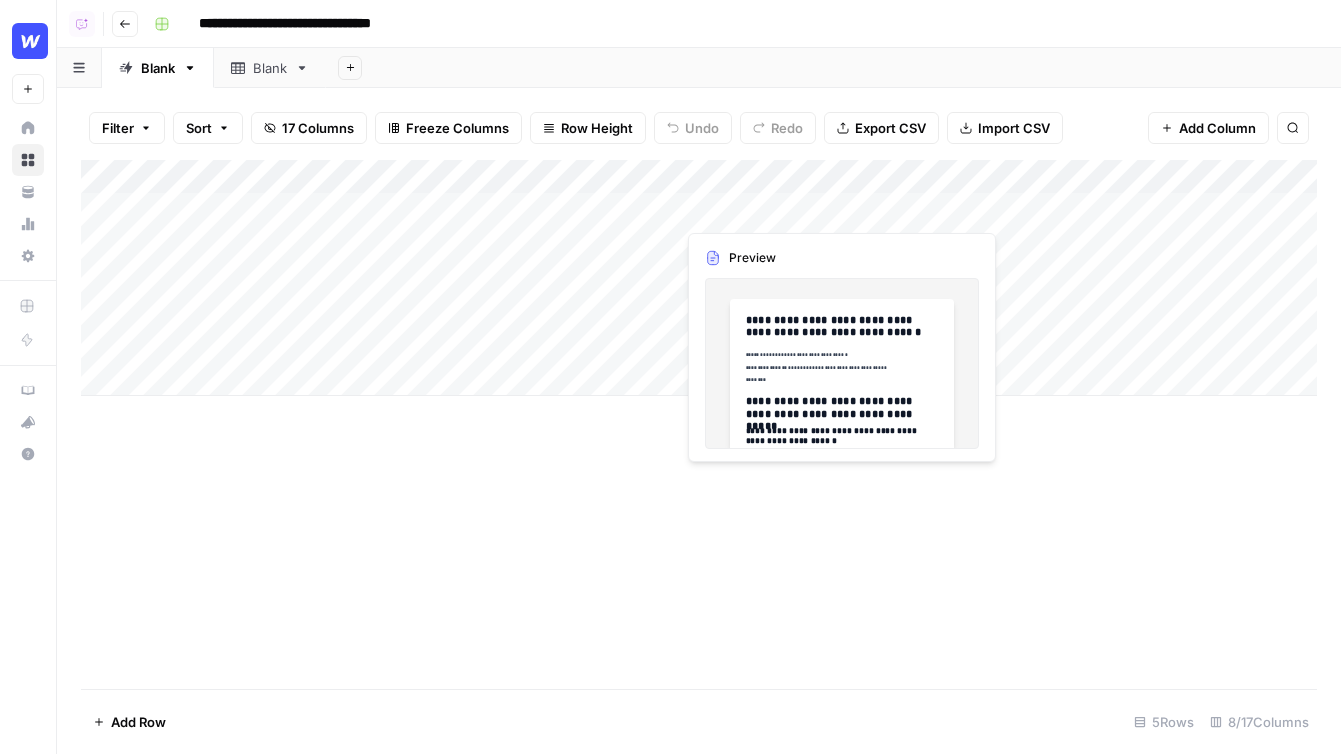 click on "Add Column" at bounding box center [699, 278] 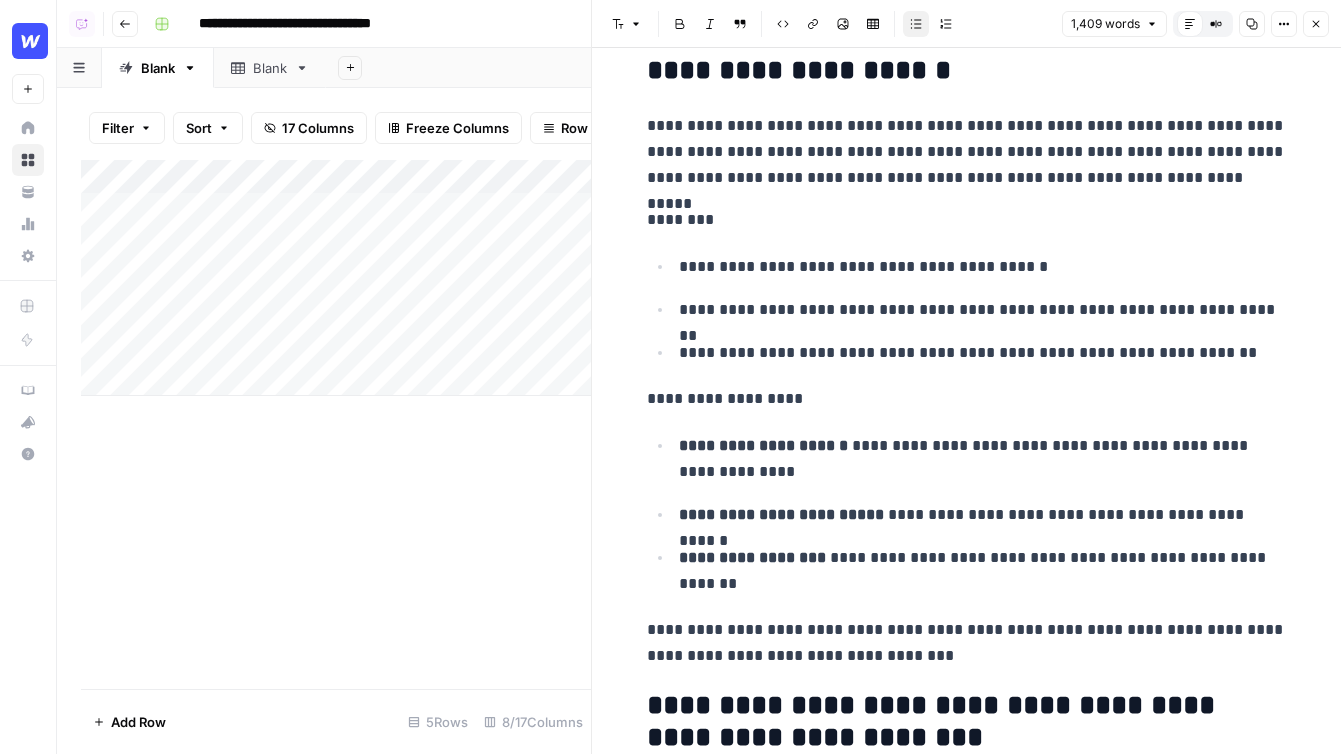 scroll, scrollTop: 445, scrollLeft: 0, axis: vertical 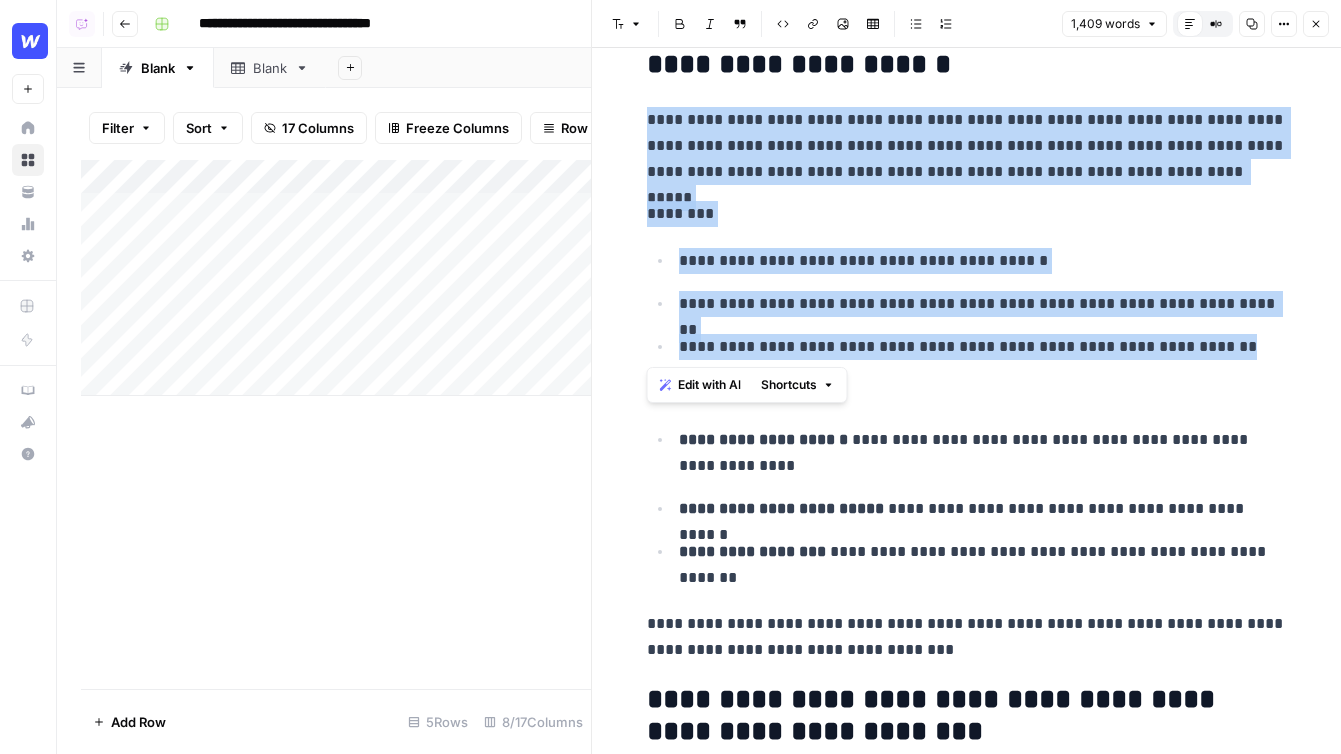 drag, startPoint x: 1245, startPoint y: 348, endPoint x: 633, endPoint y: 85, distance: 666.11786 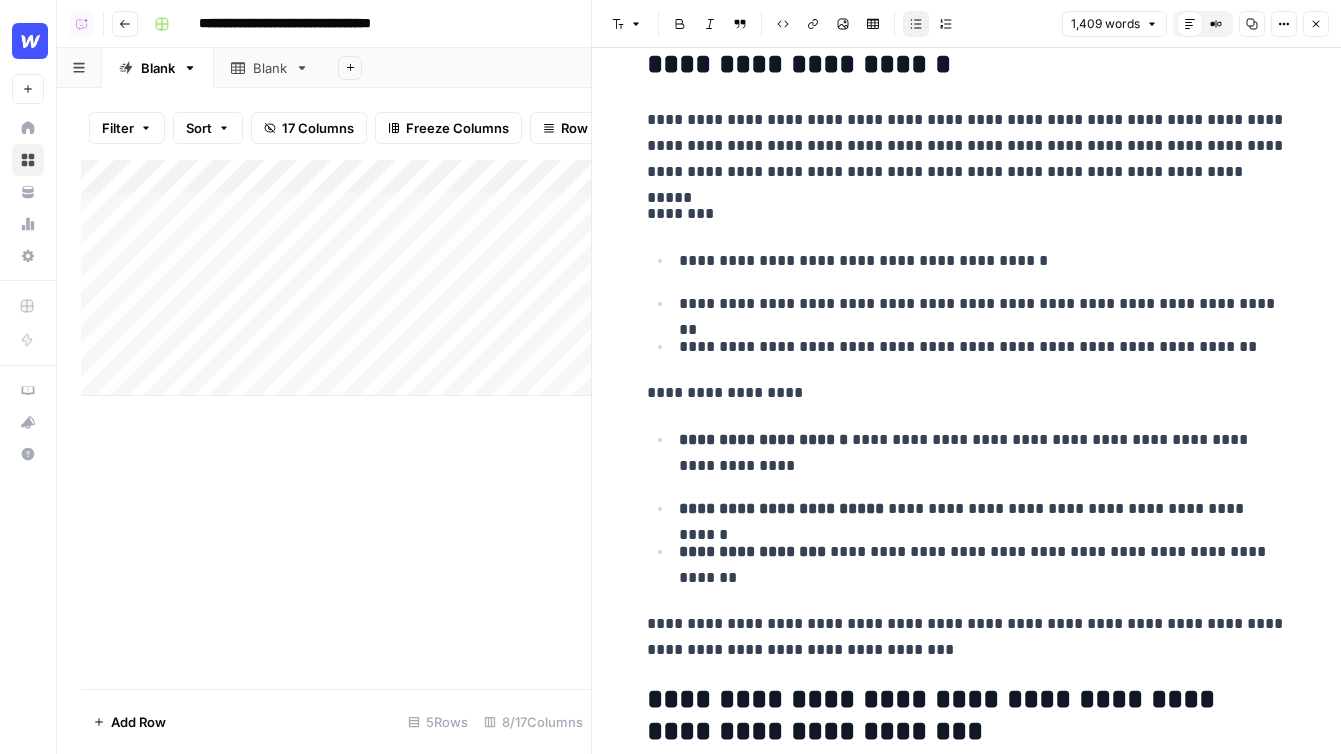 click on "**********" at bounding box center (983, 347) 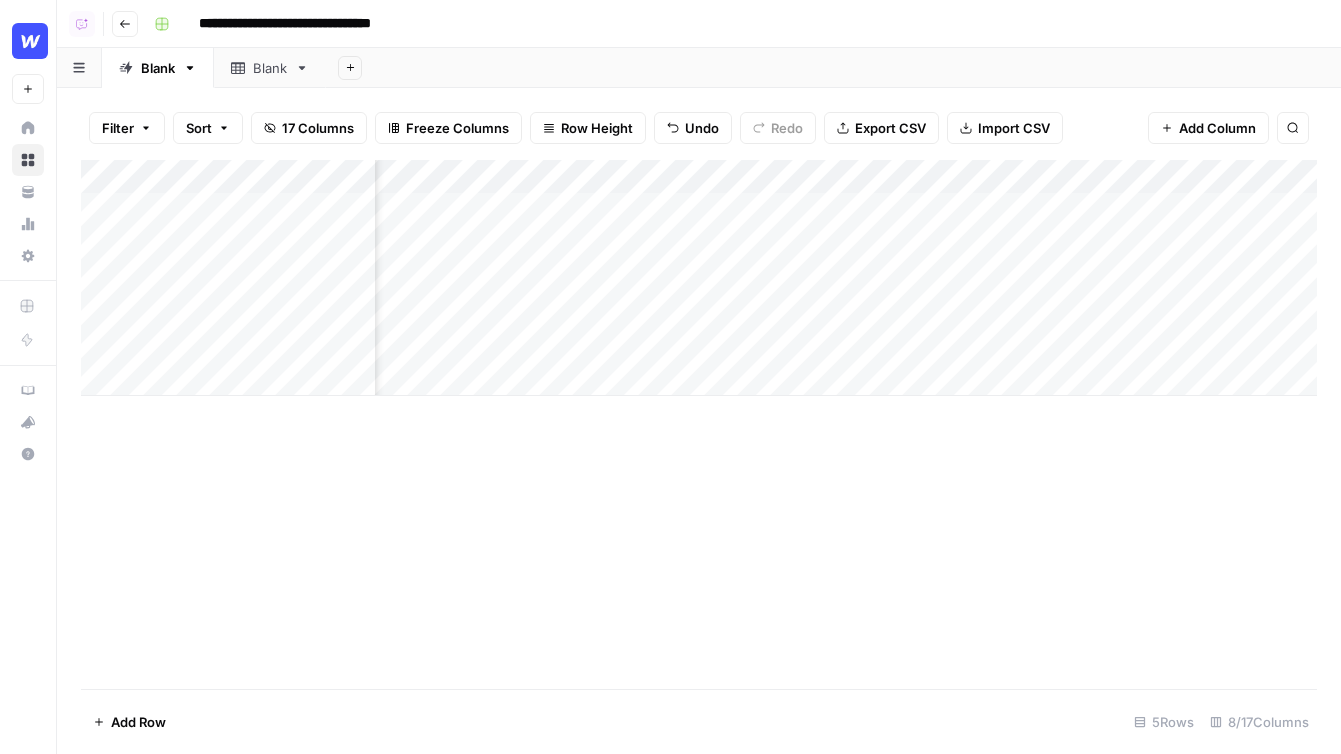 scroll, scrollTop: 0, scrollLeft: 256, axis: horizontal 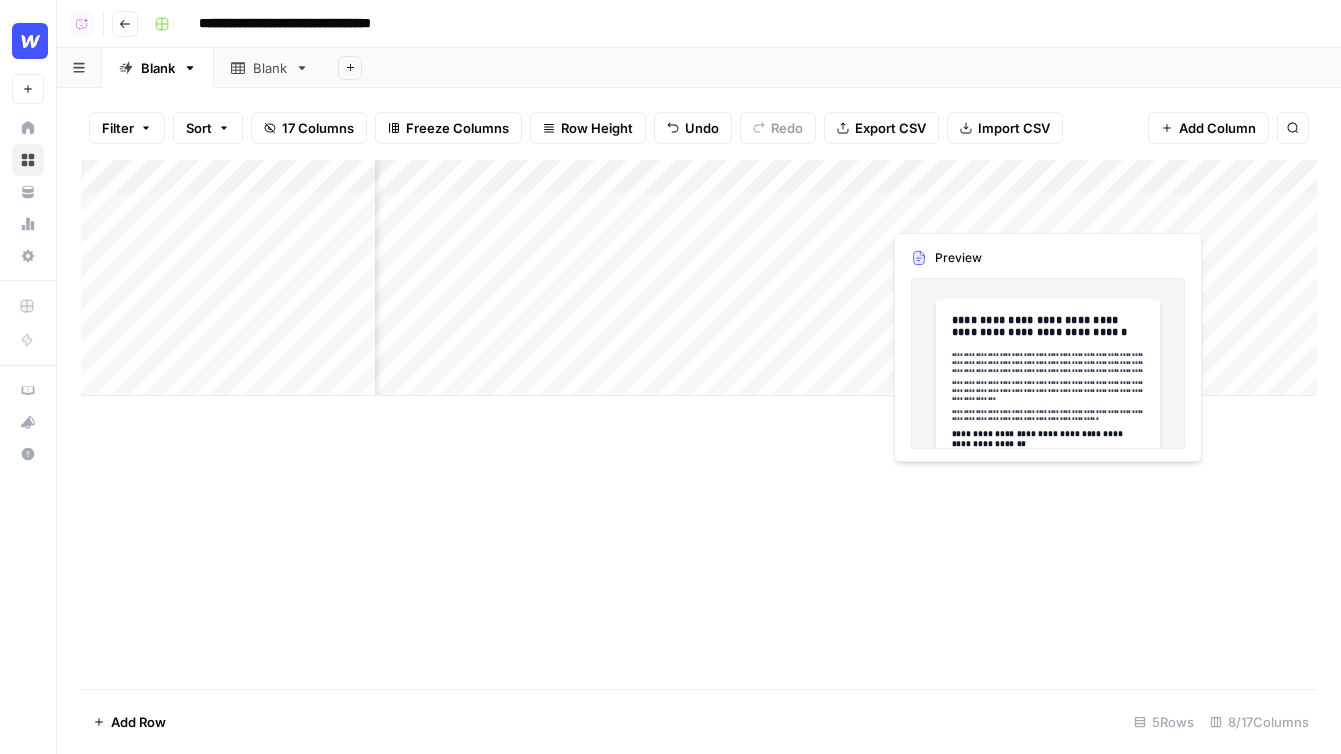 click on "Add Column" at bounding box center (699, 278) 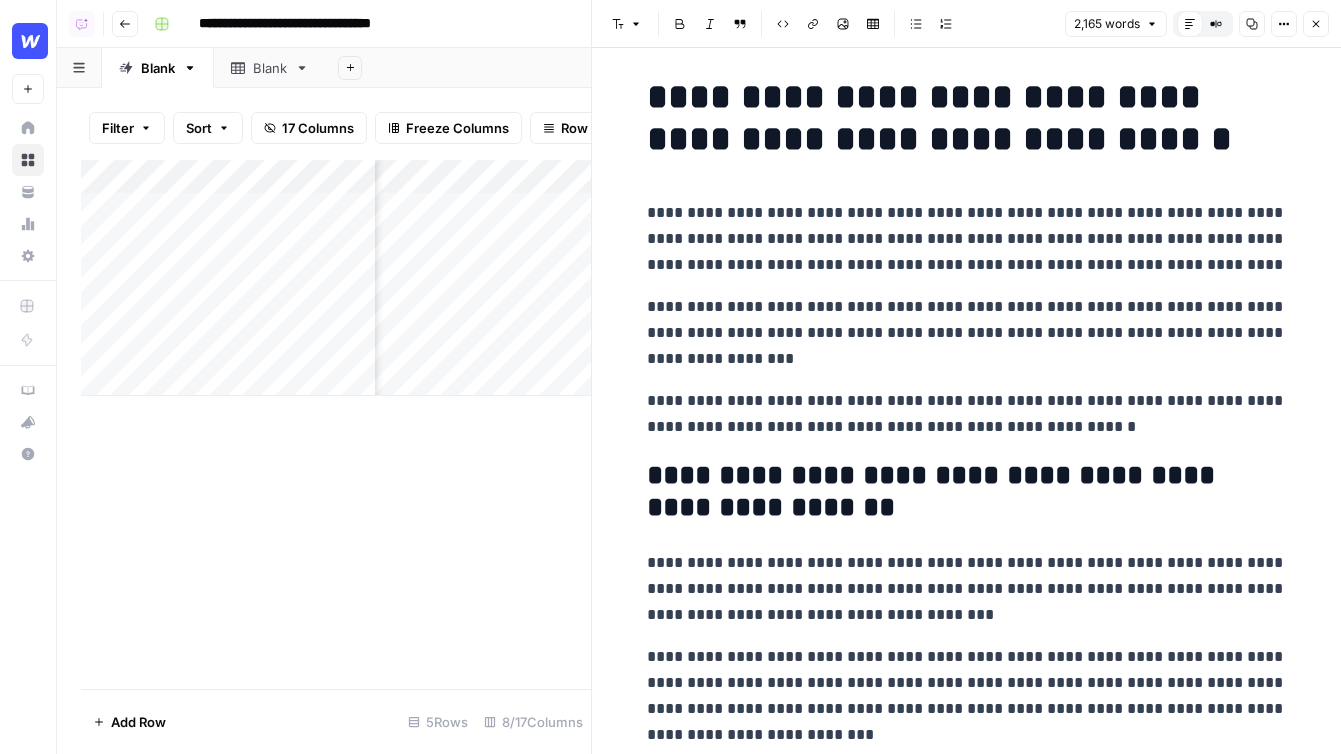scroll, scrollTop: 0, scrollLeft: 0, axis: both 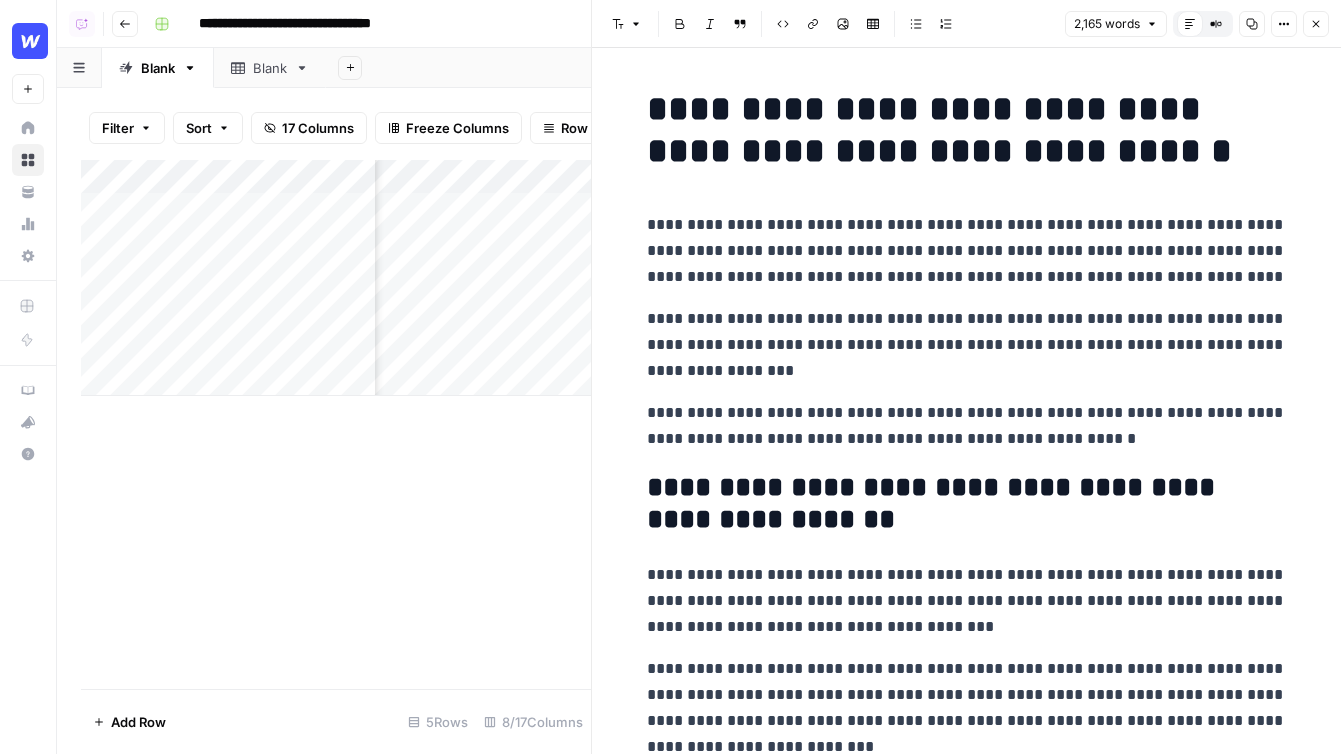 click 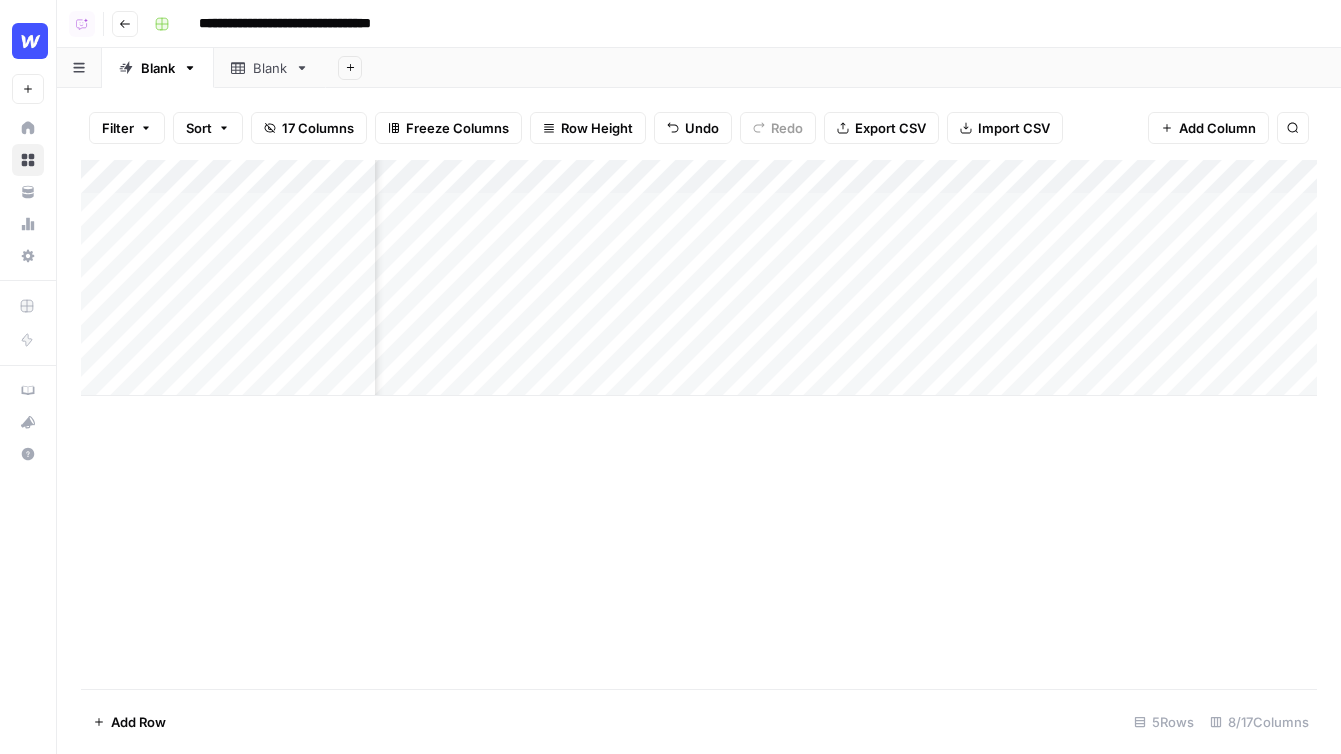 scroll, scrollTop: 0, scrollLeft: 518, axis: horizontal 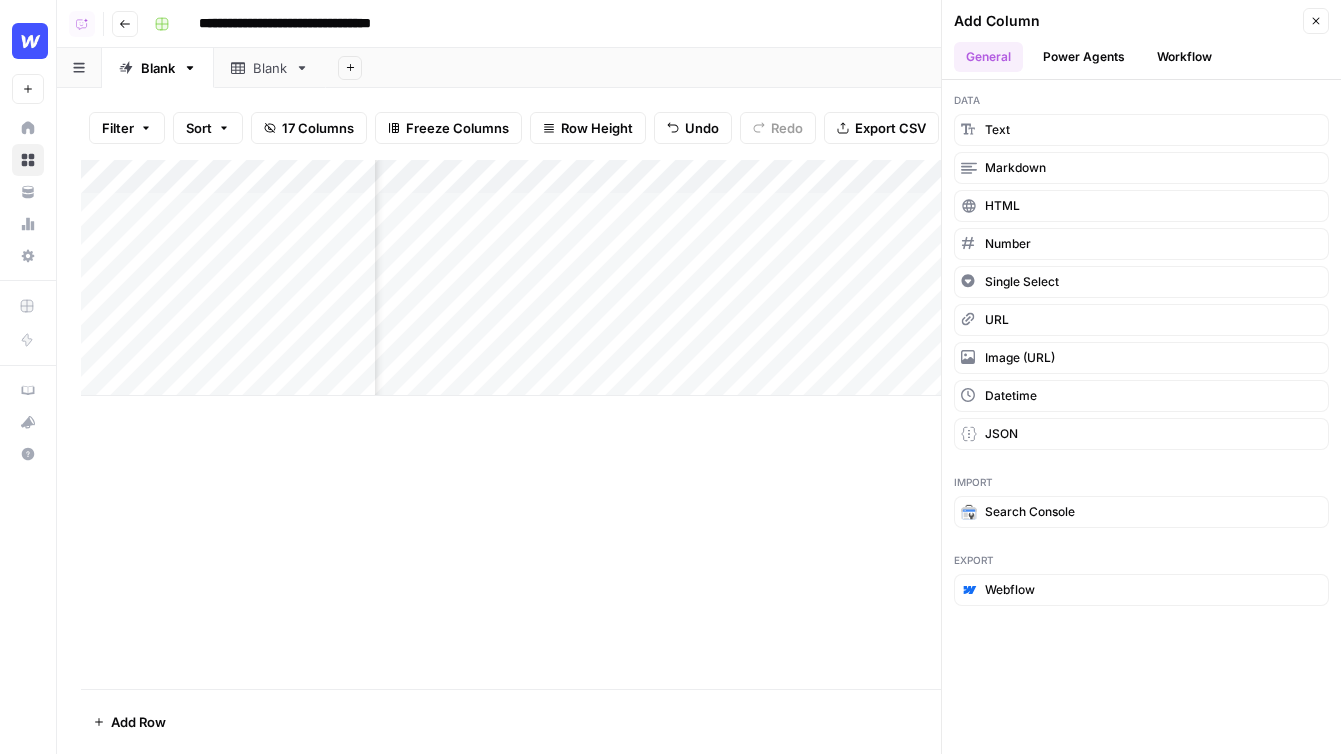 click on "Power Agents" at bounding box center [1084, 57] 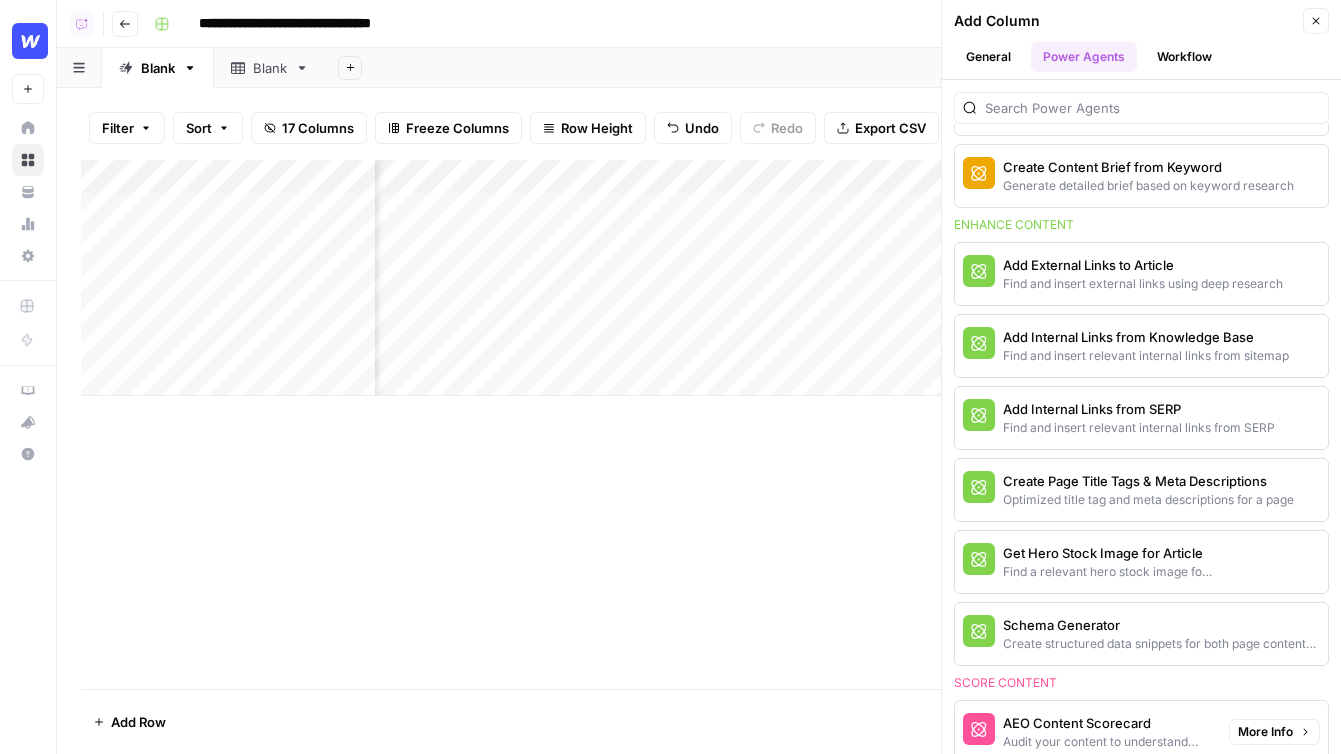 scroll, scrollTop: 401, scrollLeft: 0, axis: vertical 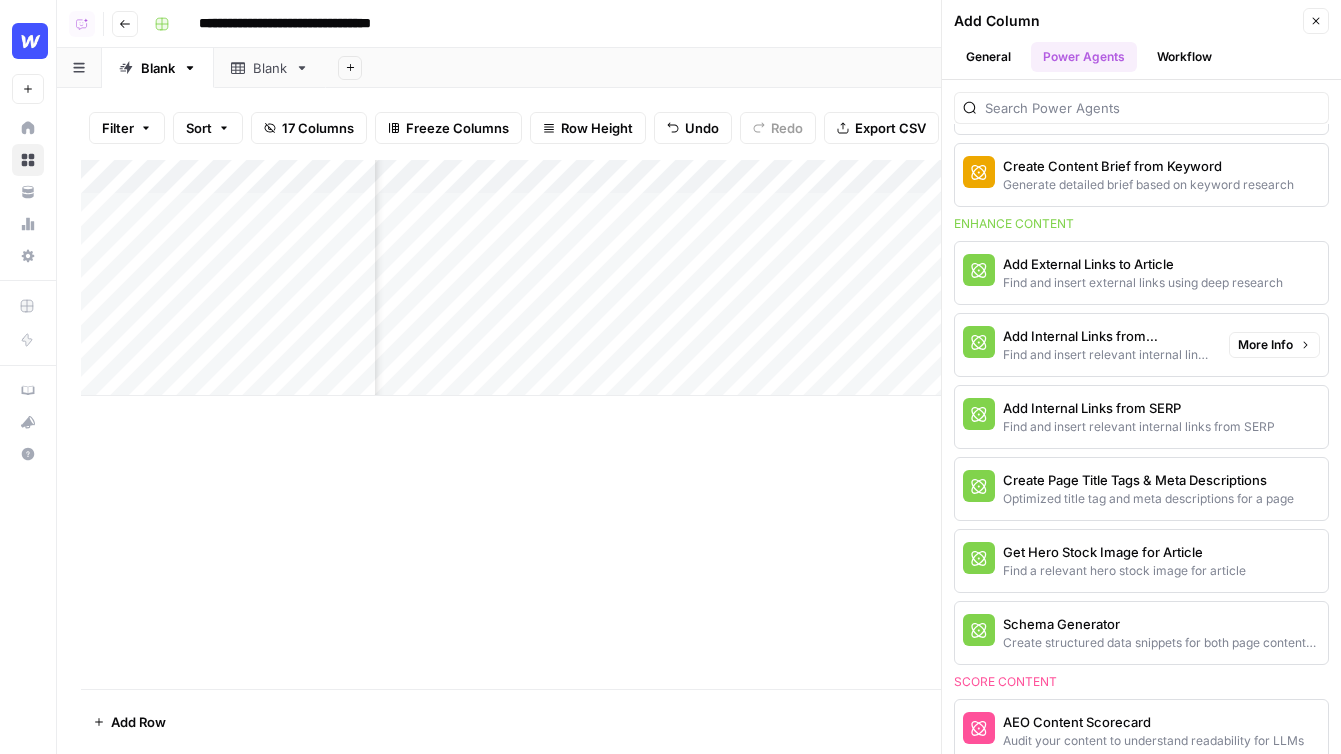 click on "Find and insert relevant internal links from sitemap" at bounding box center (1108, 355) 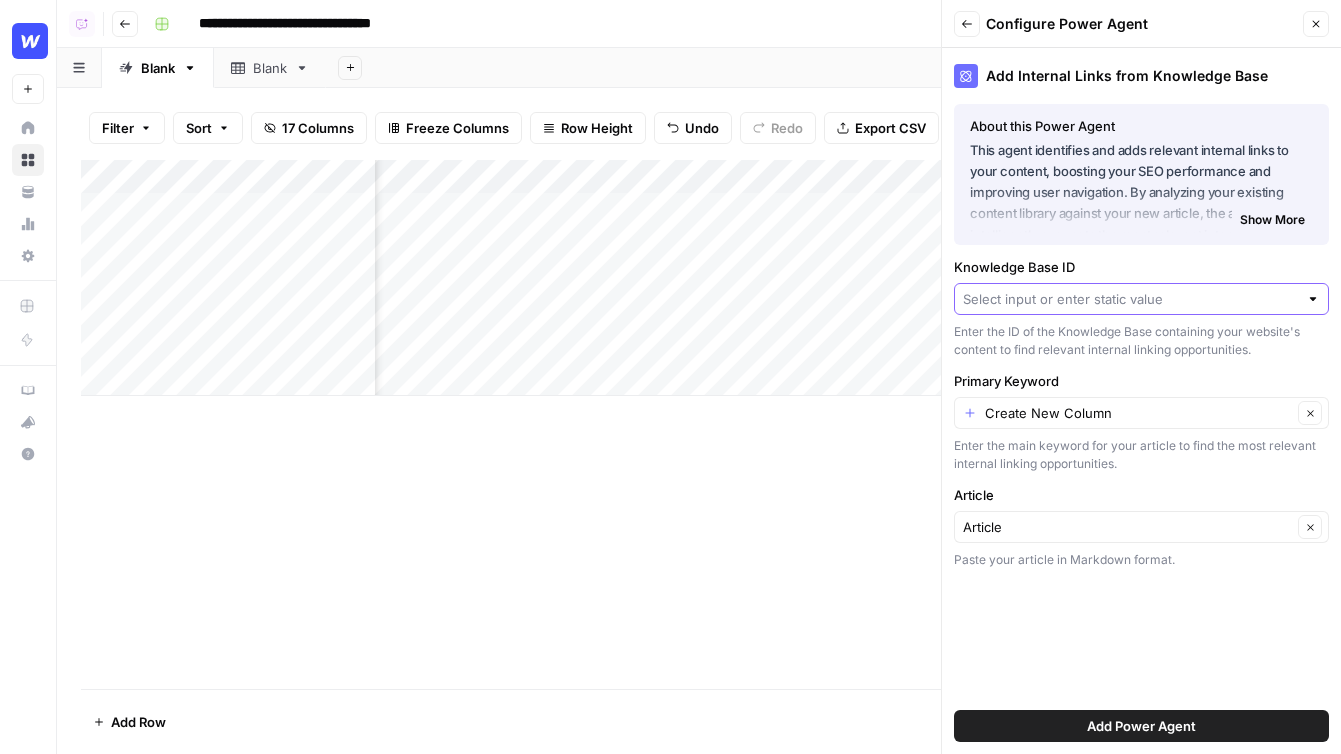 click on "Knowledge Base ID" at bounding box center [1130, 299] 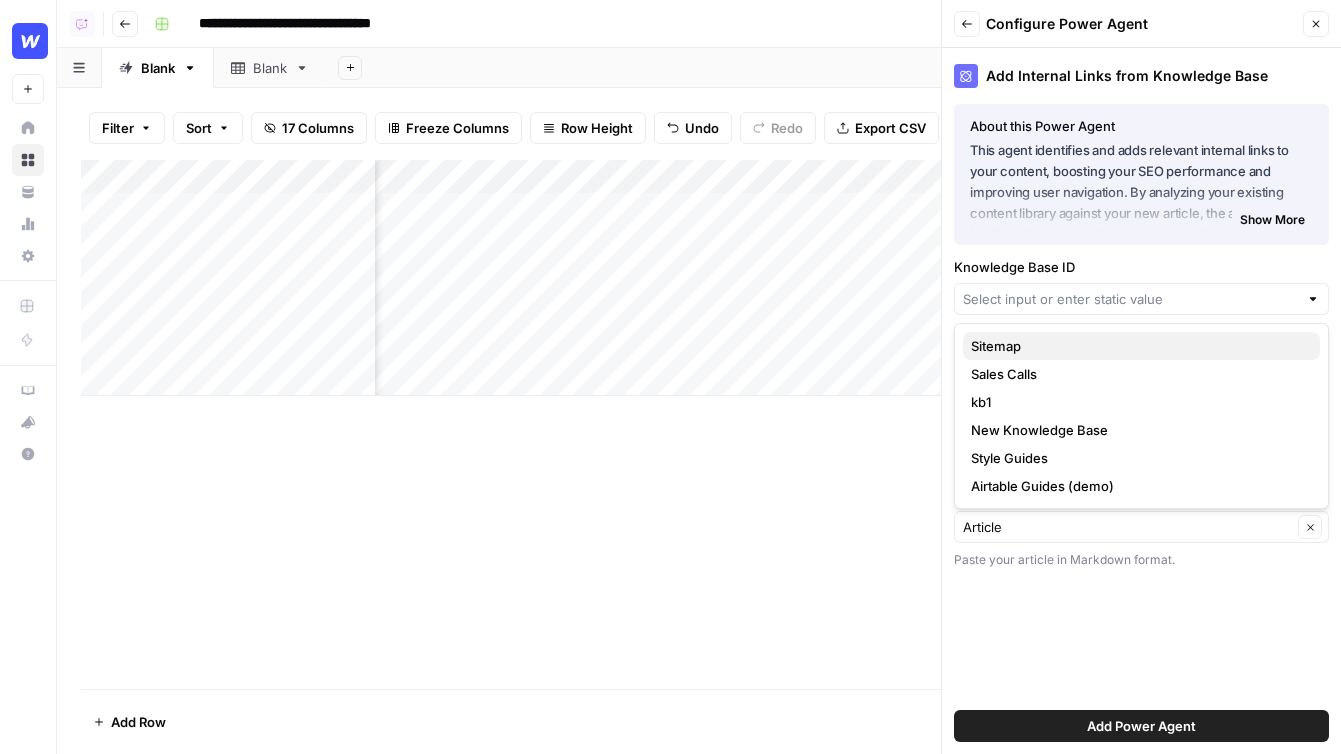 click on "Sitemap" at bounding box center (1137, 346) 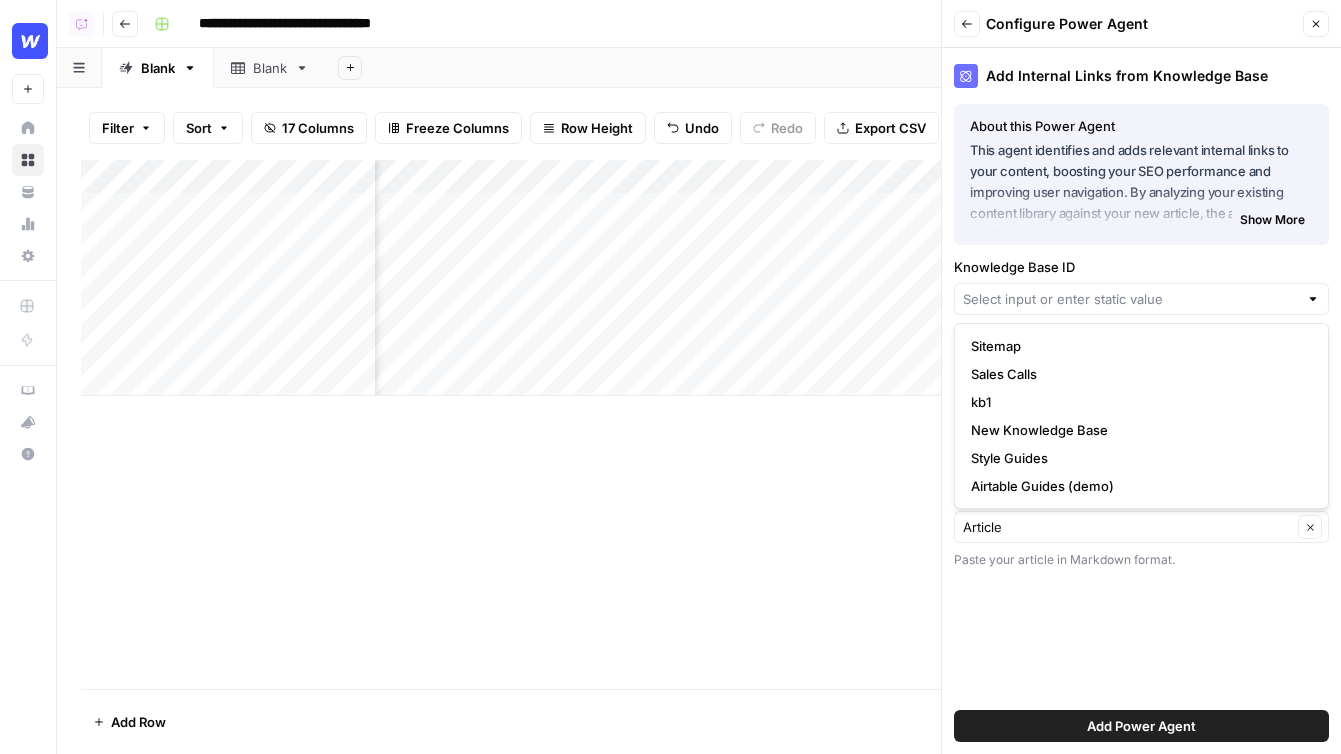 type on "Sitemap" 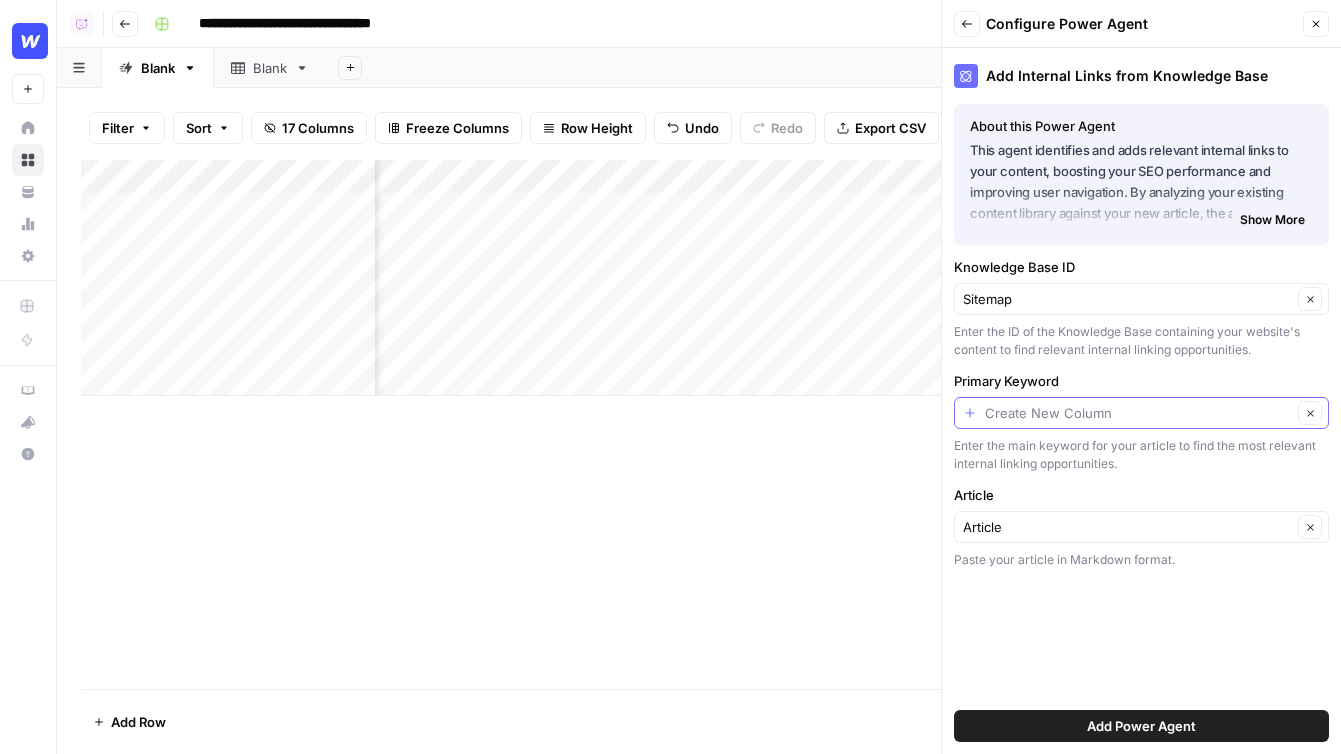 click on "Primary Keyword" at bounding box center [1138, 413] 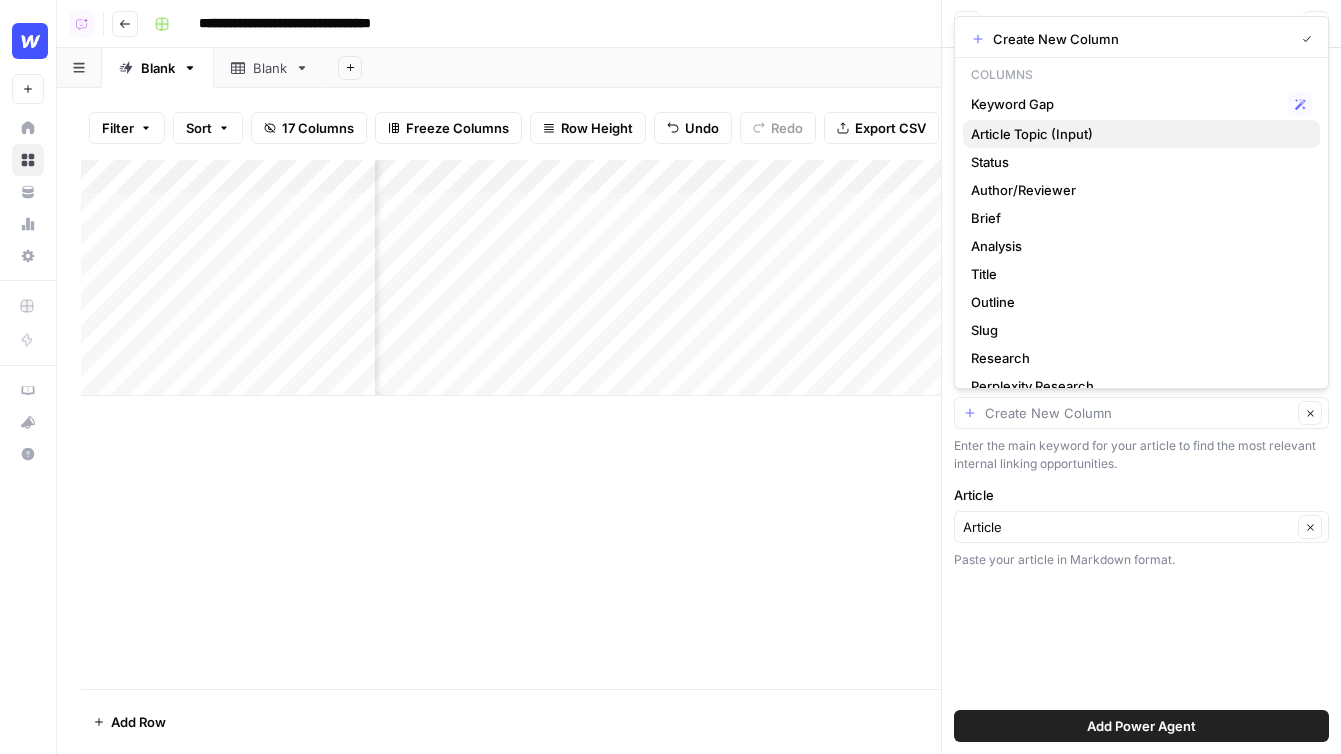 click on "Article Topic (Input)" at bounding box center [1137, 134] 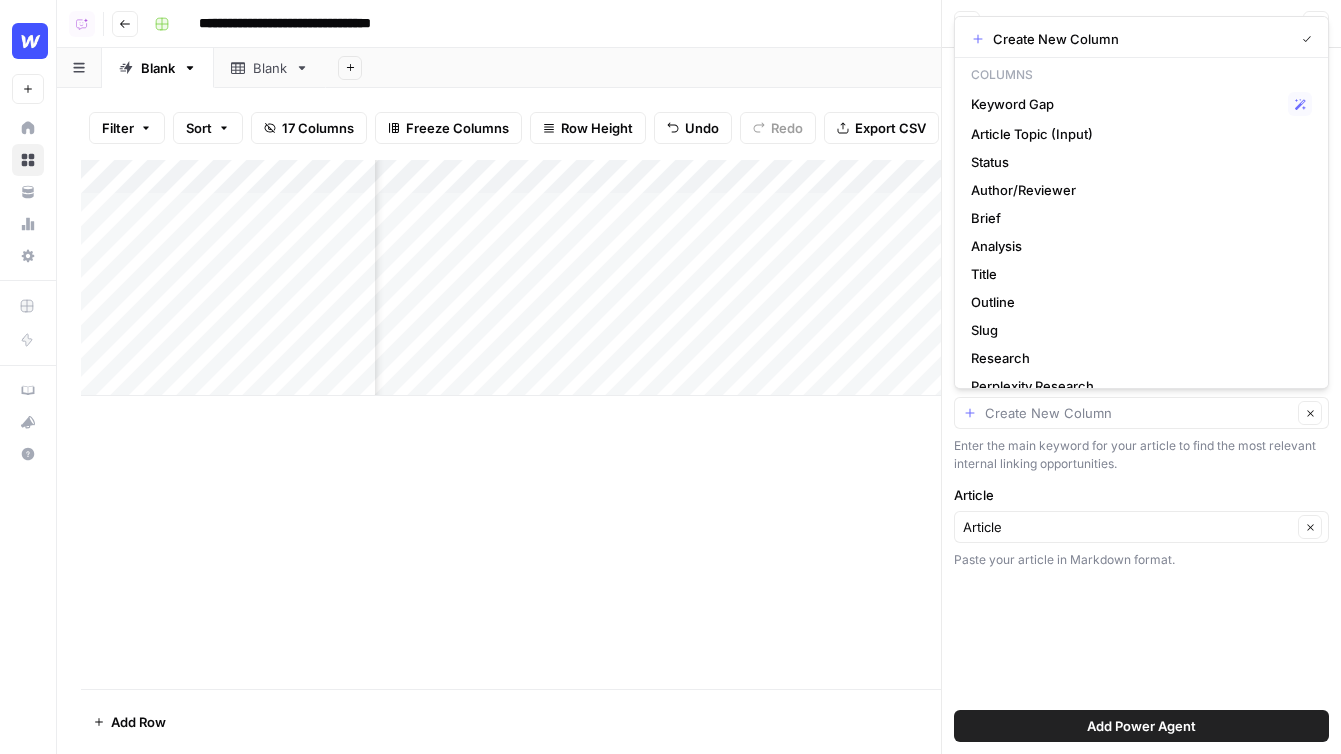 type on "Article Topic (Input)" 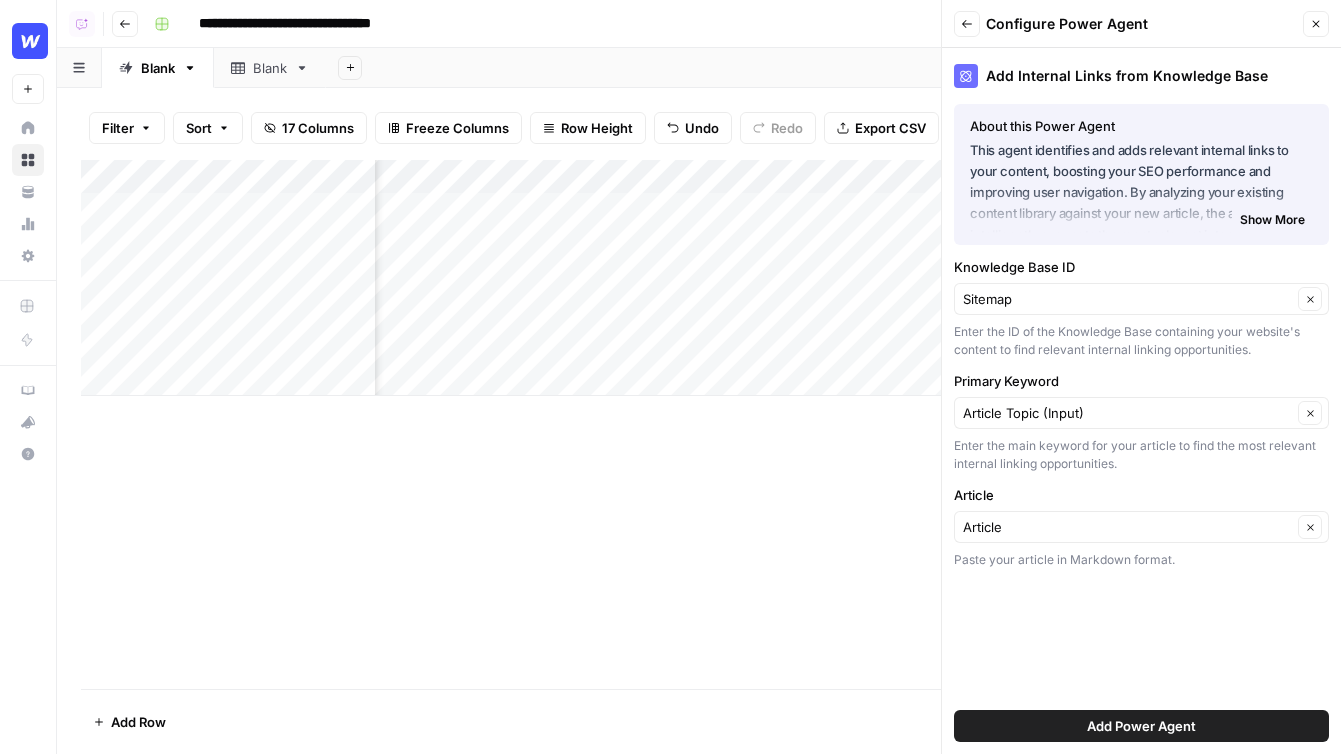 click on "Add Power Agent" at bounding box center [1141, 726] 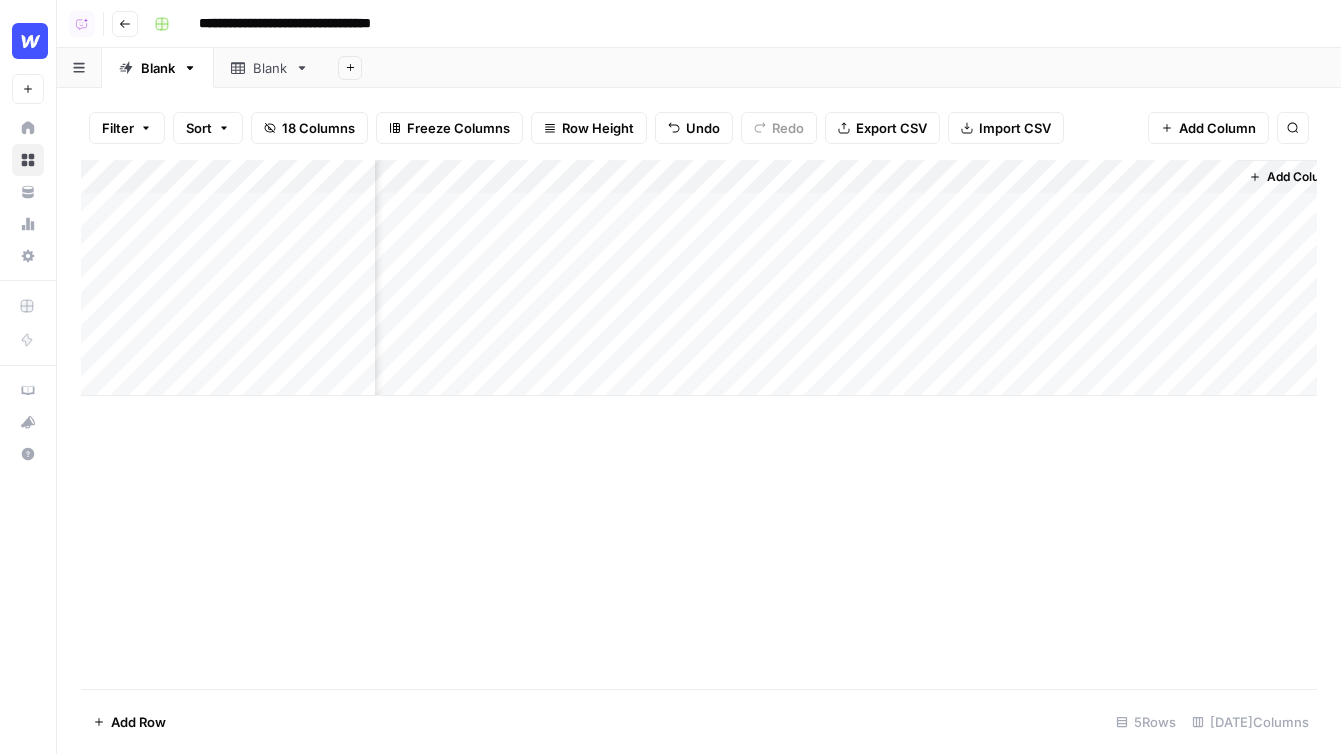 scroll, scrollTop: 0, scrollLeft: 833, axis: horizontal 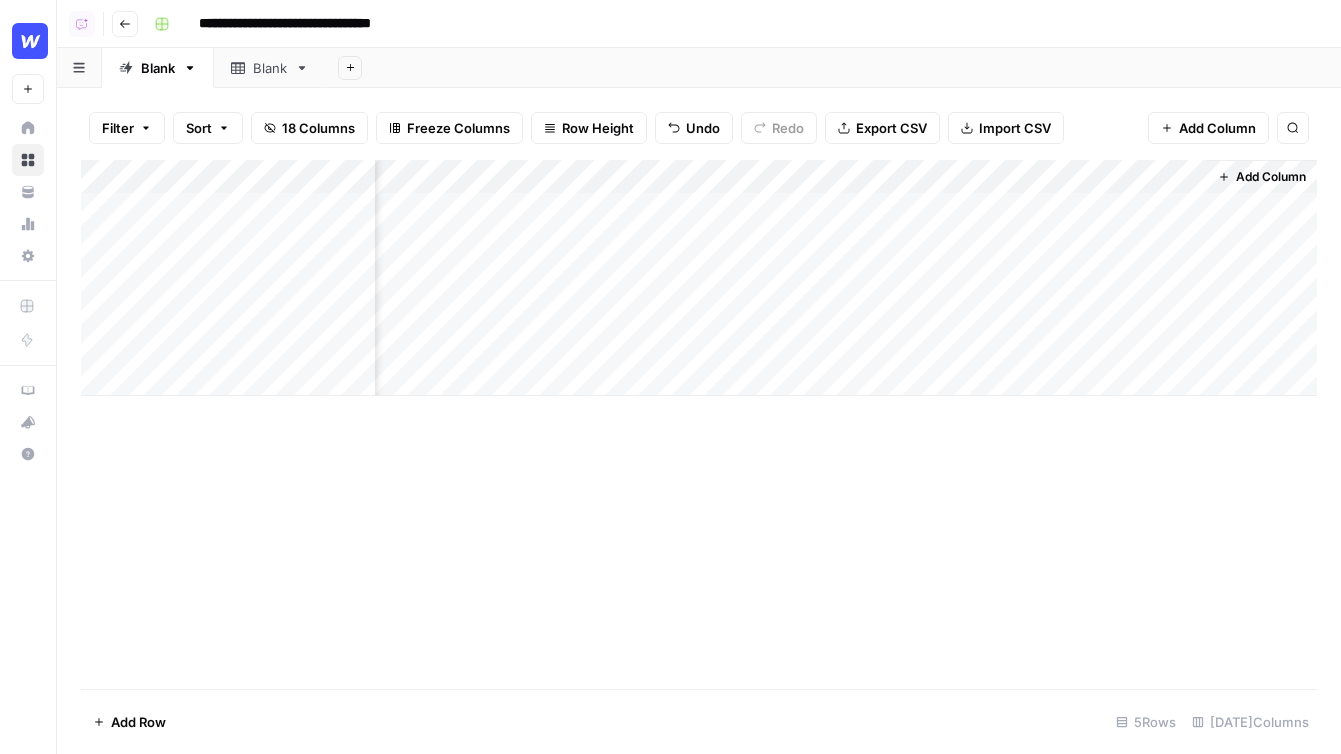 click on "Add Column" at bounding box center [699, 278] 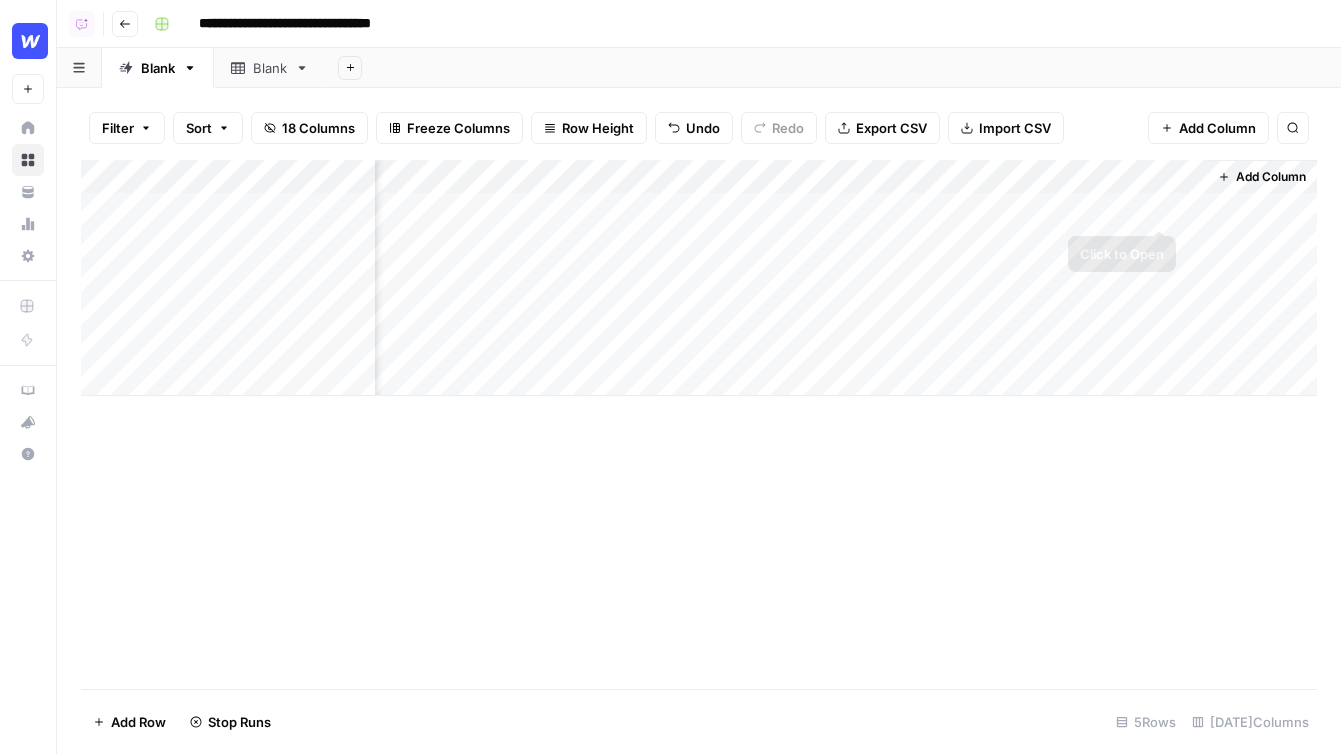 click on "Add Column" at bounding box center (1271, 177) 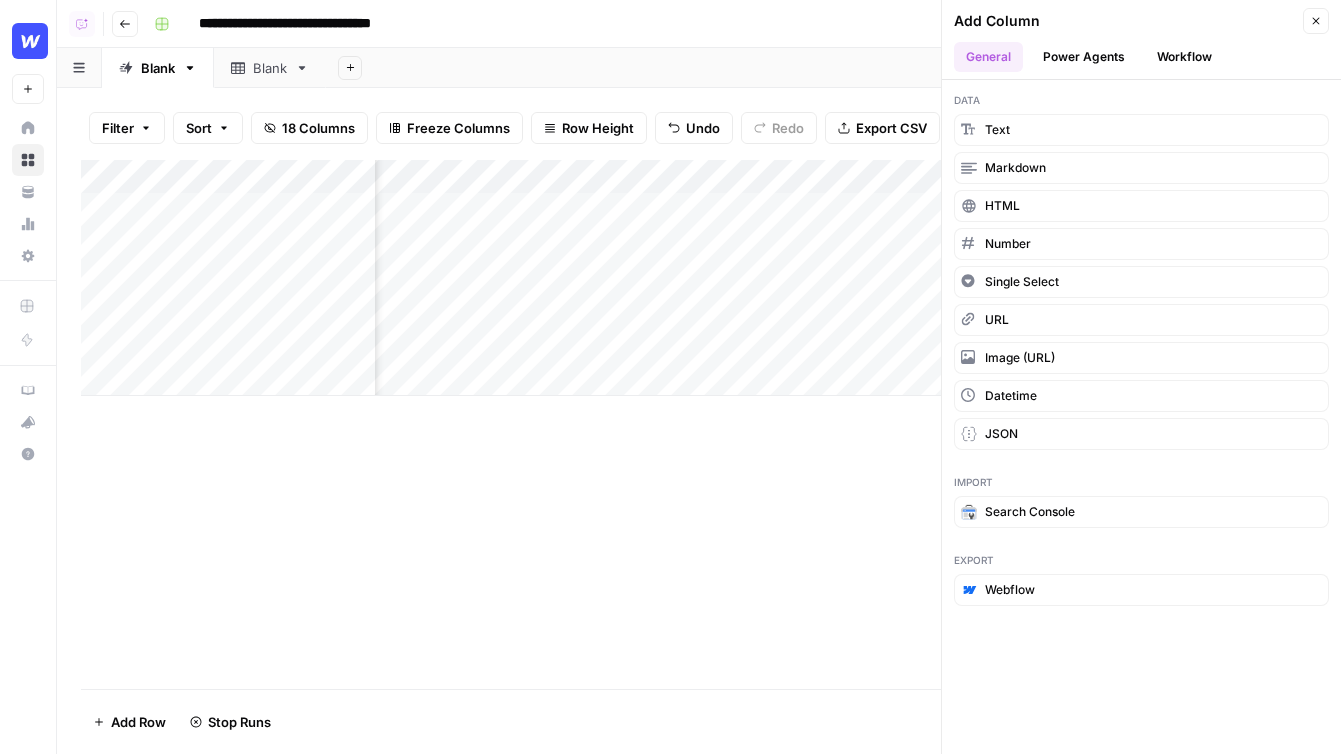 click on "Power Agents" at bounding box center [1084, 57] 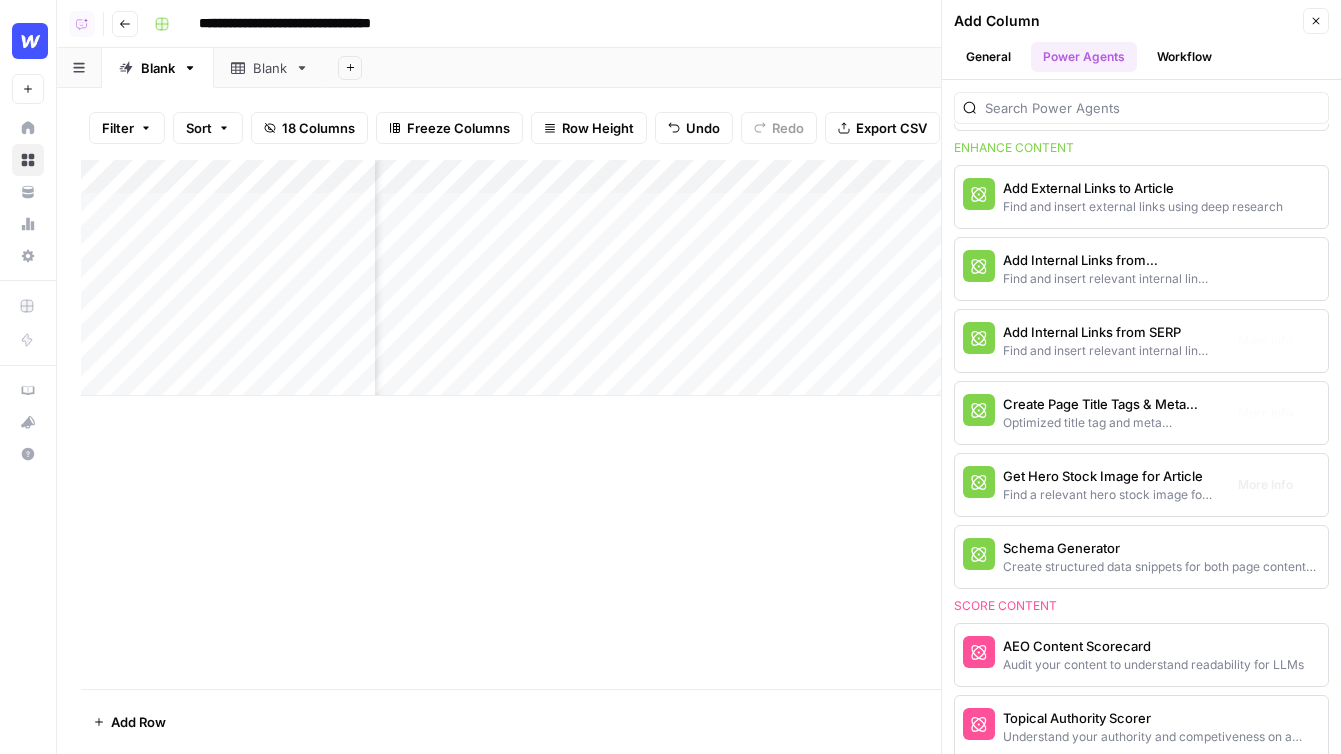 scroll, scrollTop: 488, scrollLeft: 0, axis: vertical 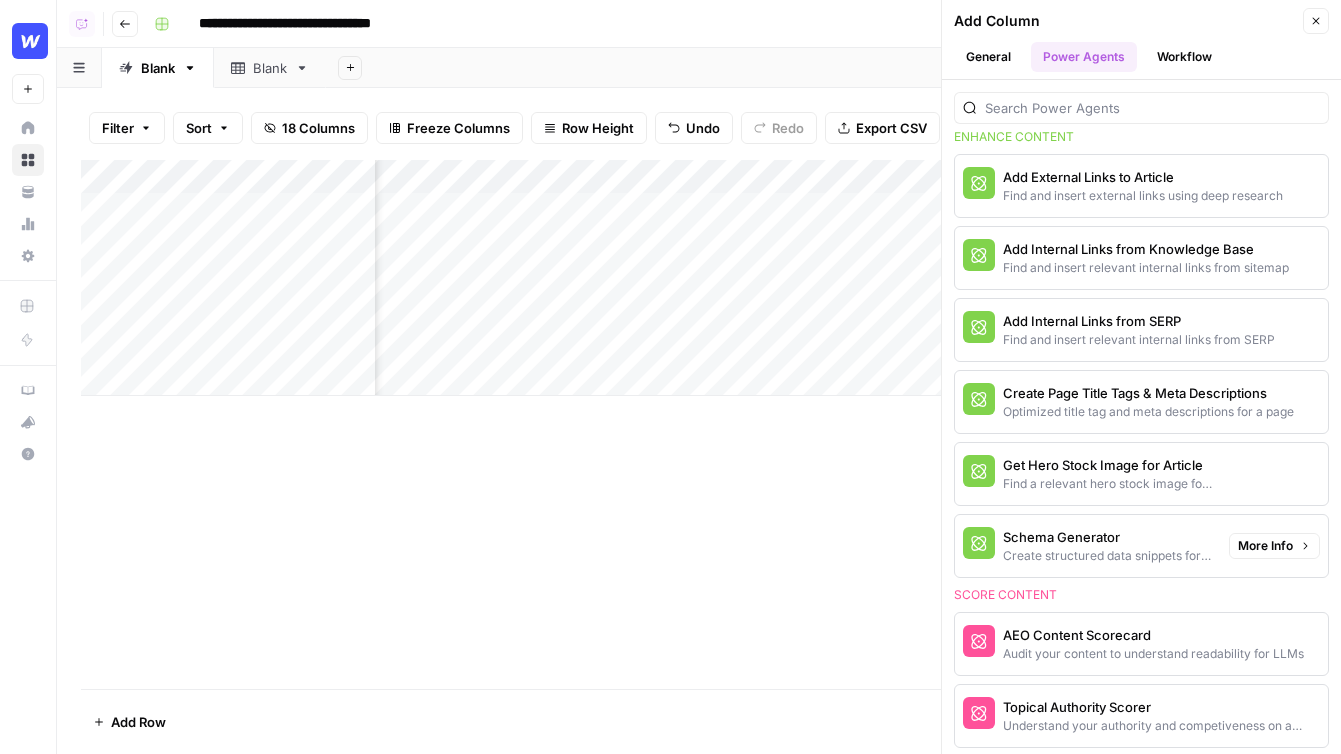 click on "Find a relevant hero stock image for article" at bounding box center (1108, 484) 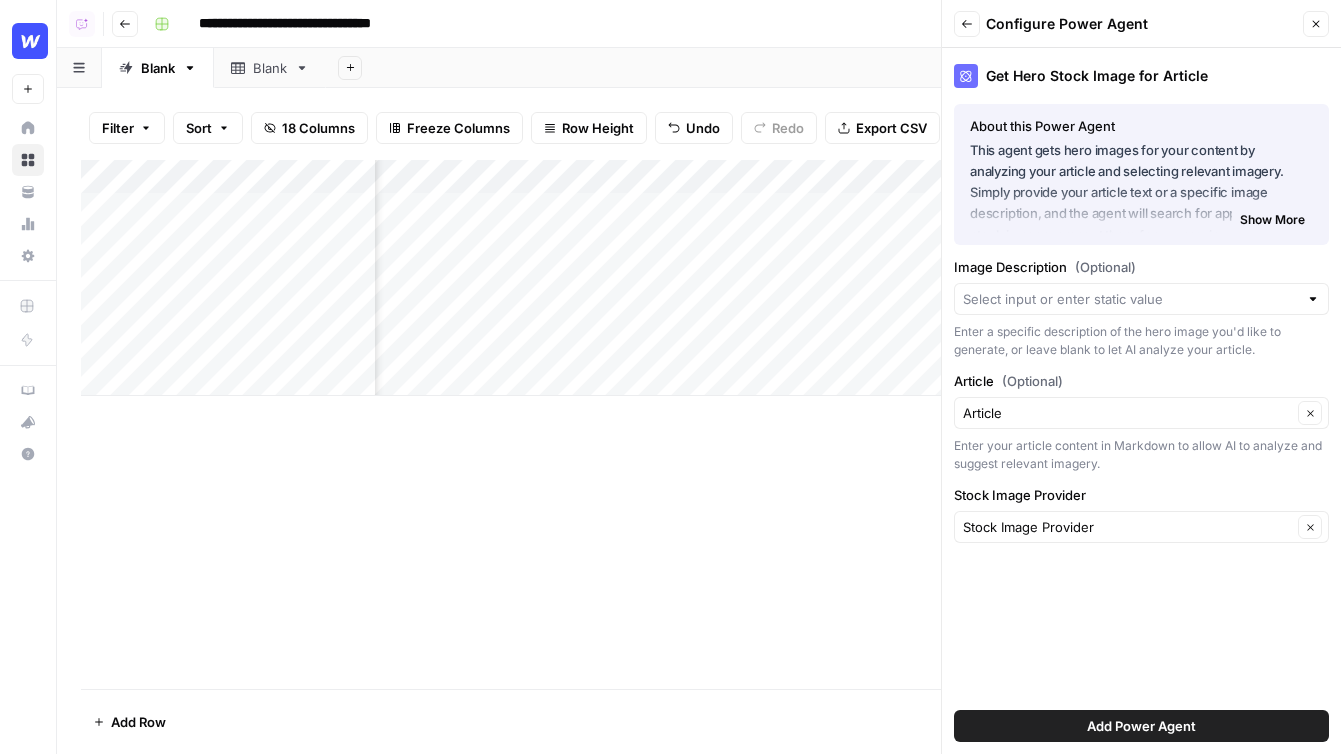 click on "Add Power Agent" at bounding box center (1141, 726) 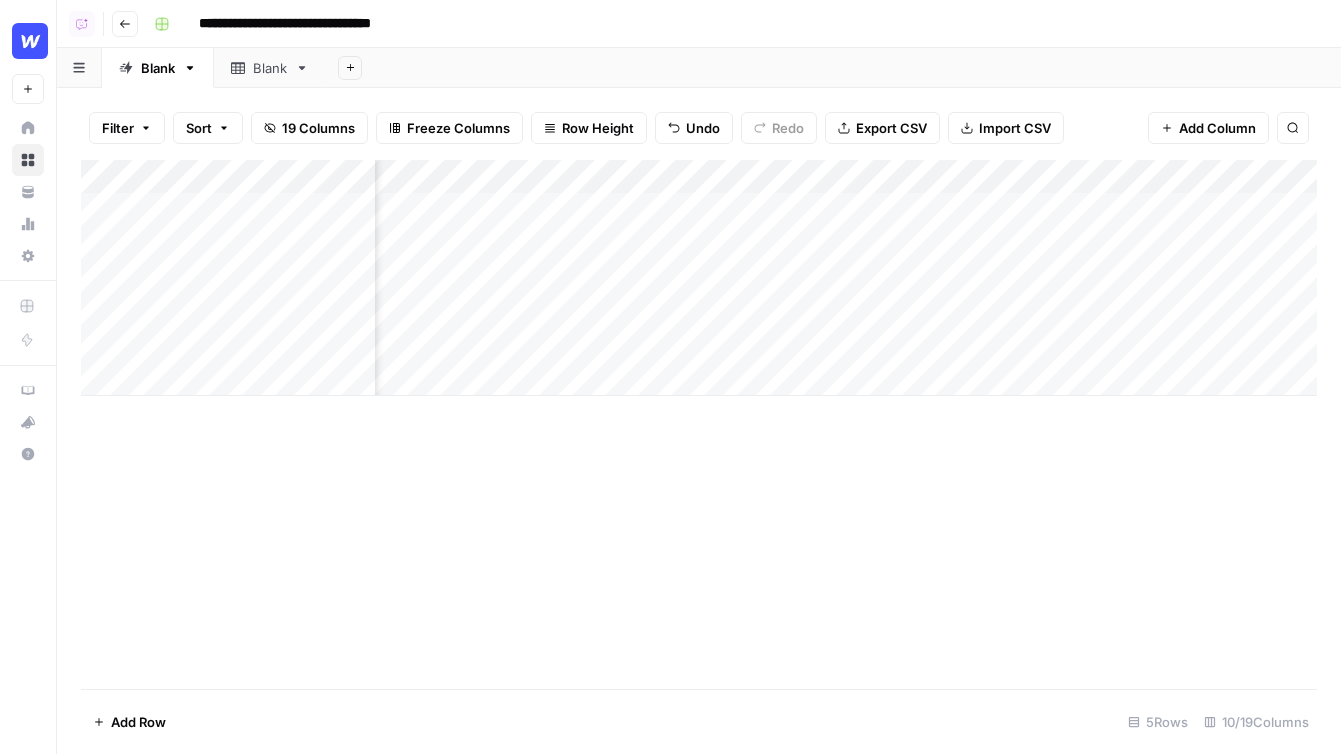 scroll, scrollTop: 0, scrollLeft: 1013, axis: horizontal 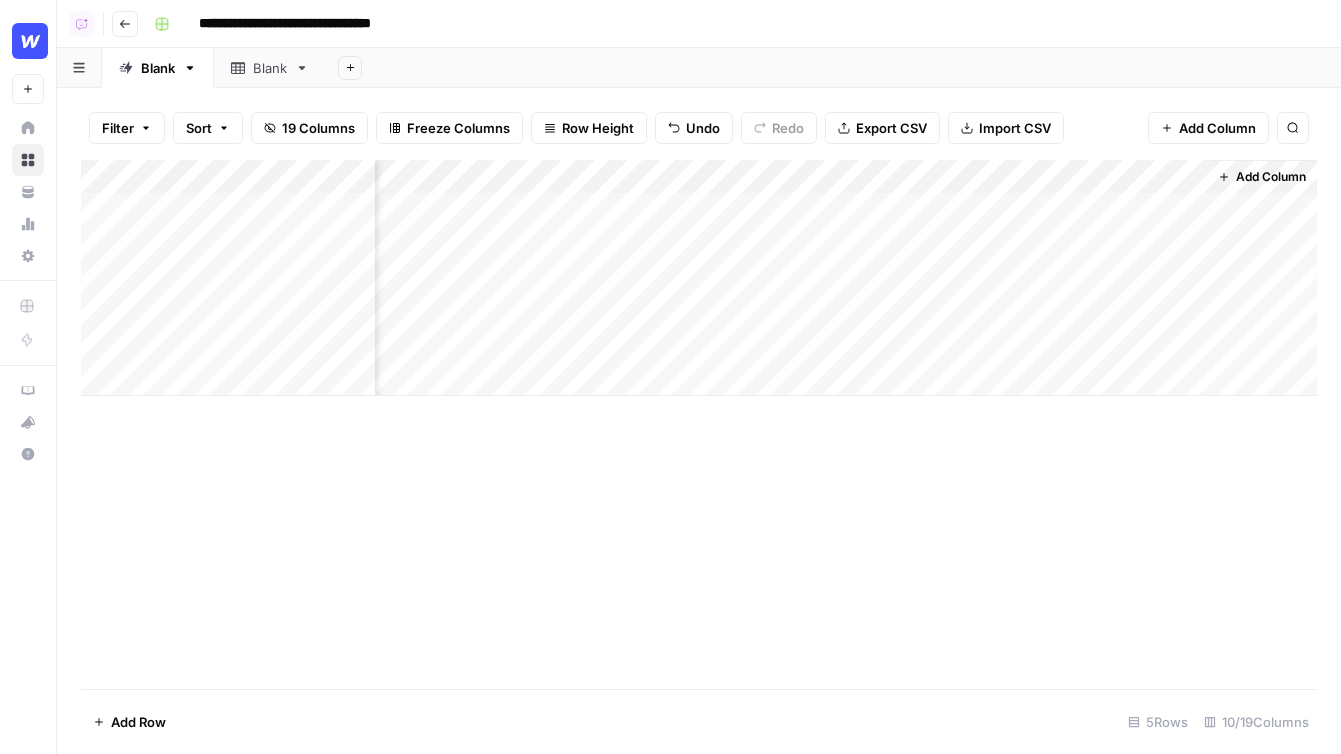 click on "Add Column" at bounding box center [1217, 128] 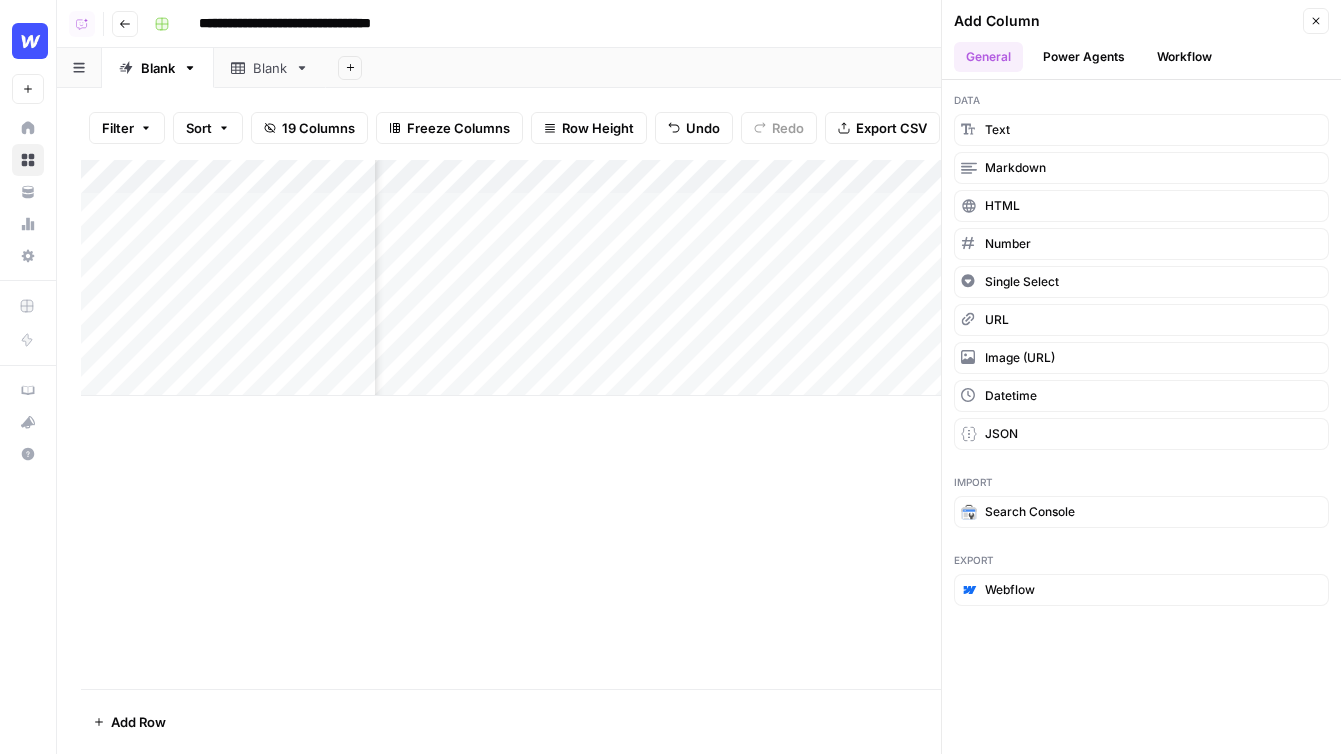 click on "Workflow" at bounding box center [1184, 57] 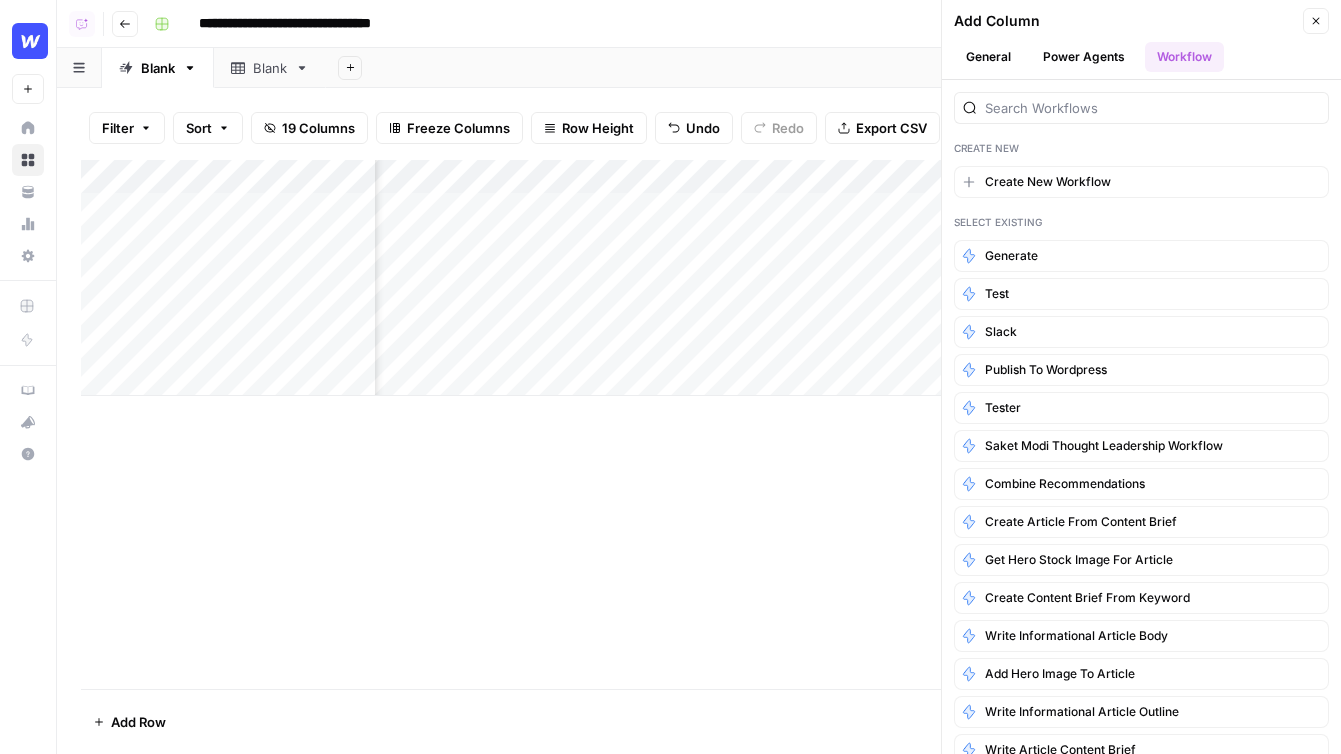 click on "**********" at bounding box center (699, 24) 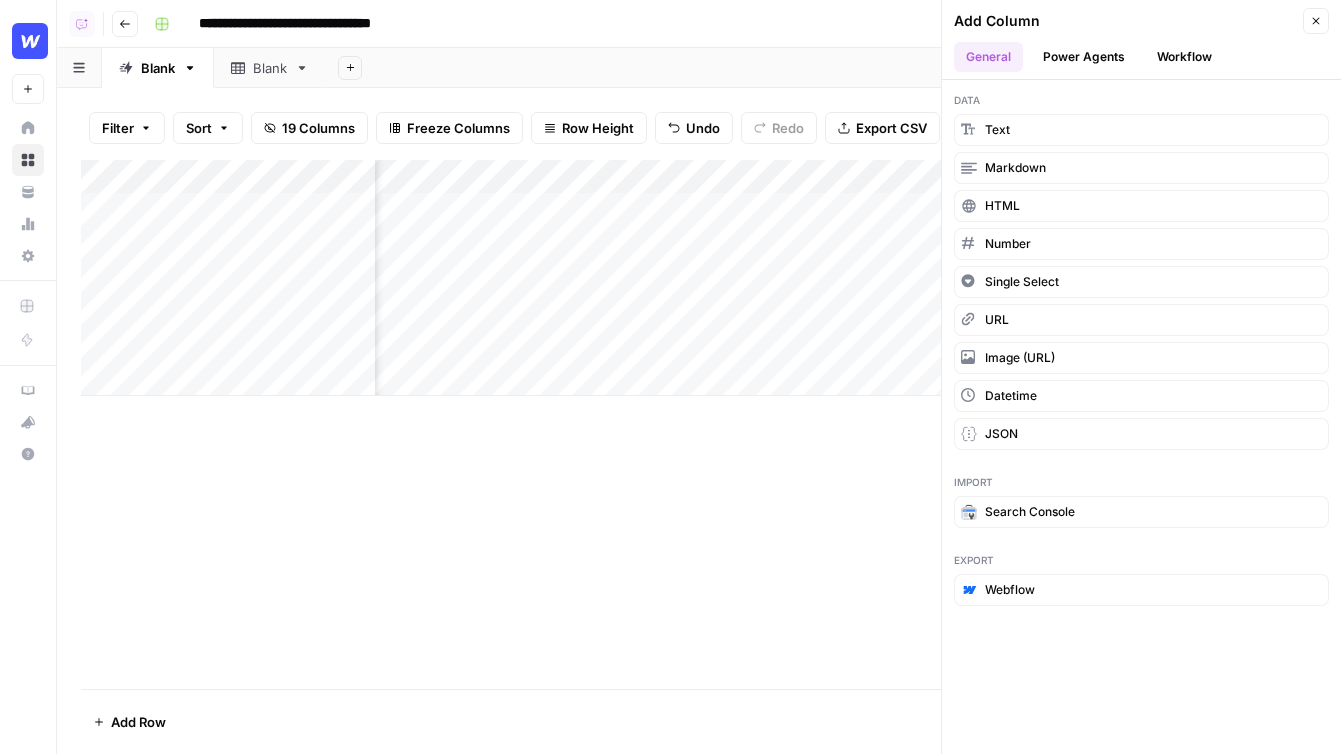 click 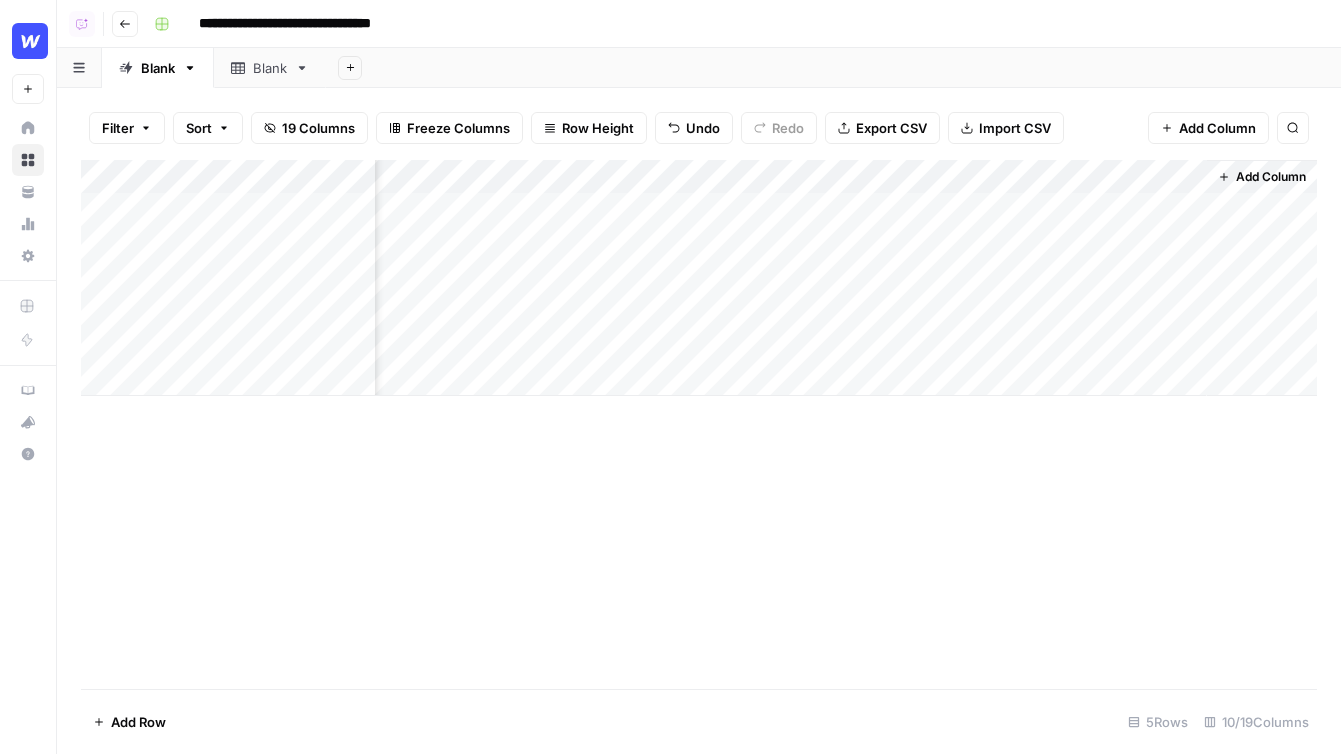 click on "Go back" at bounding box center [125, 24] 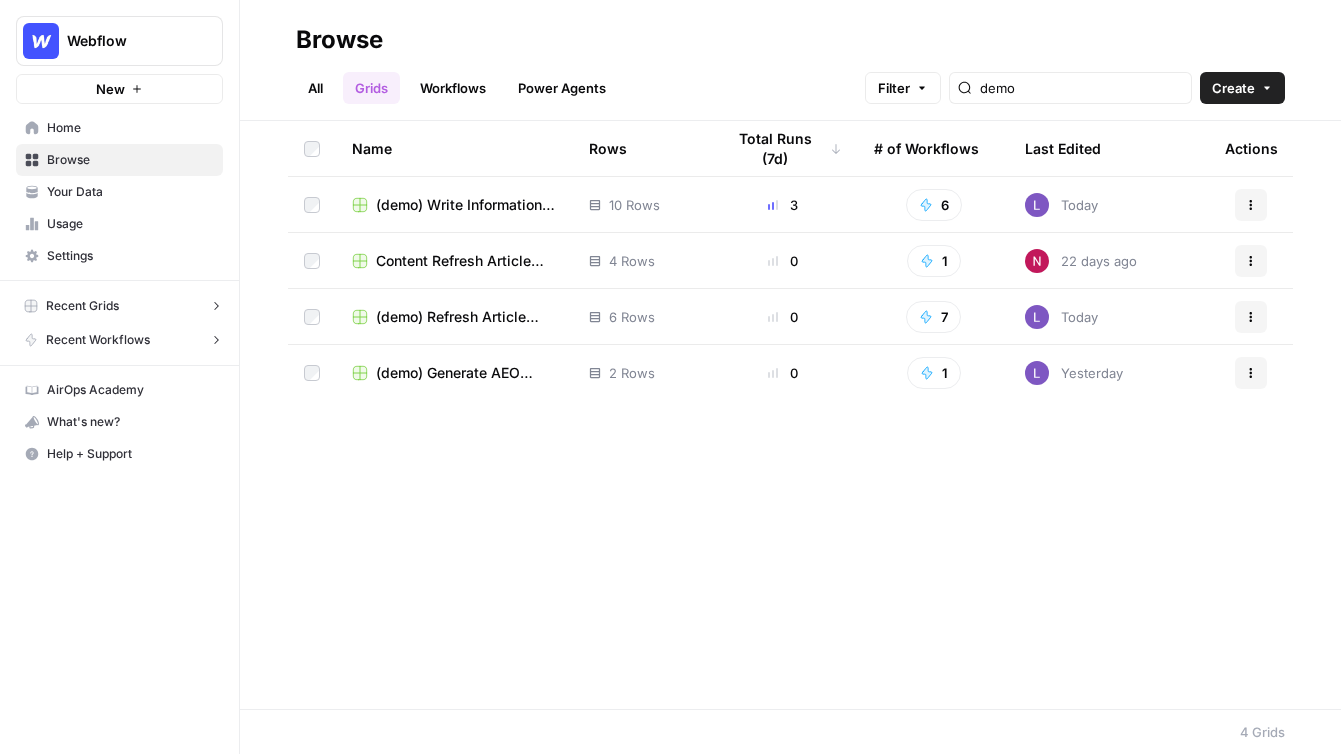 click on "Workflows" at bounding box center [453, 88] 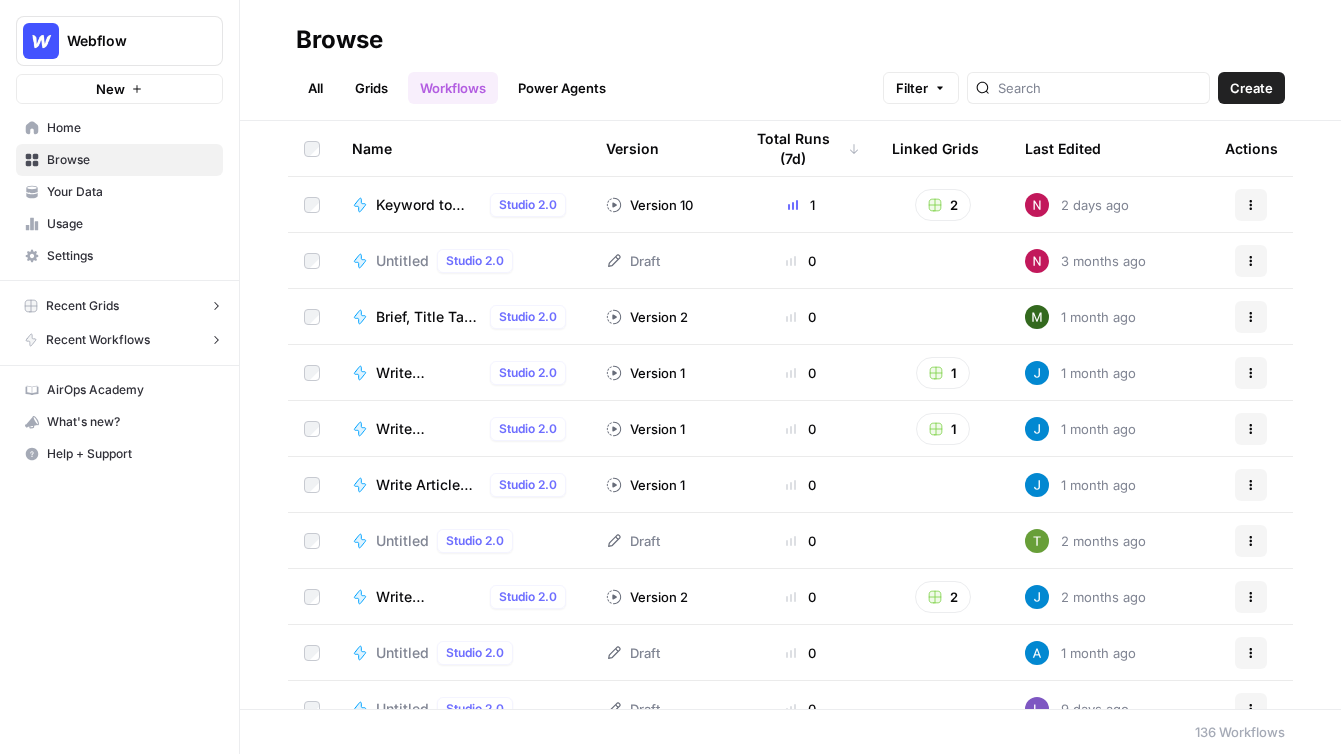 click on "Create" at bounding box center (1251, 88) 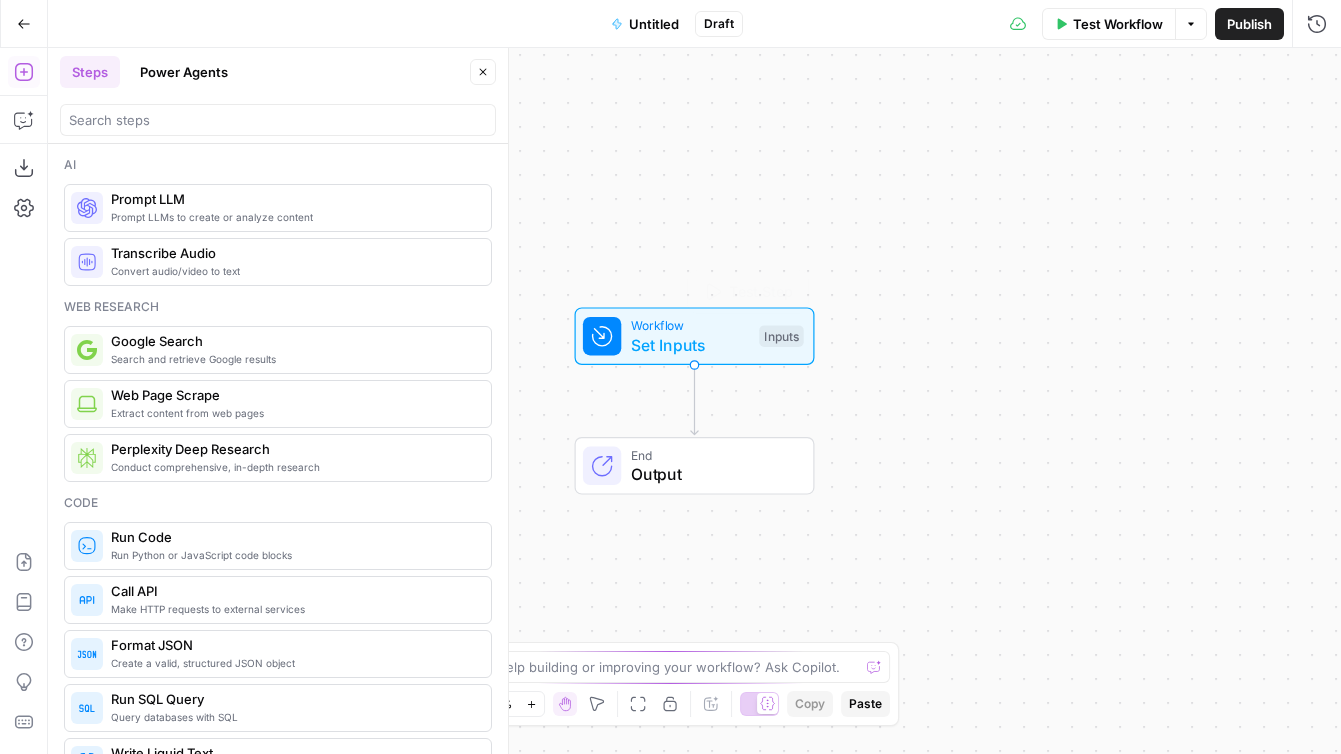 click on "Set Inputs" at bounding box center (690, 345) 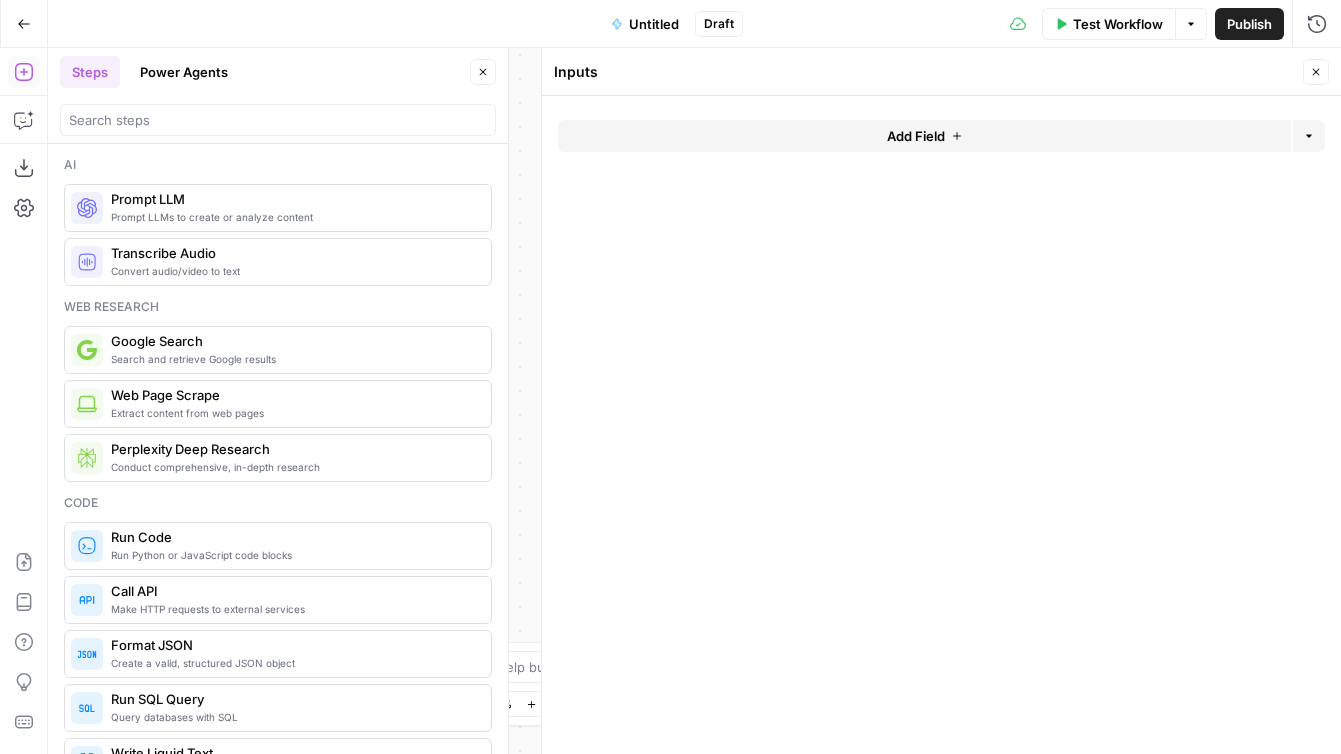 click on "Add Field" at bounding box center [924, 136] 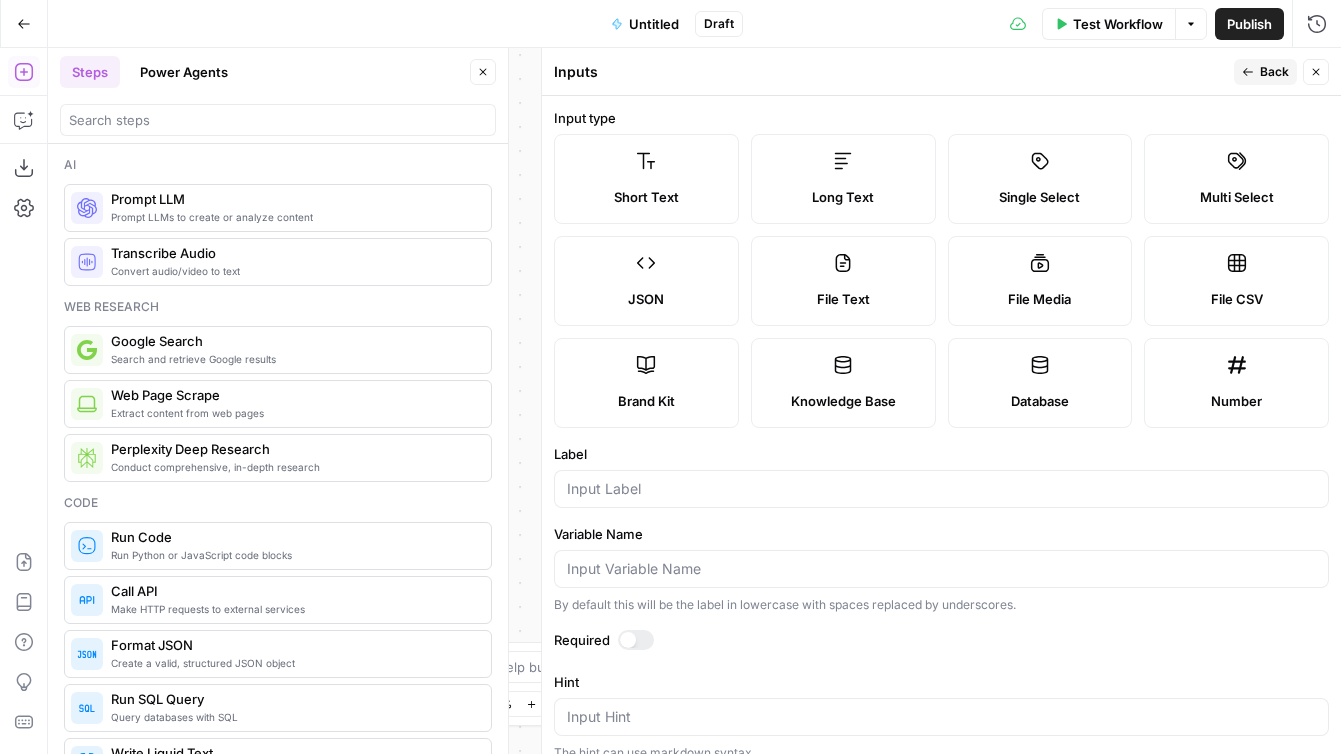 click on "Long Text" at bounding box center [843, 179] 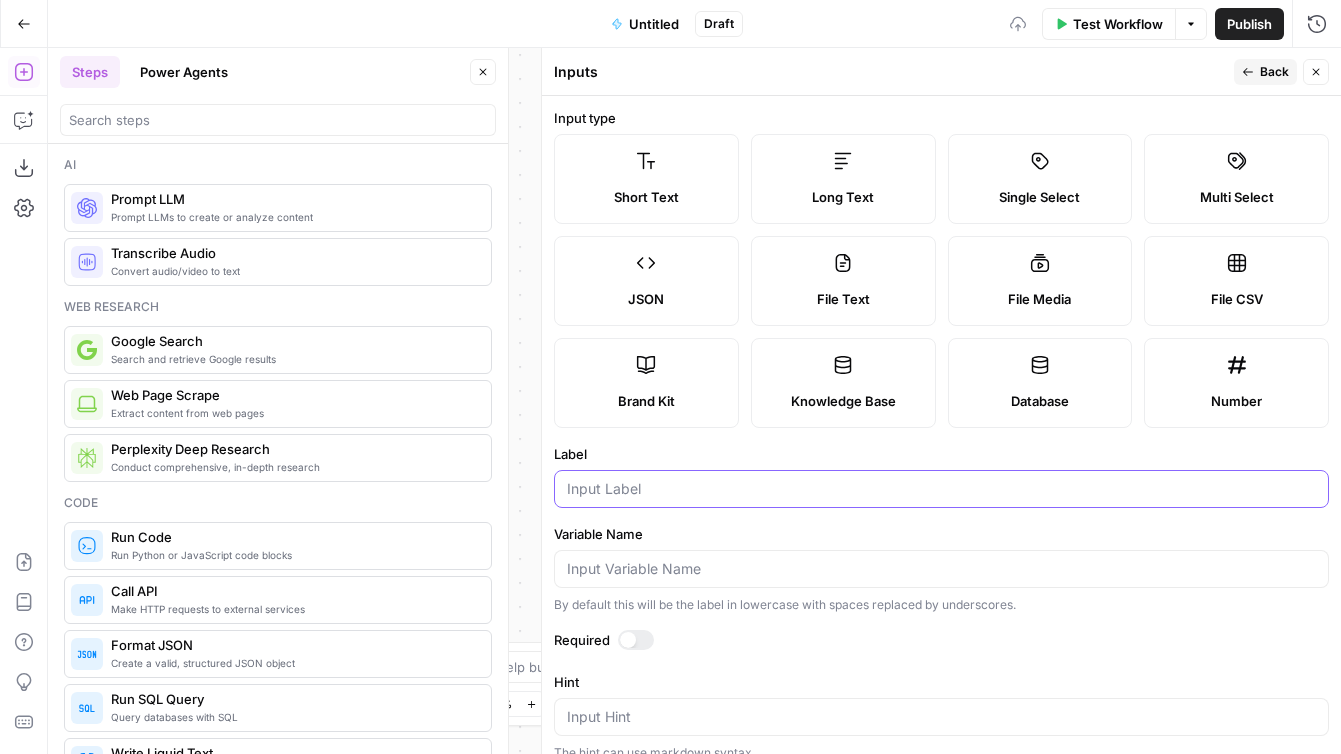 click on "Label" at bounding box center (941, 489) 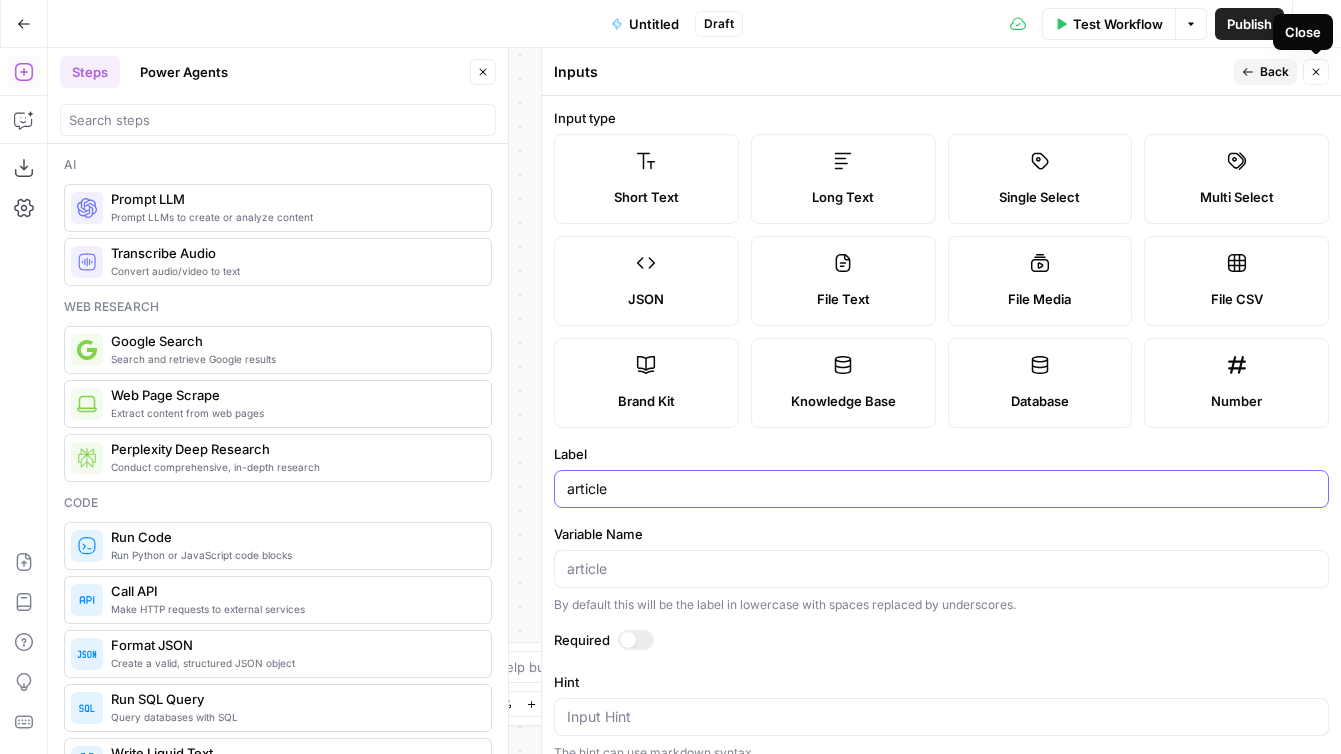 type on "article" 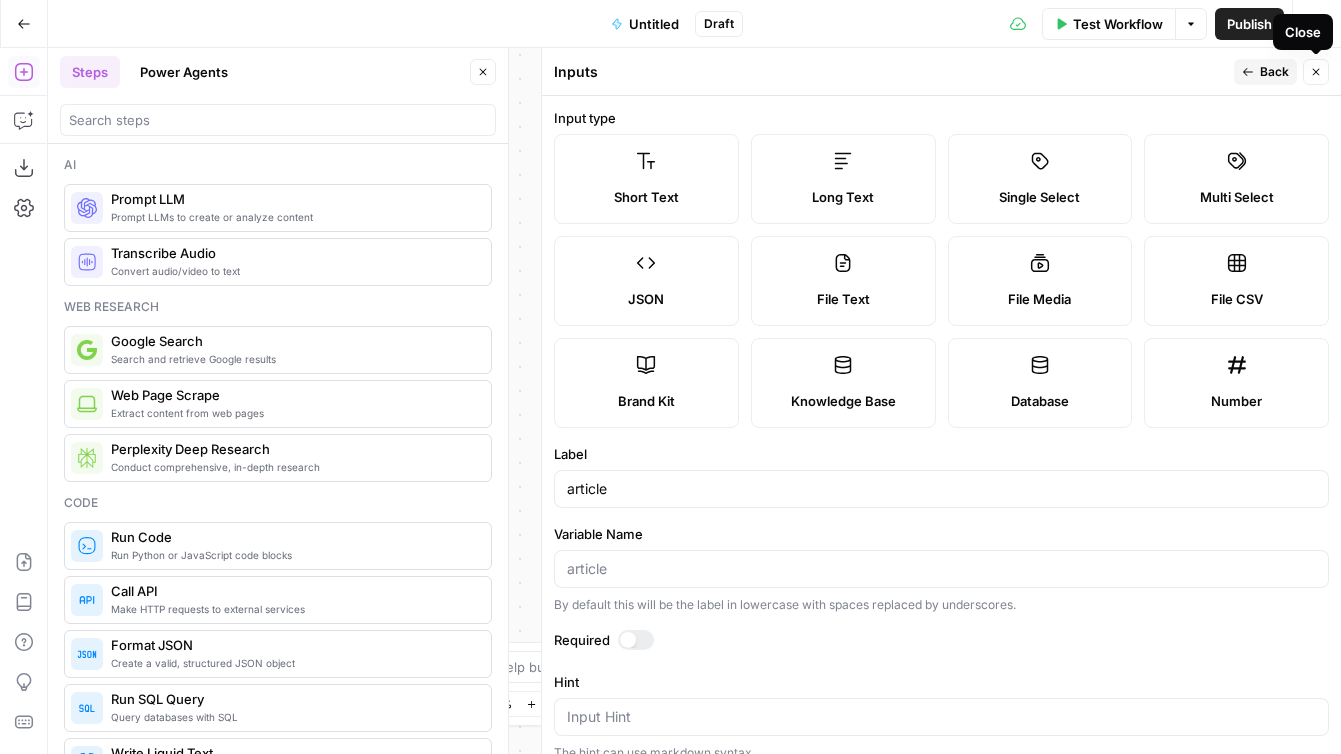 click on "Close" at bounding box center [1316, 72] 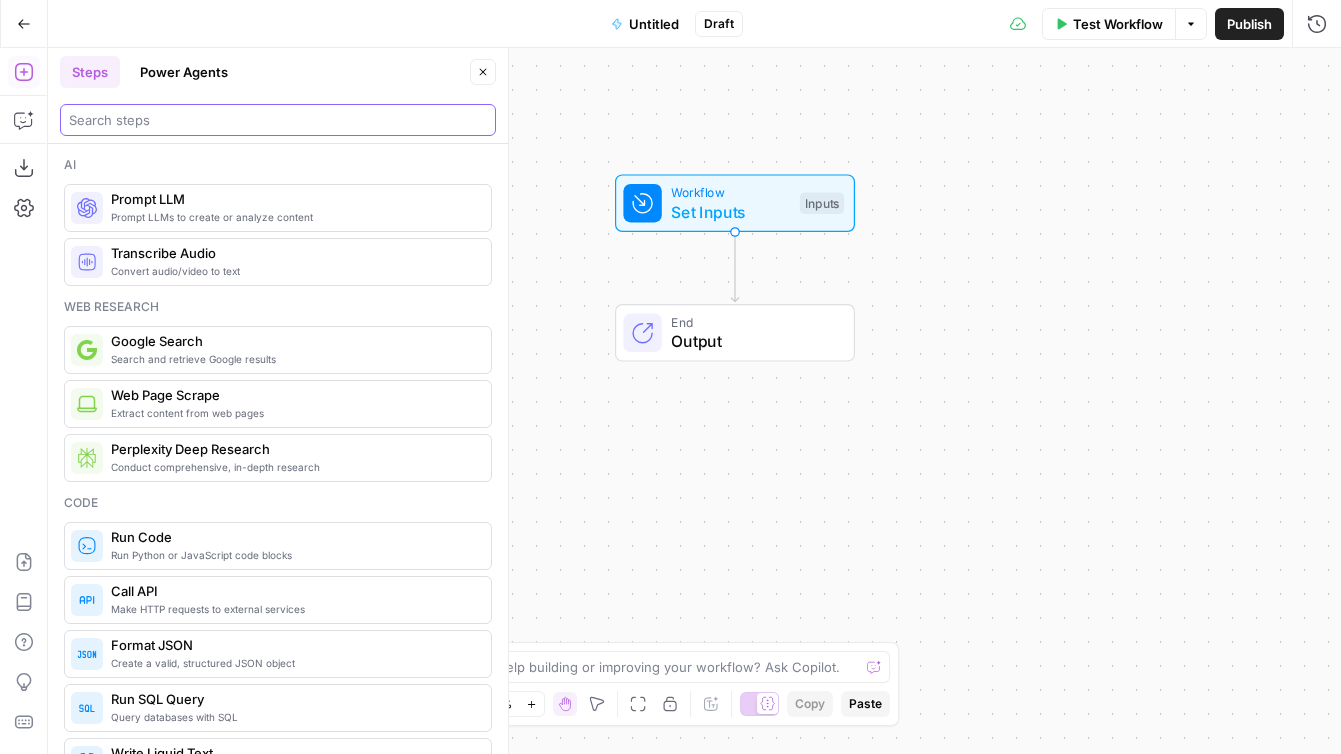 click at bounding box center (278, 120) 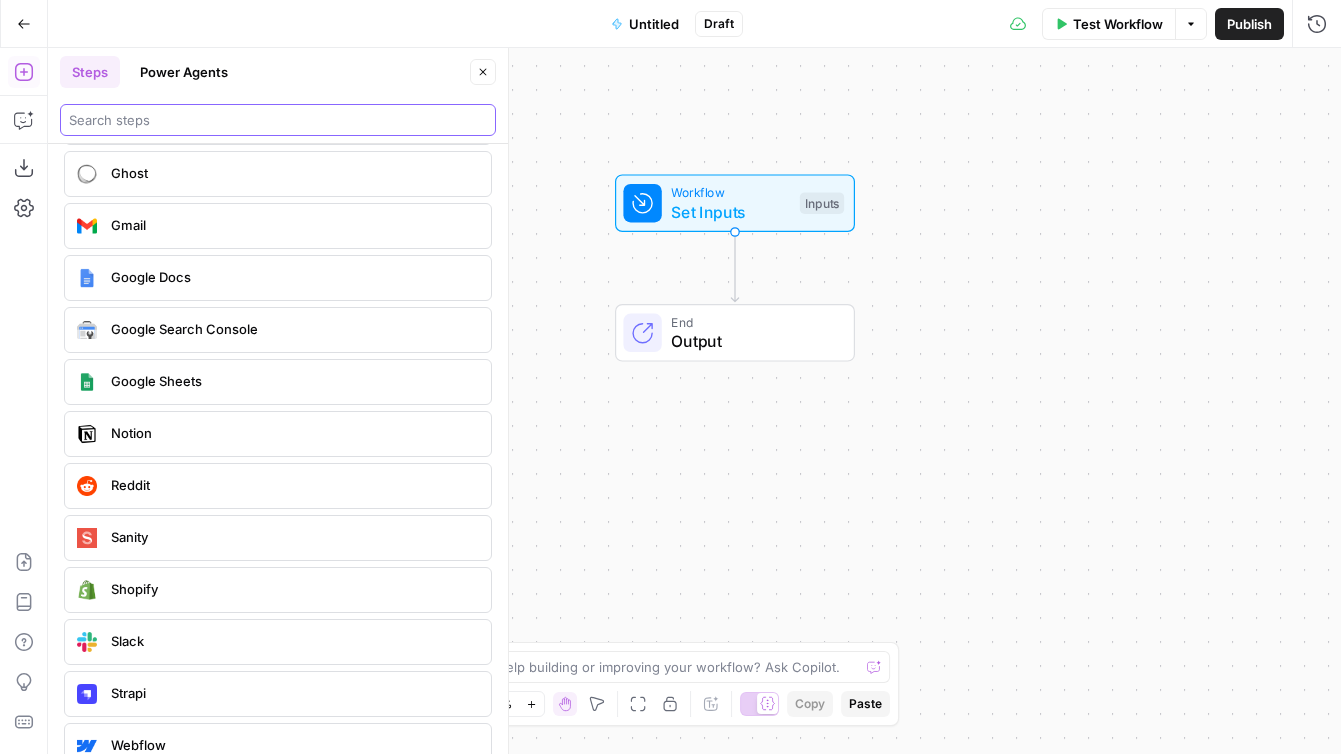 scroll, scrollTop: 3748, scrollLeft: 0, axis: vertical 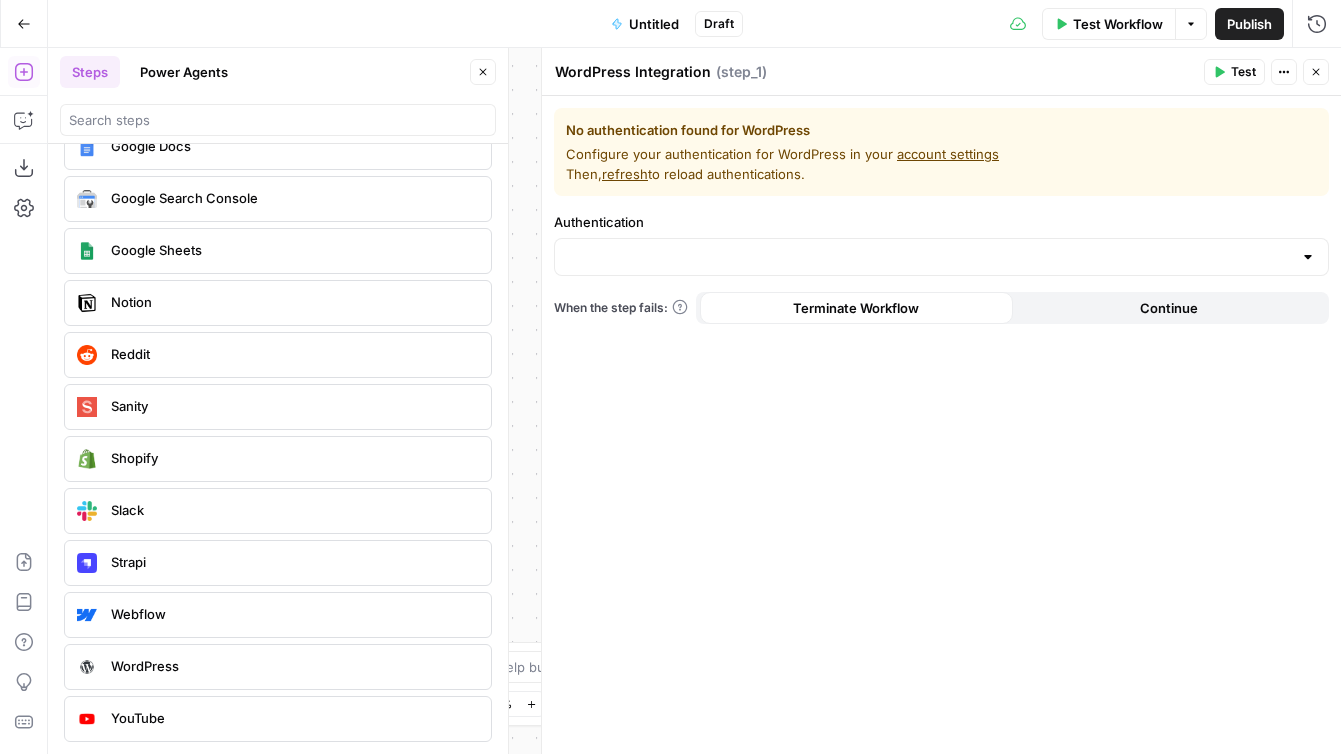 click at bounding box center [941, 257] 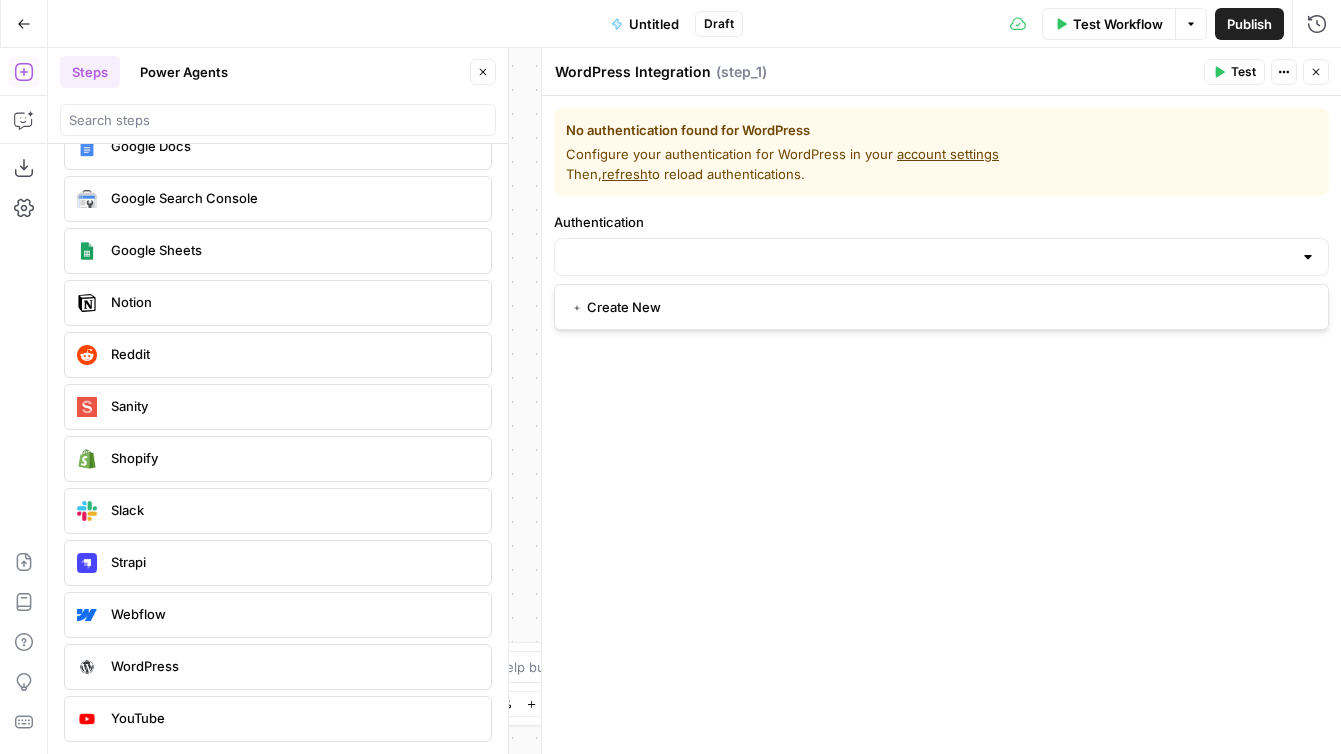 click on "account settings" at bounding box center [948, 154] 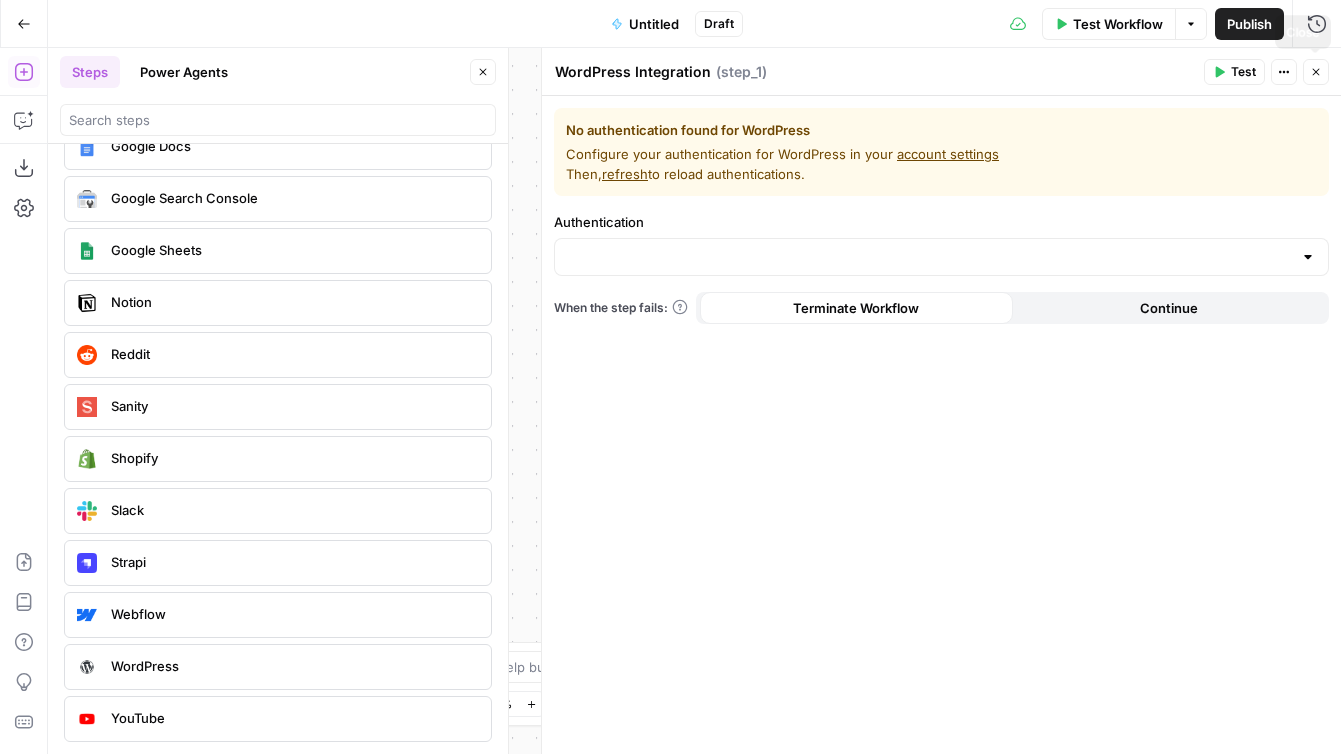 click on "Close" at bounding box center (1316, 72) 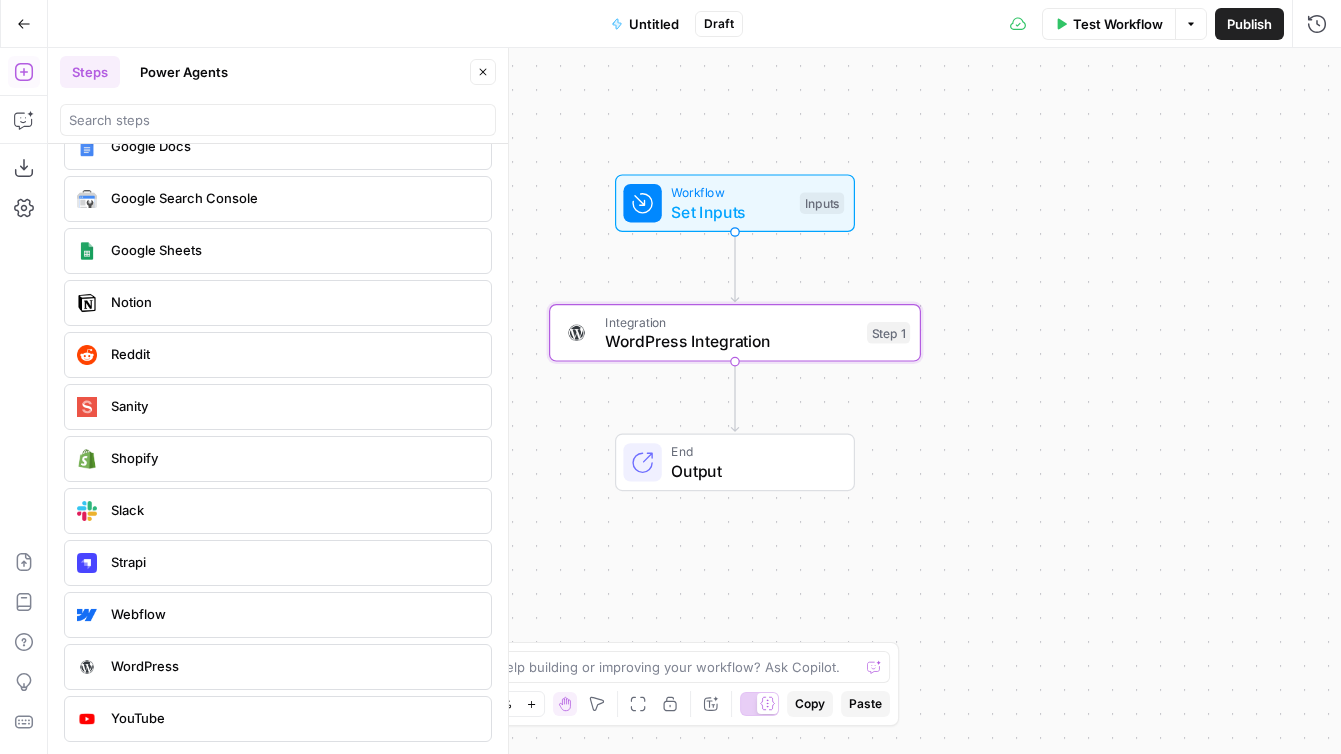 click on "Go Back" at bounding box center (24, 24) 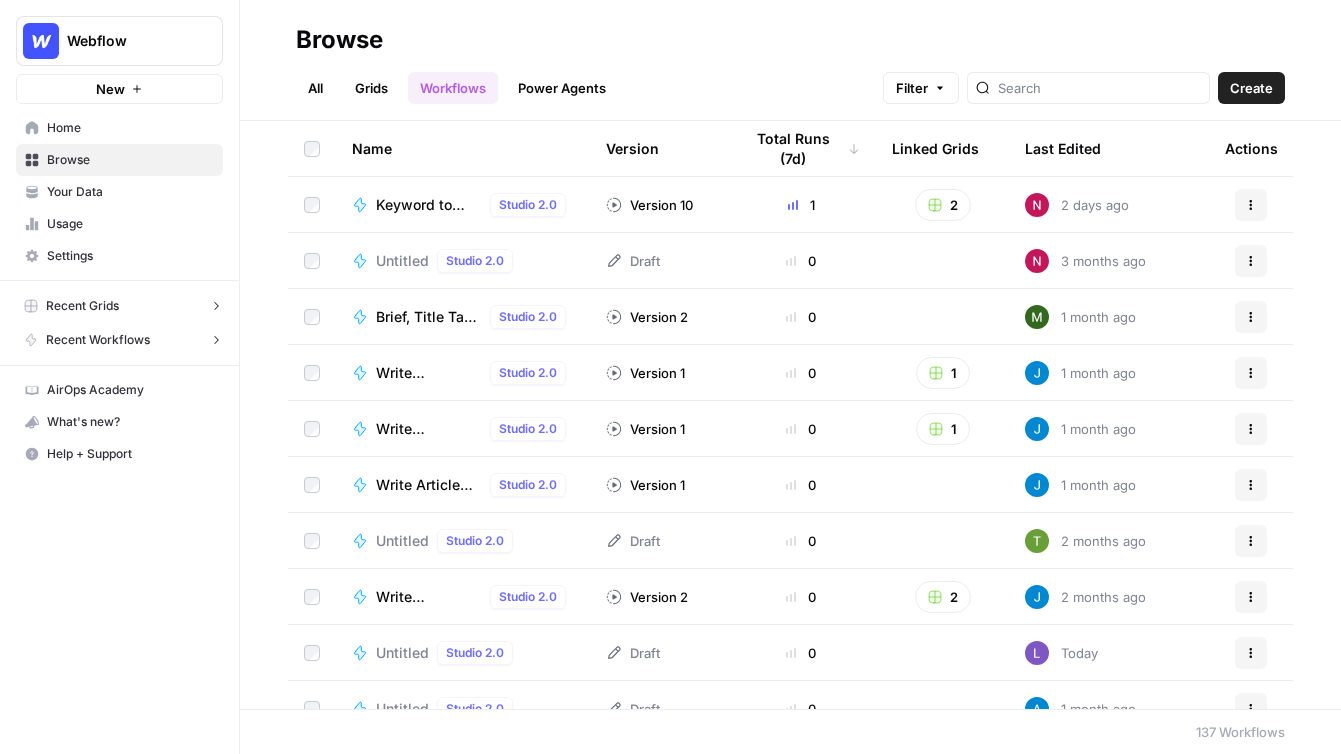 click on "Grids" at bounding box center (371, 88) 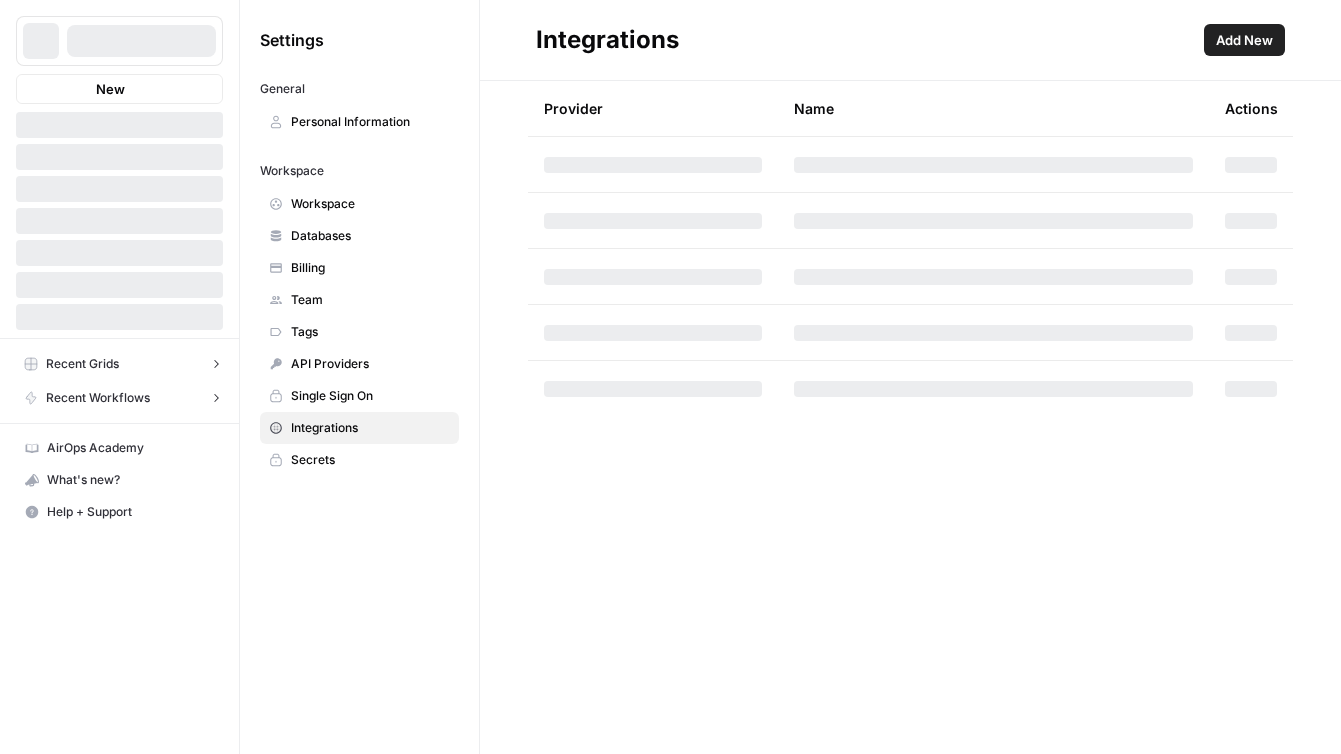 scroll, scrollTop: 0, scrollLeft: 0, axis: both 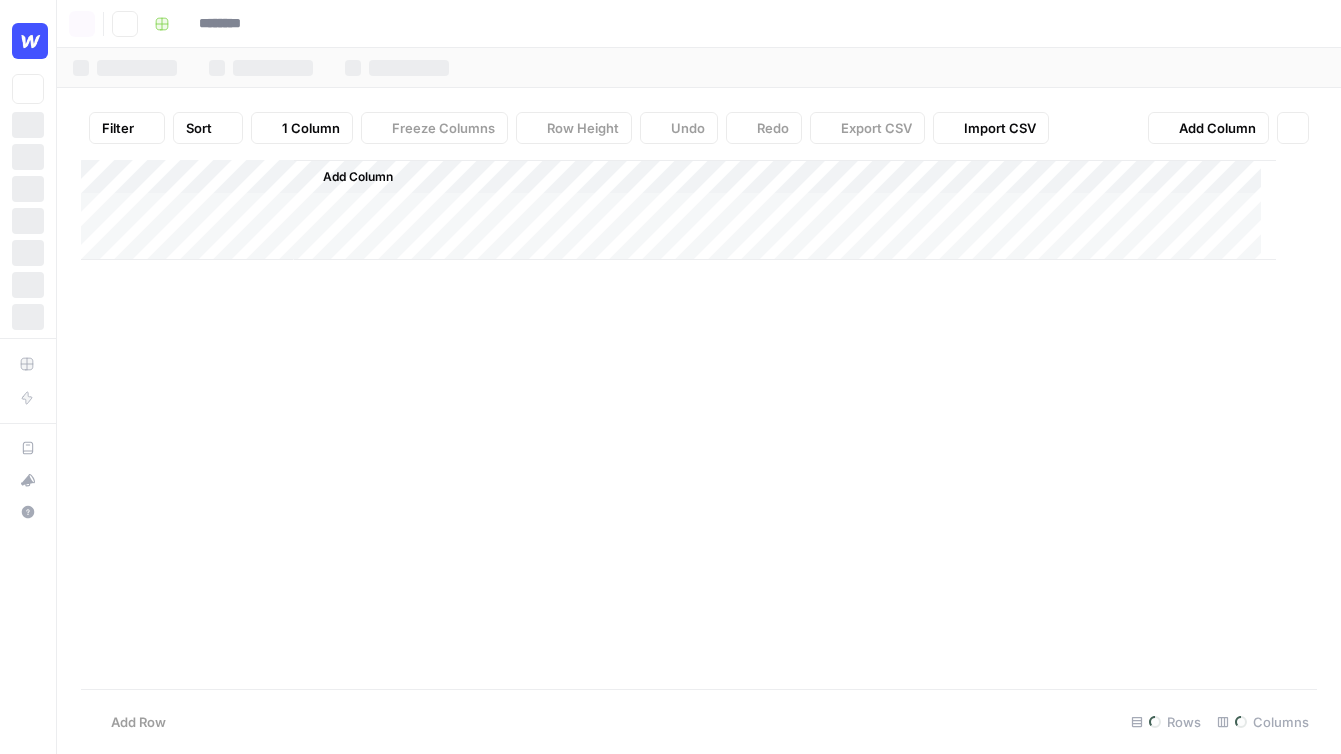 type on "**********" 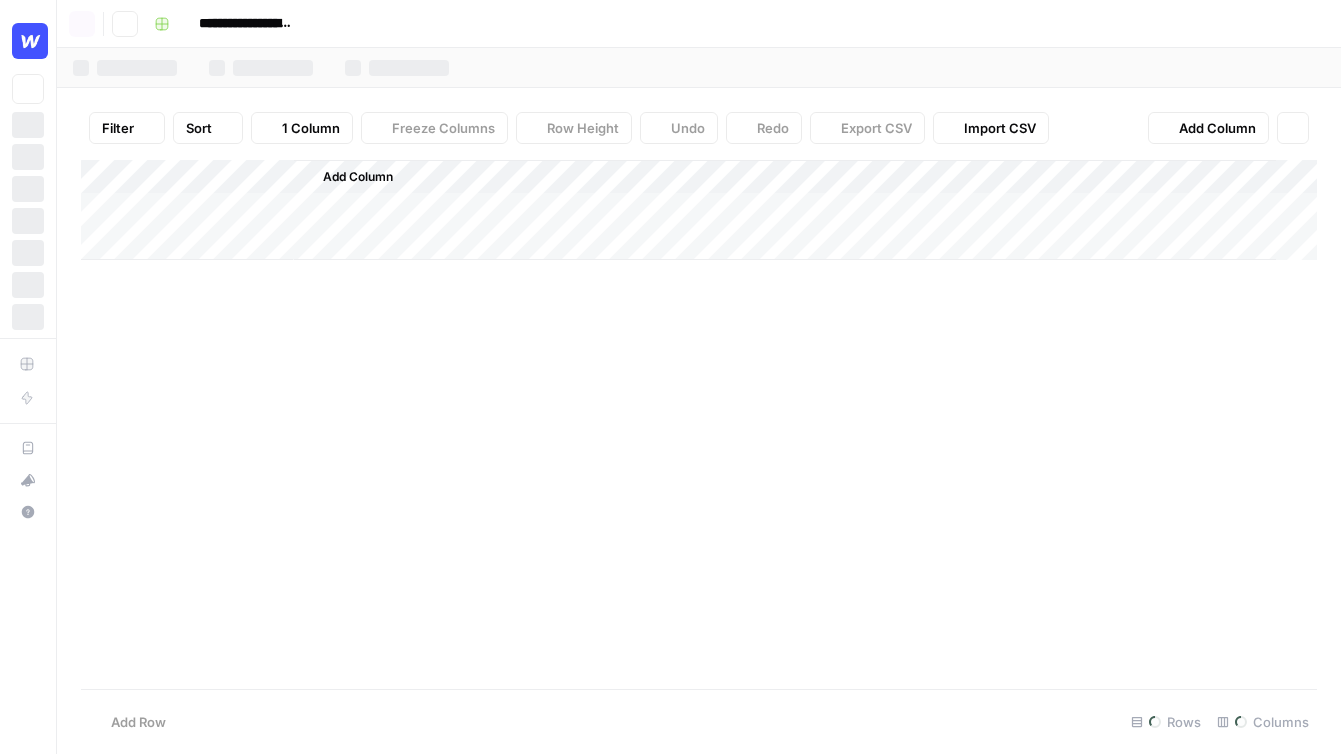 scroll, scrollTop: 0, scrollLeft: 0, axis: both 